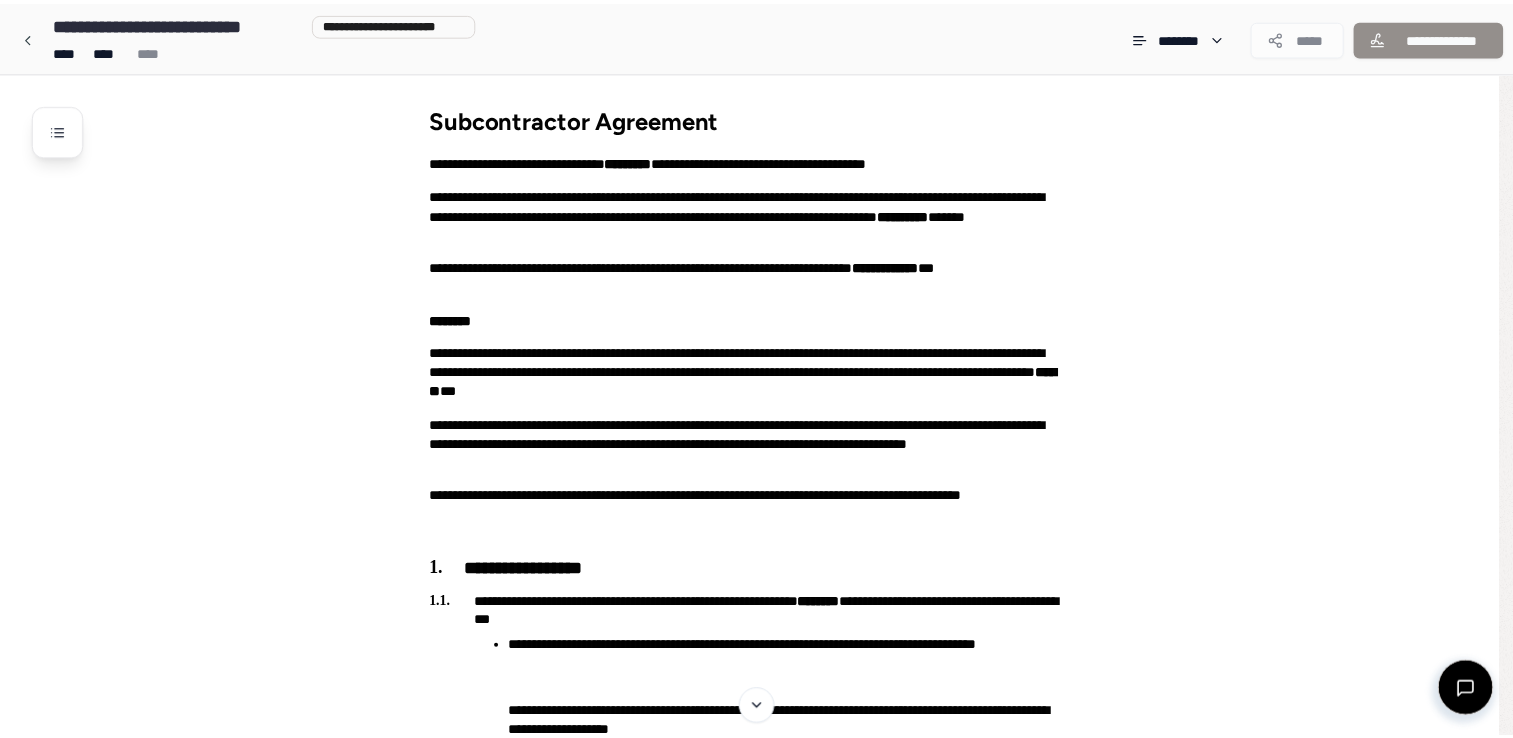 scroll, scrollTop: 0, scrollLeft: 0, axis: both 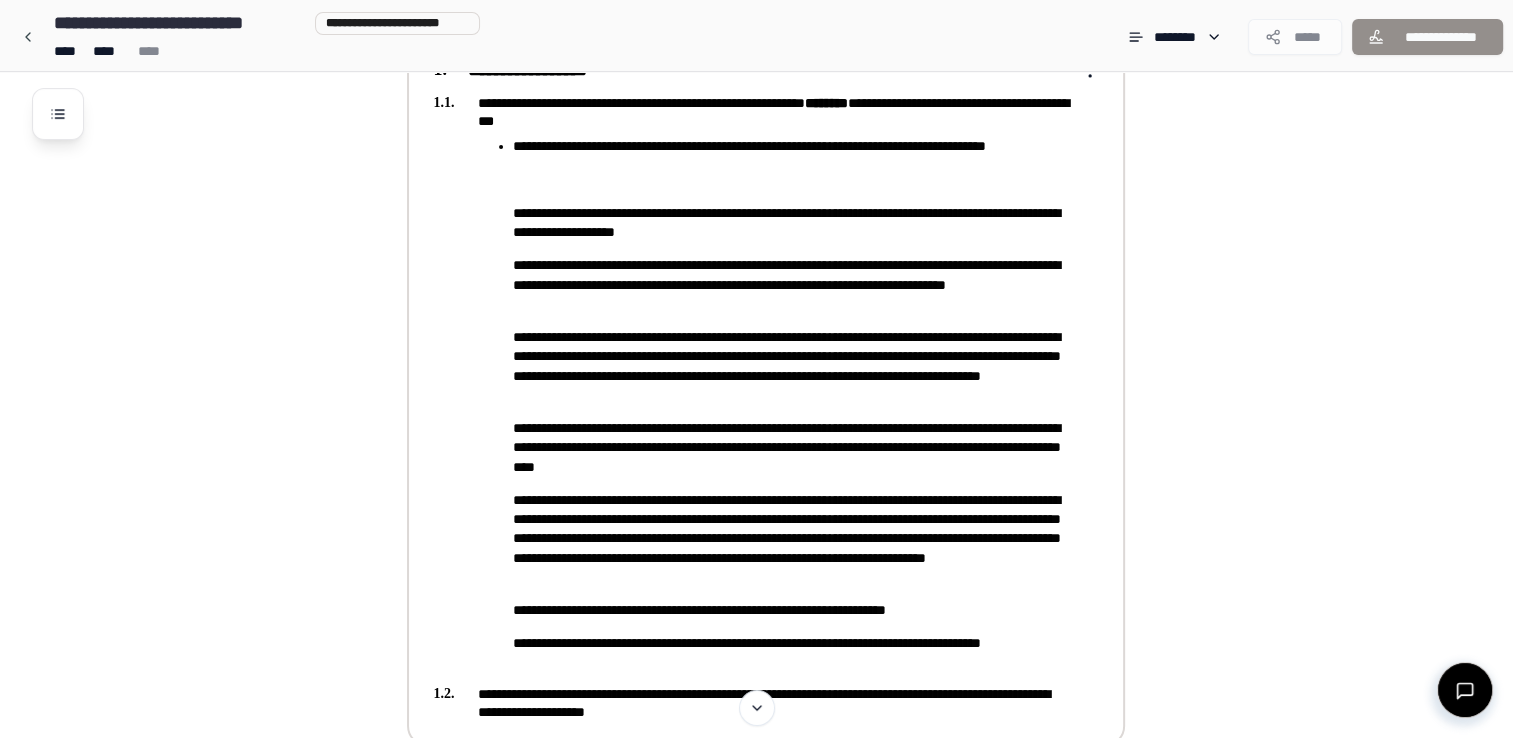 click on "**********" at bounding box center (752, 223) 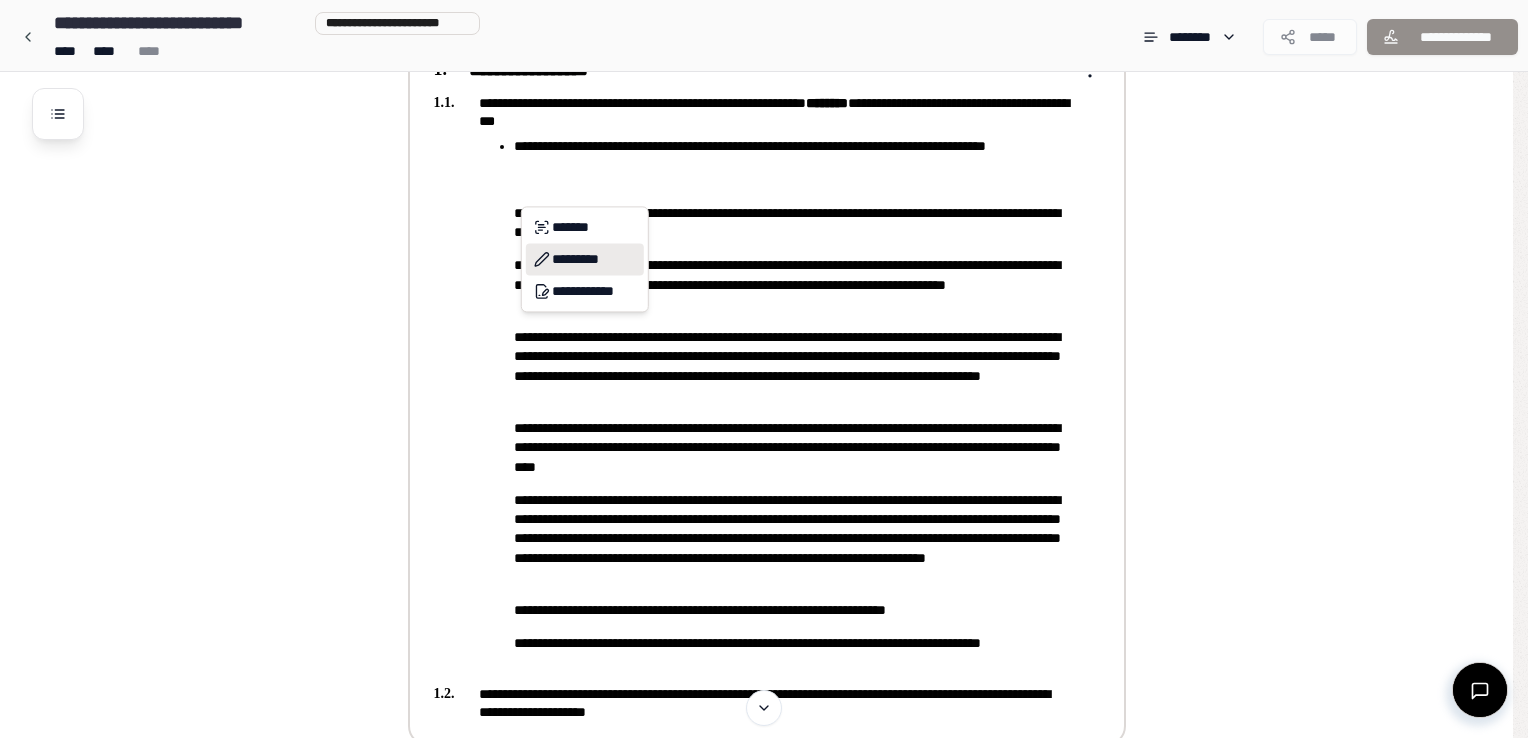 click on "*********" at bounding box center [585, 259] 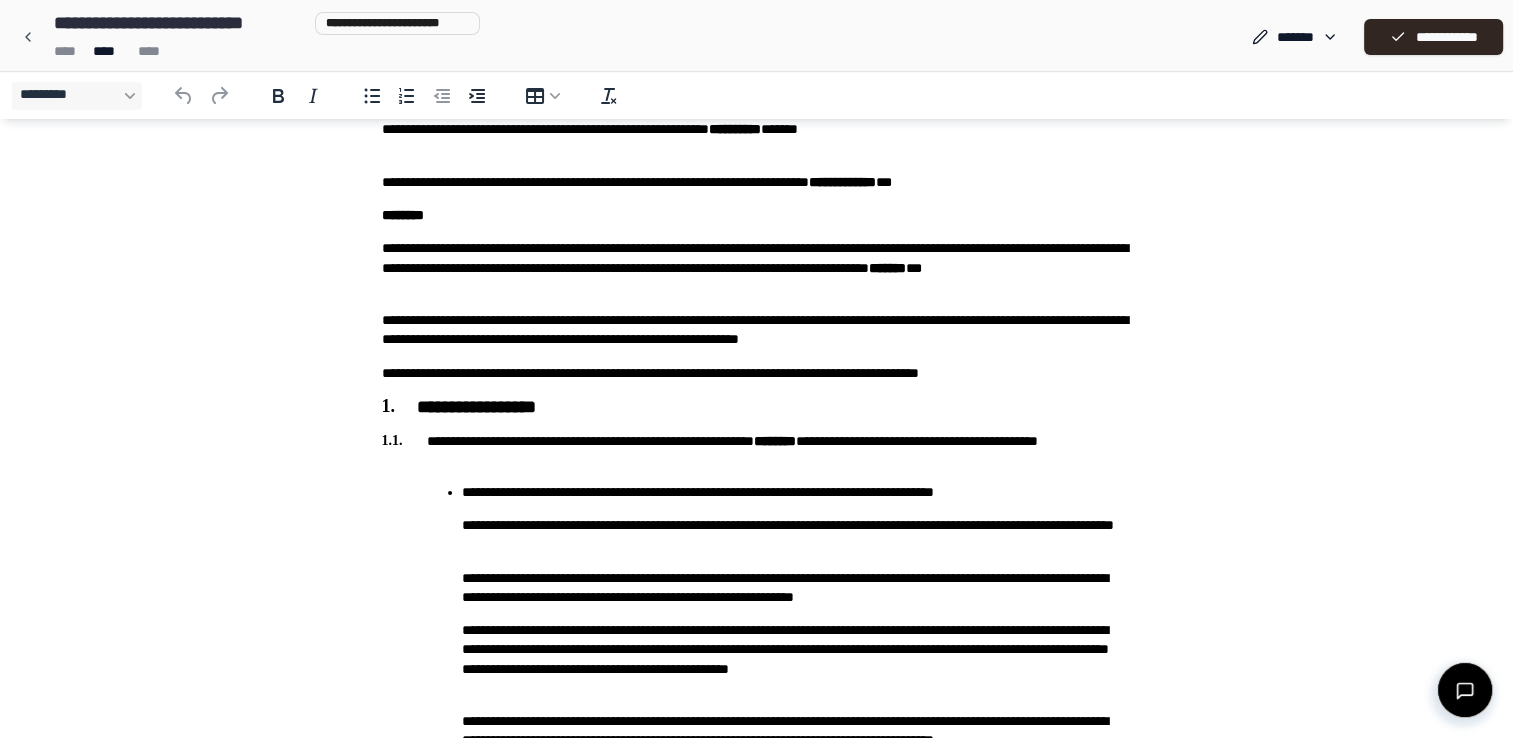 scroll, scrollTop: 400, scrollLeft: 0, axis: vertical 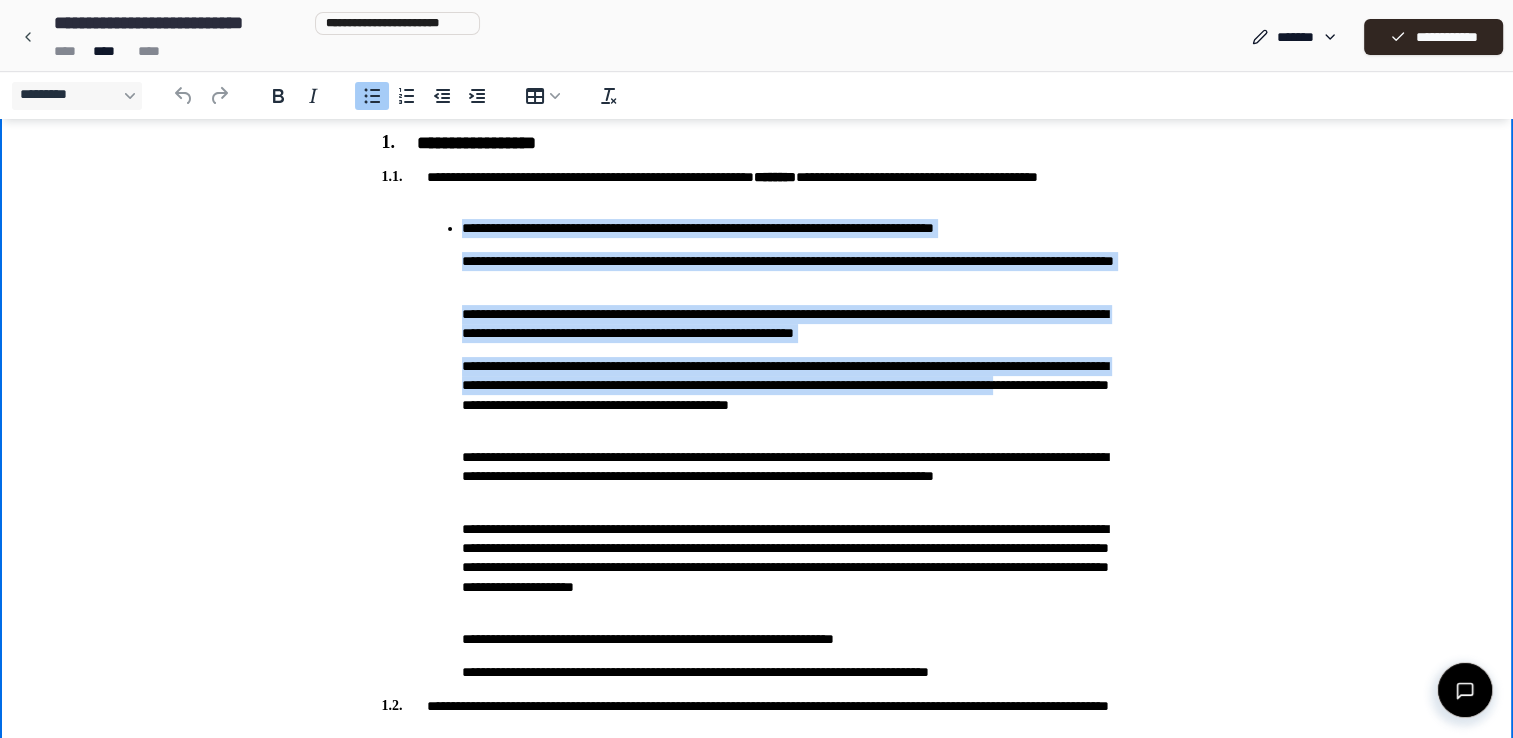 drag, startPoint x: 464, startPoint y: 226, endPoint x: 670, endPoint y: 399, distance: 269.00745 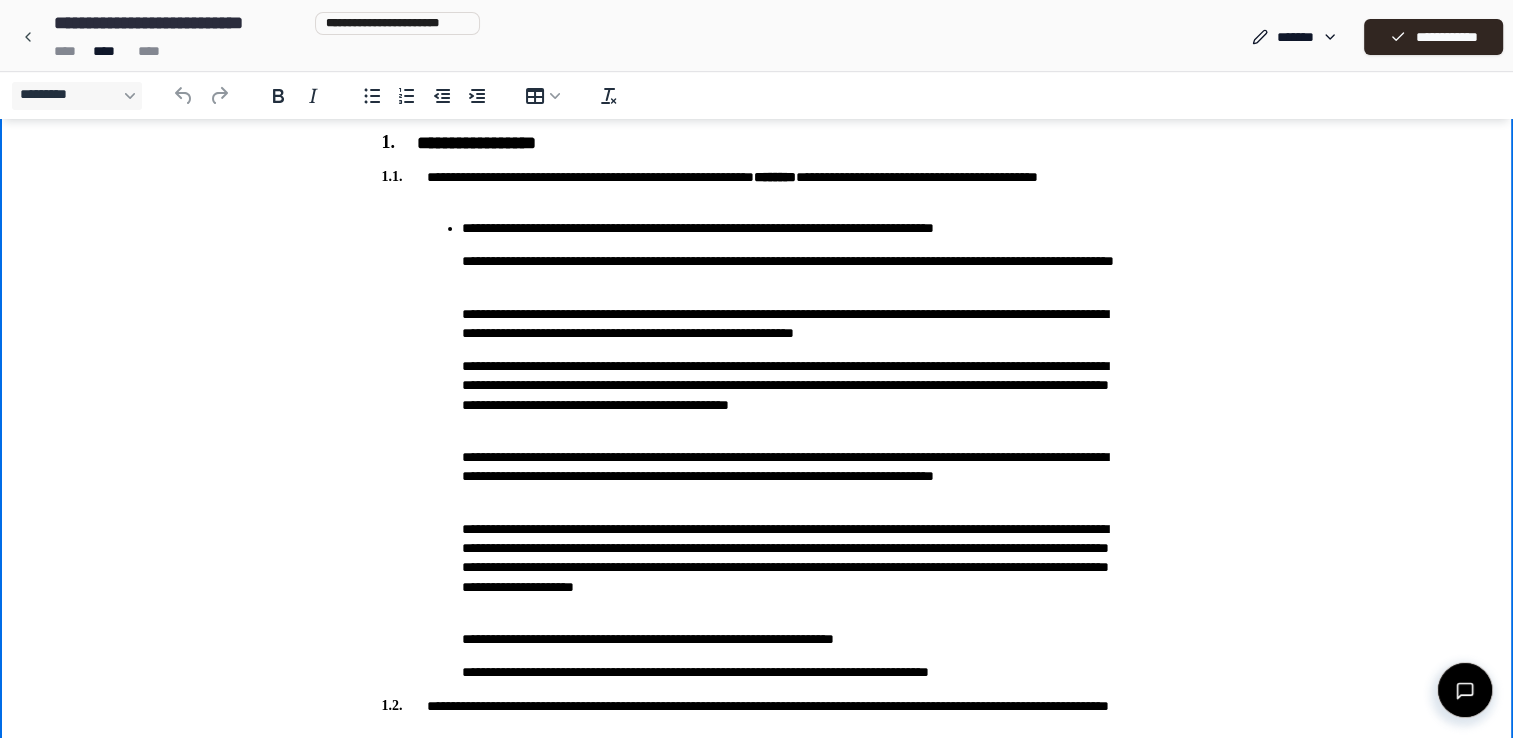 click on "**********" at bounding box center [797, 228] 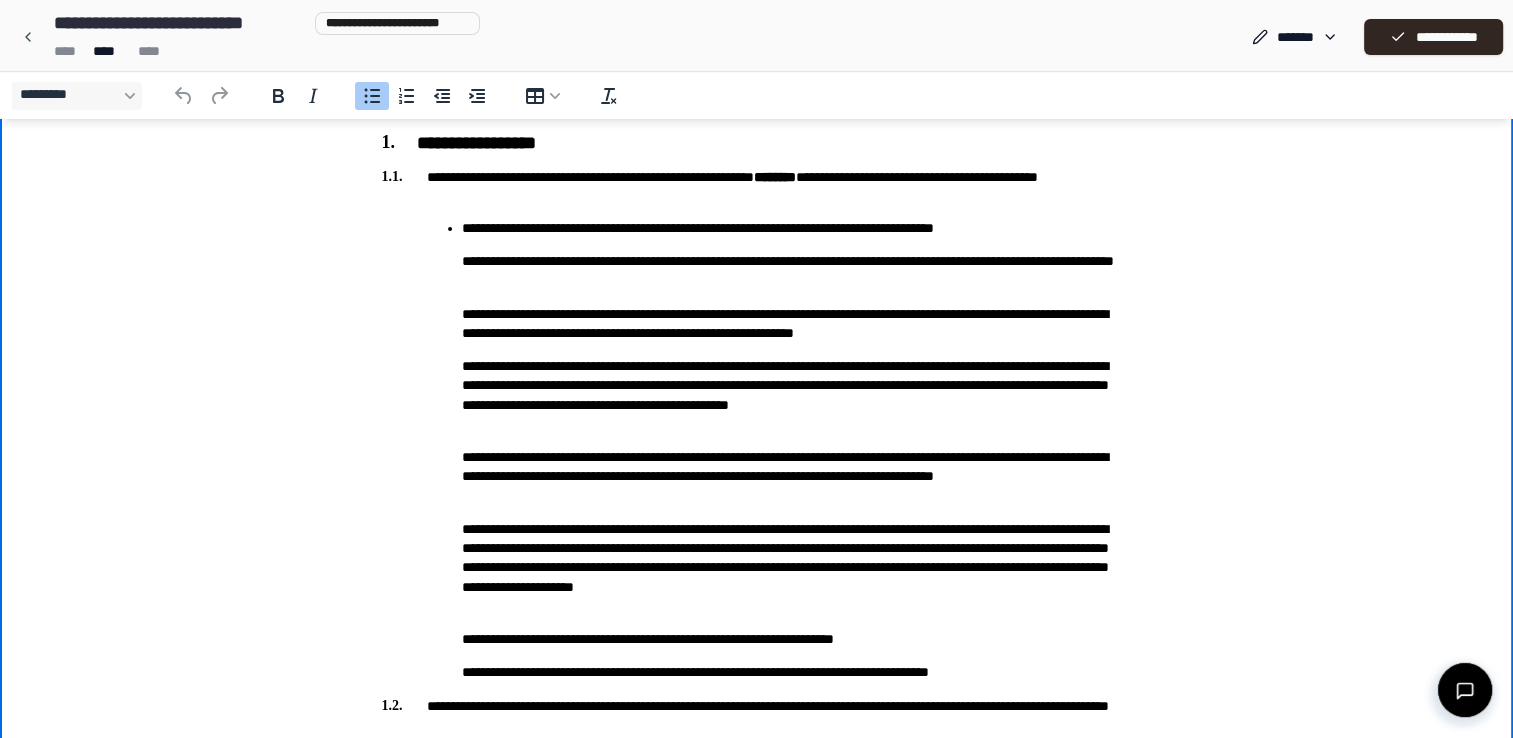 click on "**********" at bounding box center (797, 228) 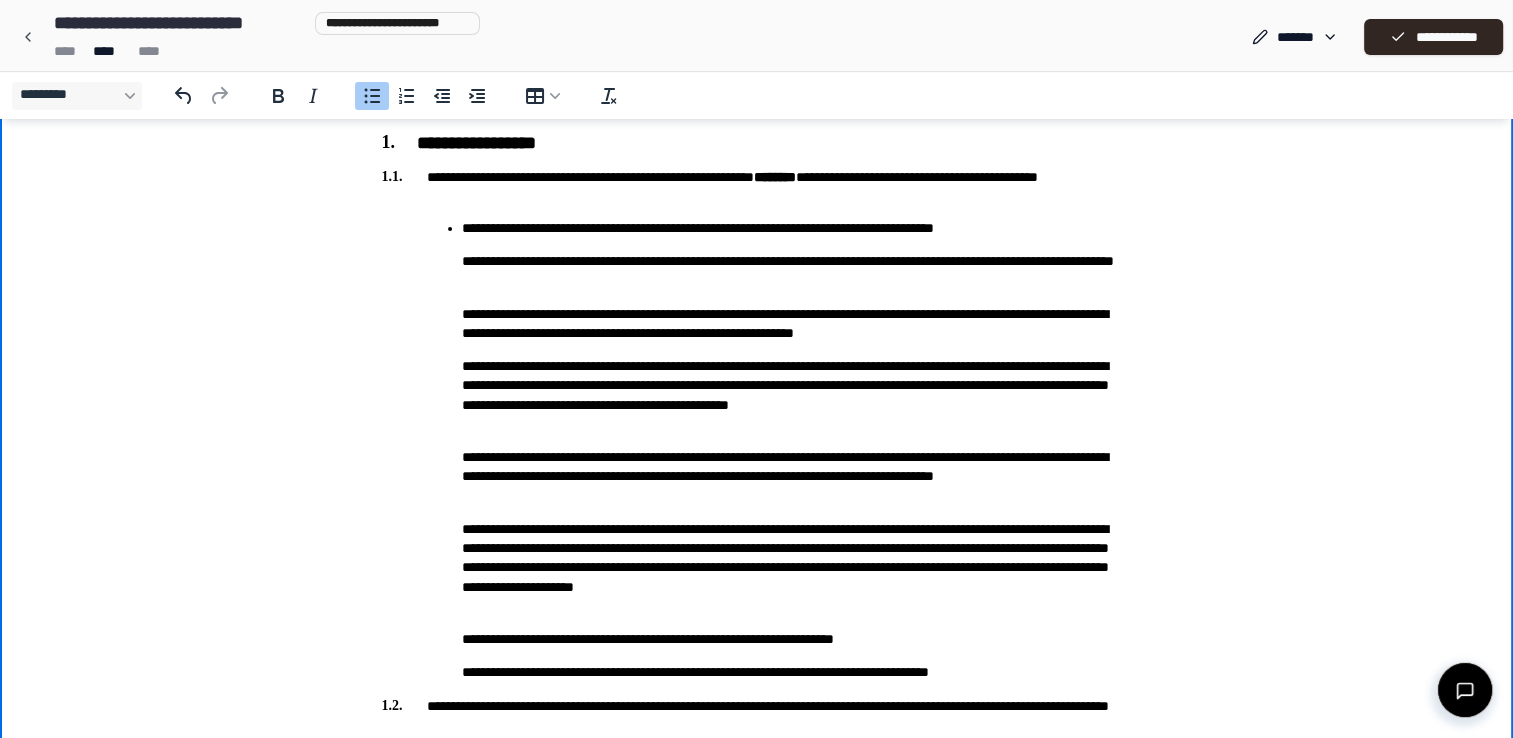 type 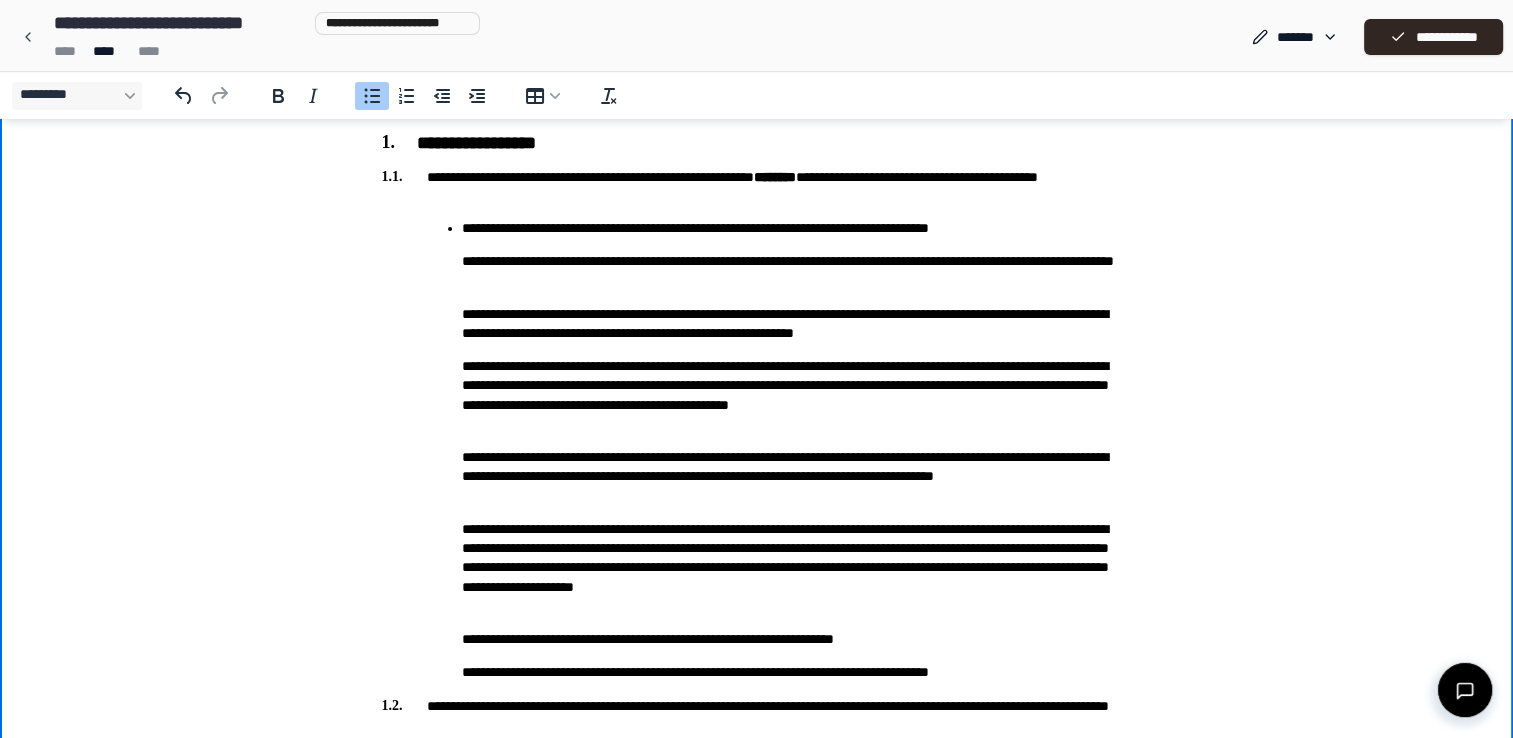 click on "**********" at bounding box center [797, 228] 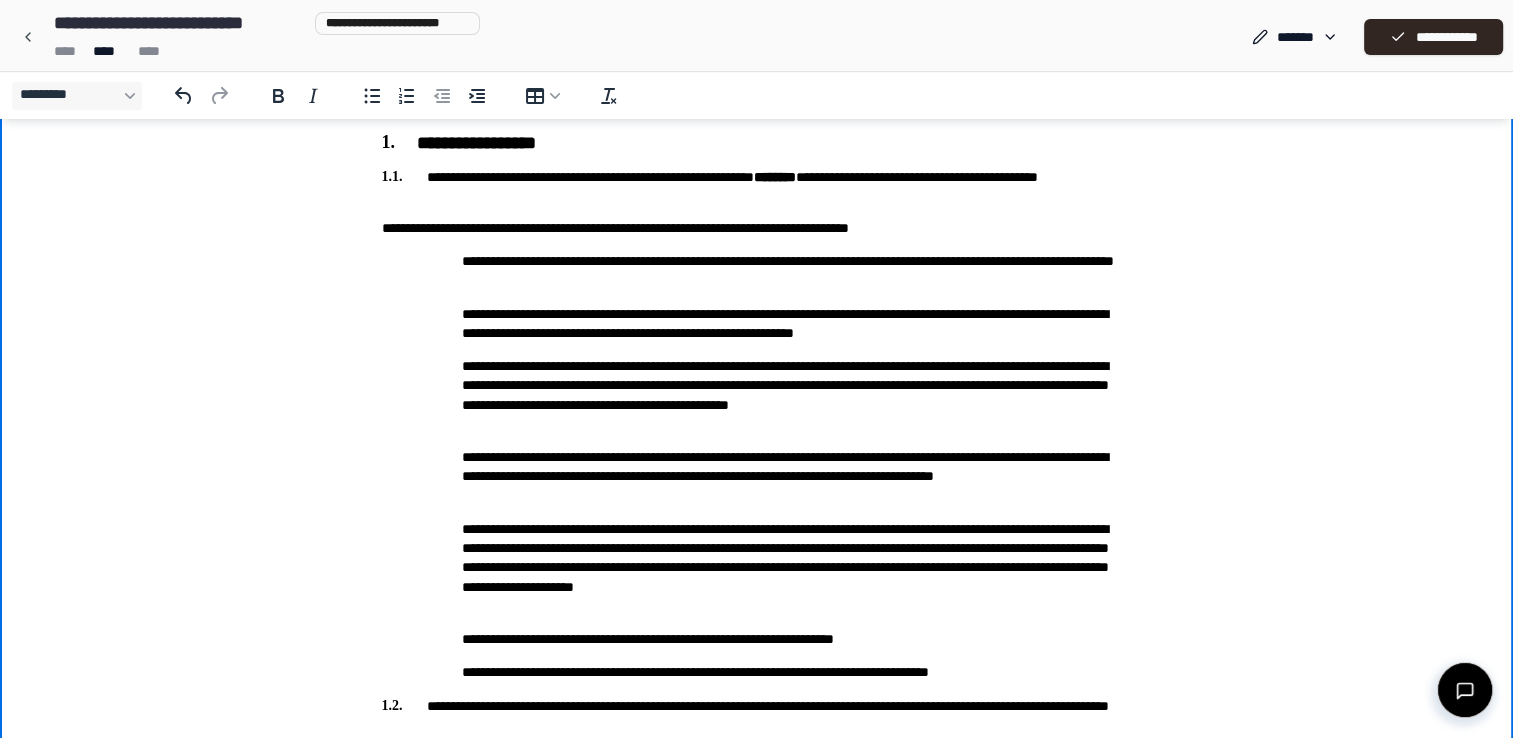 type 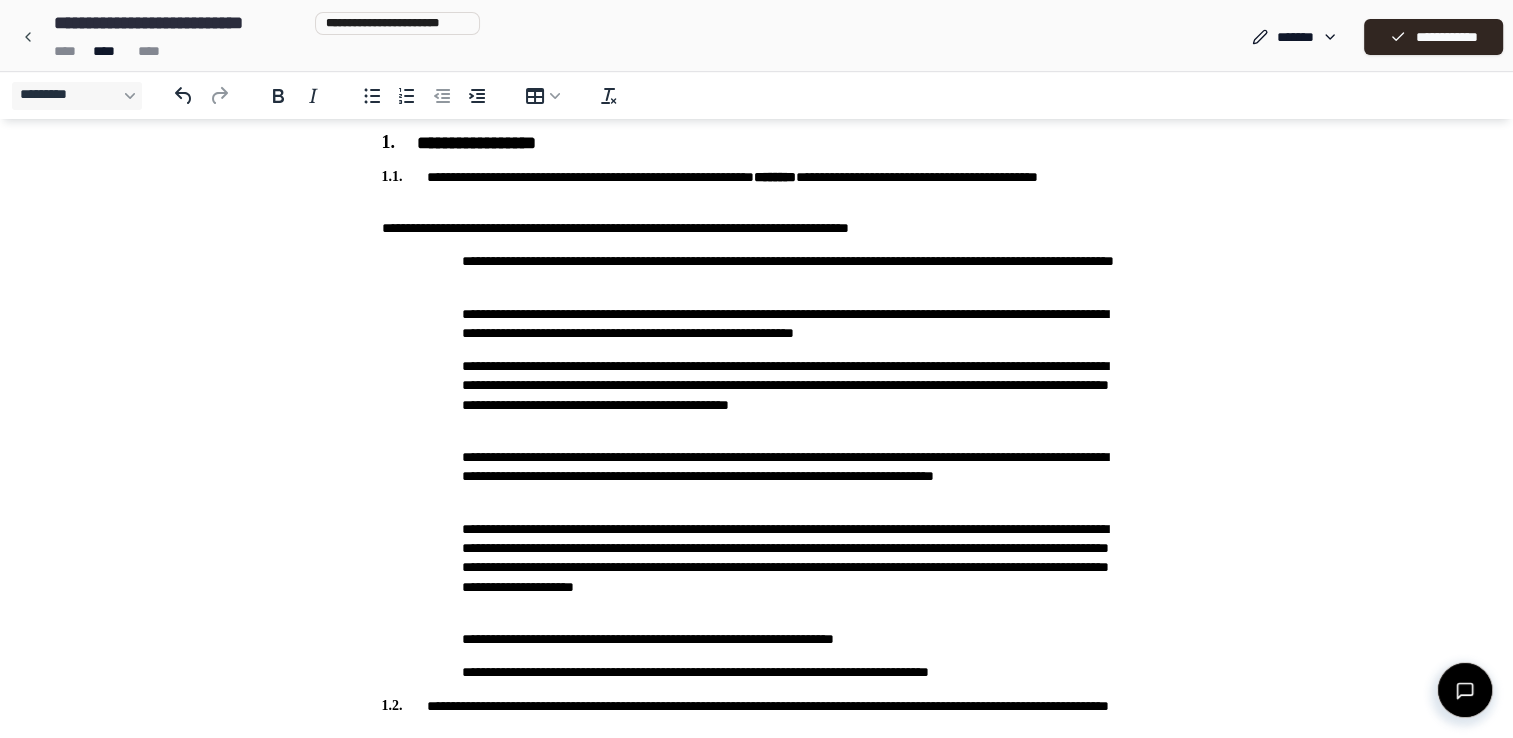 type 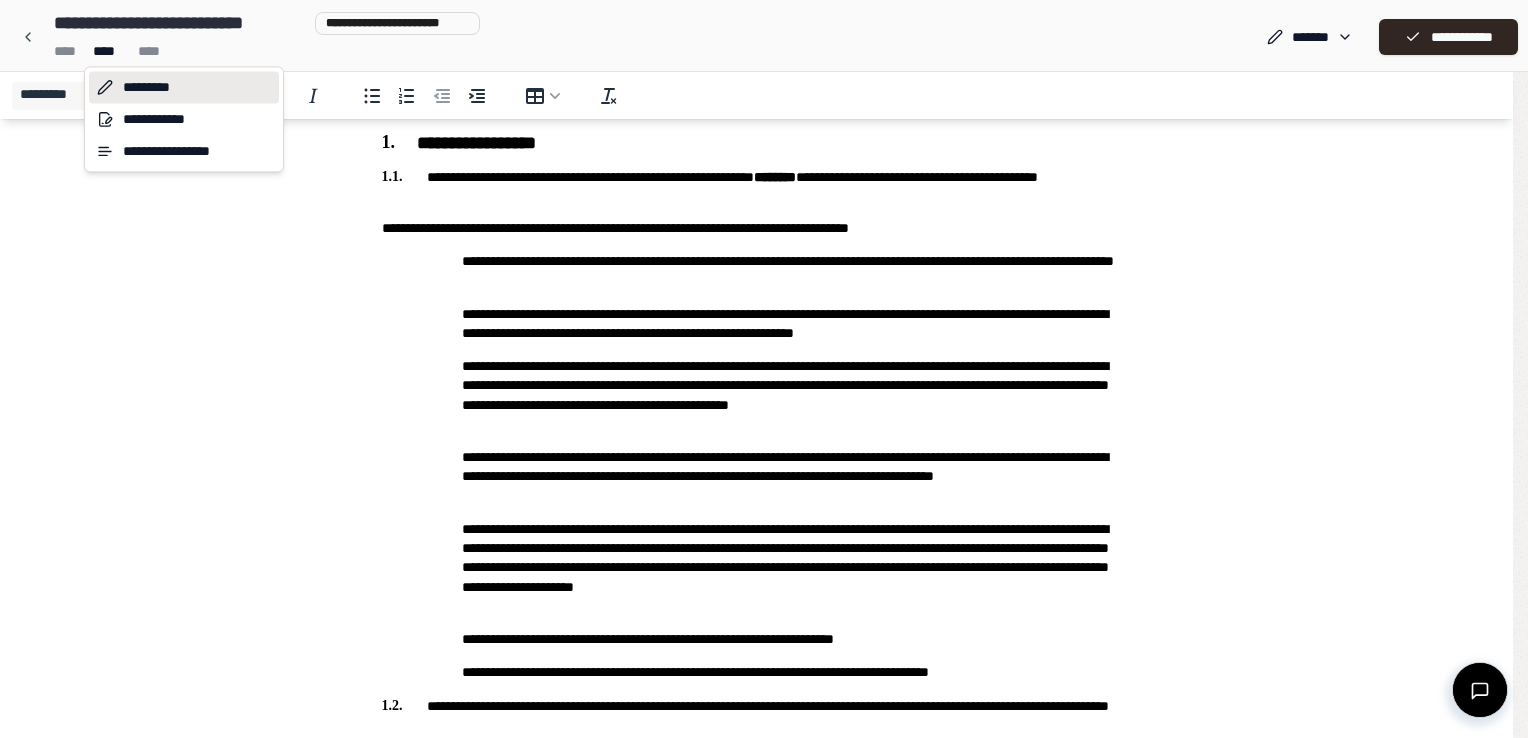 click on "*********" at bounding box center (184, 87) 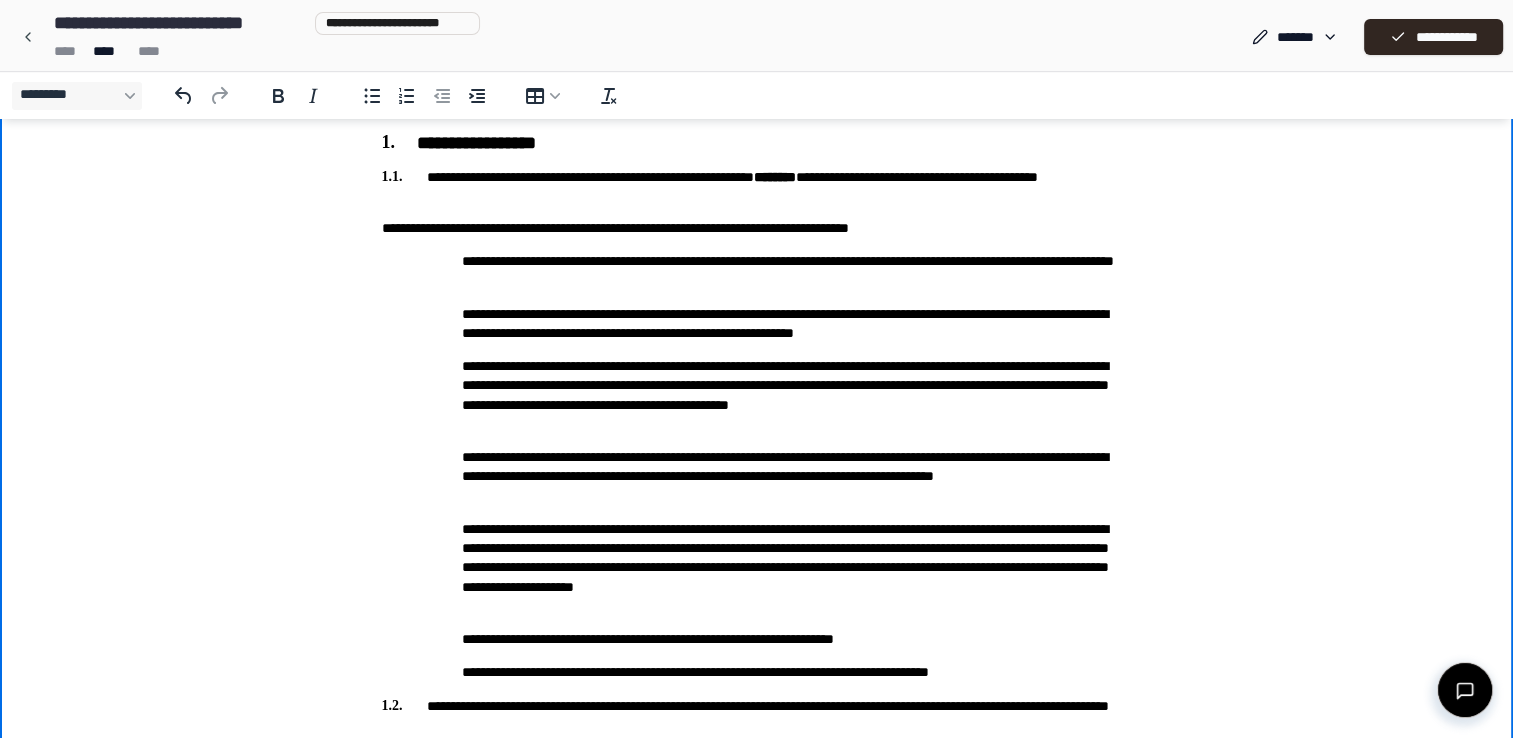 click on "**********" at bounding box center (757, 1294) 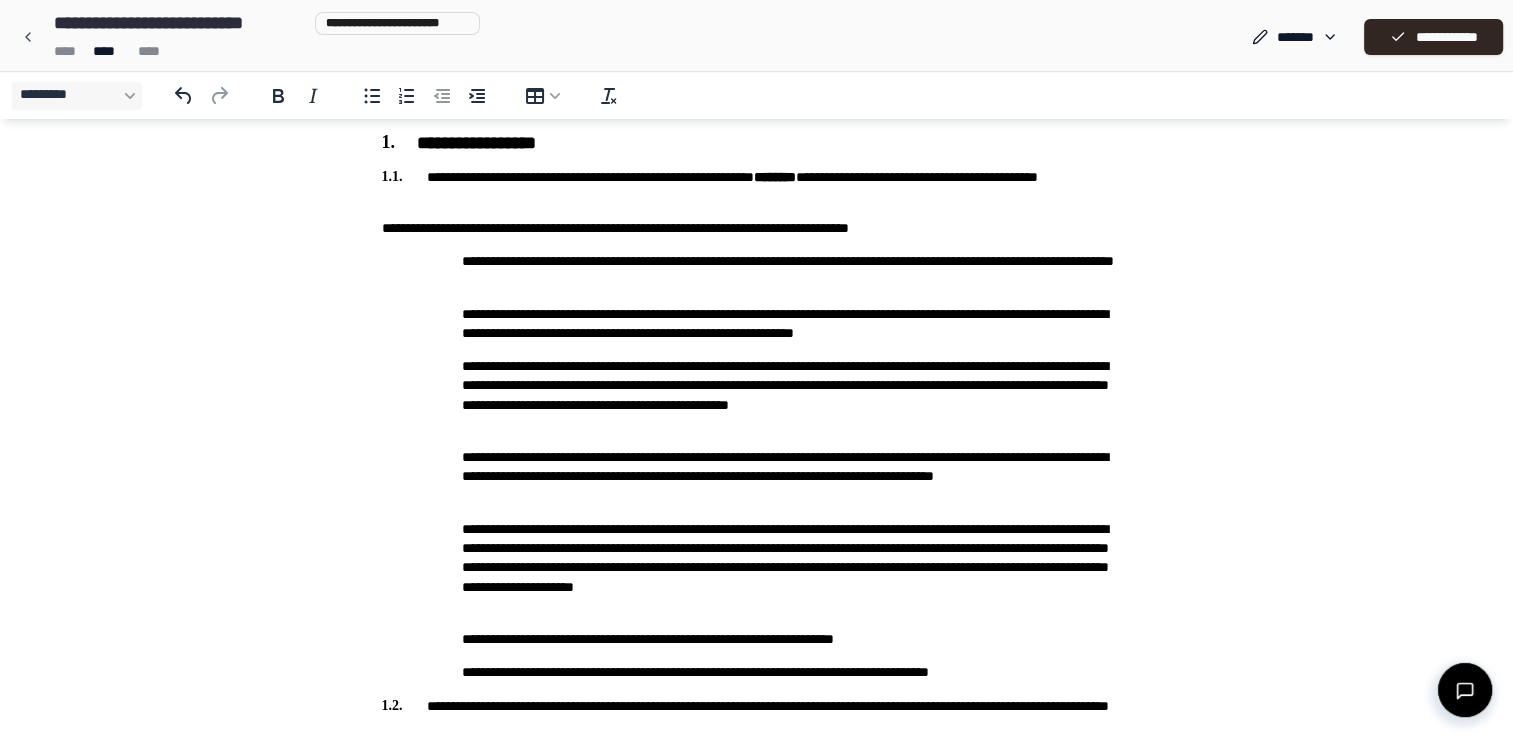 click at bounding box center (28, 37) 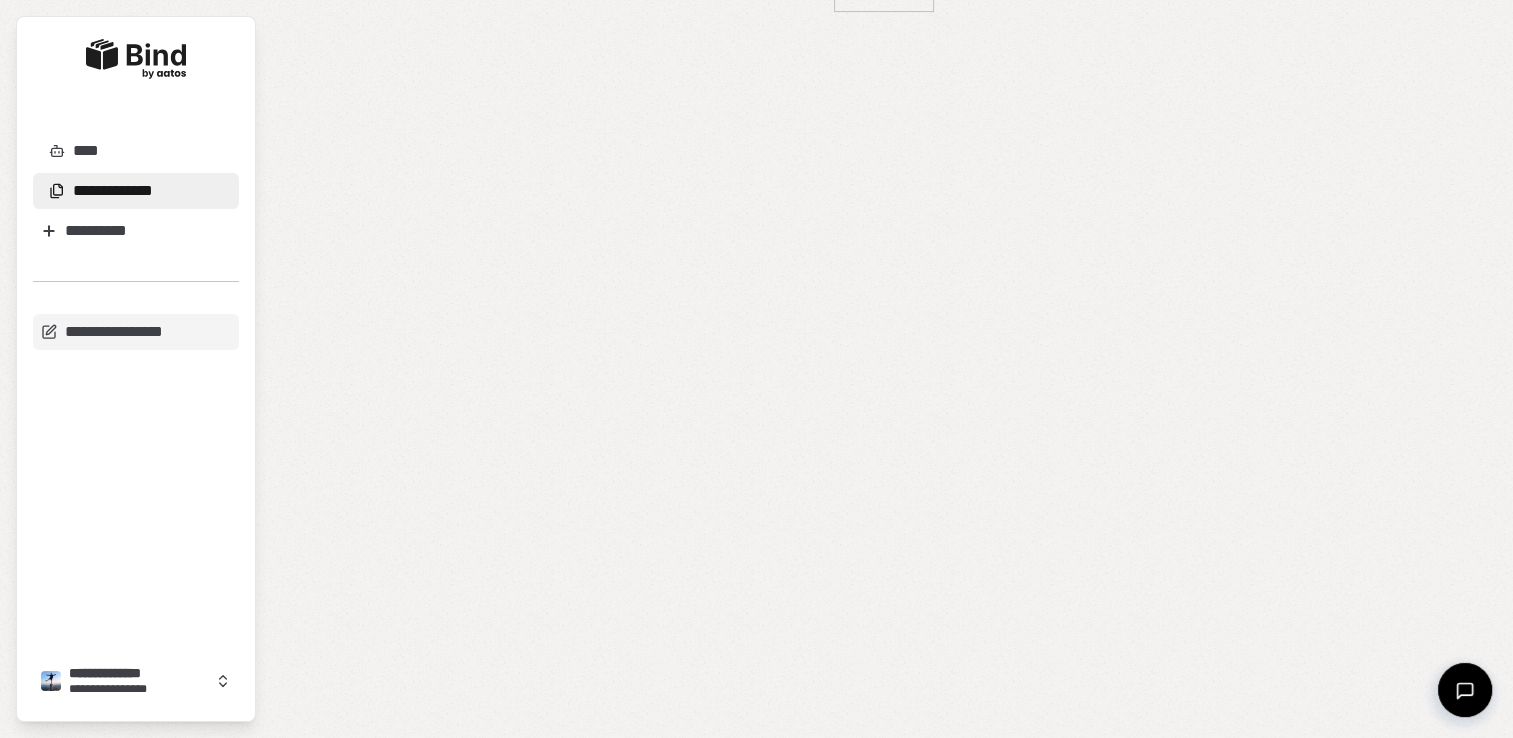 scroll, scrollTop: 0, scrollLeft: 0, axis: both 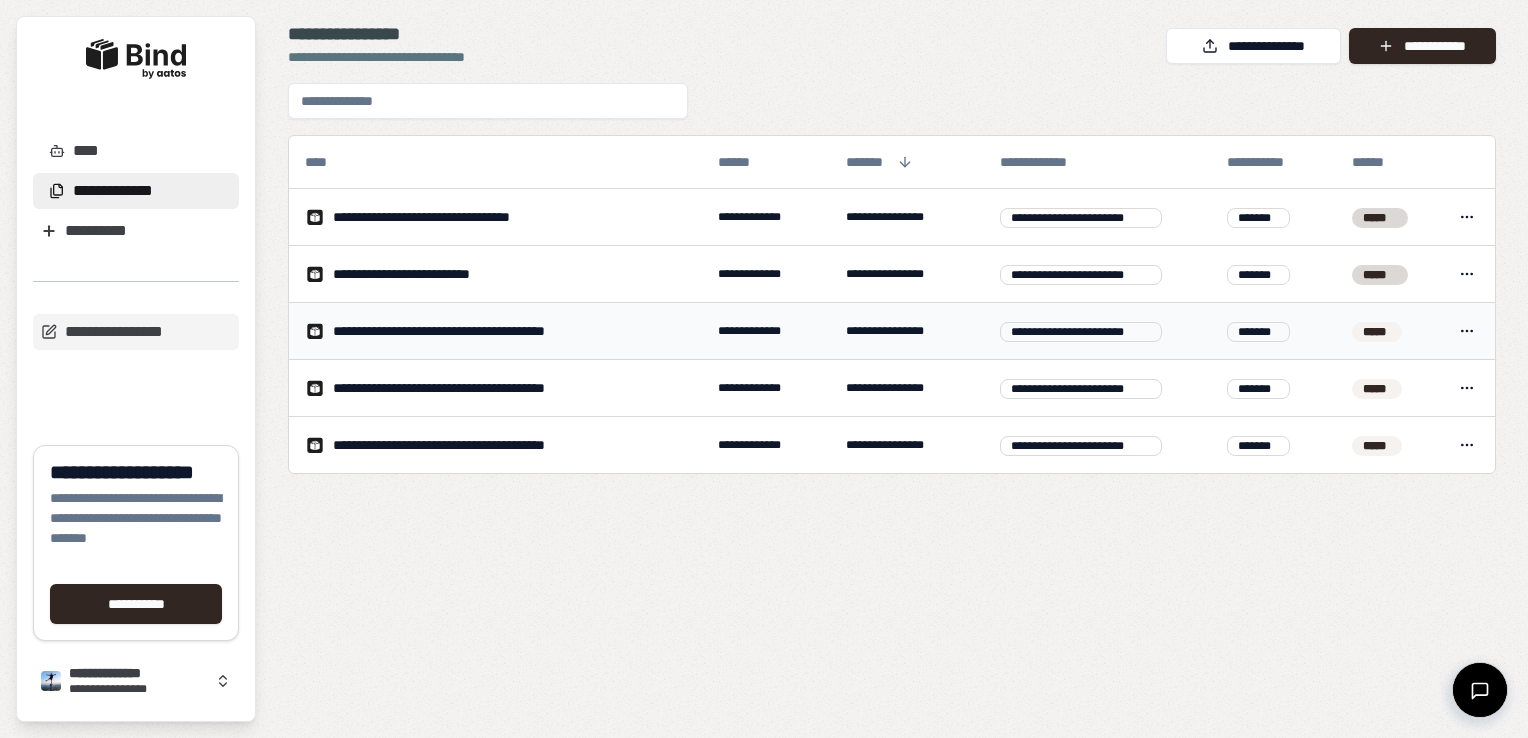 click on "**********" at bounding box center (495, 274) 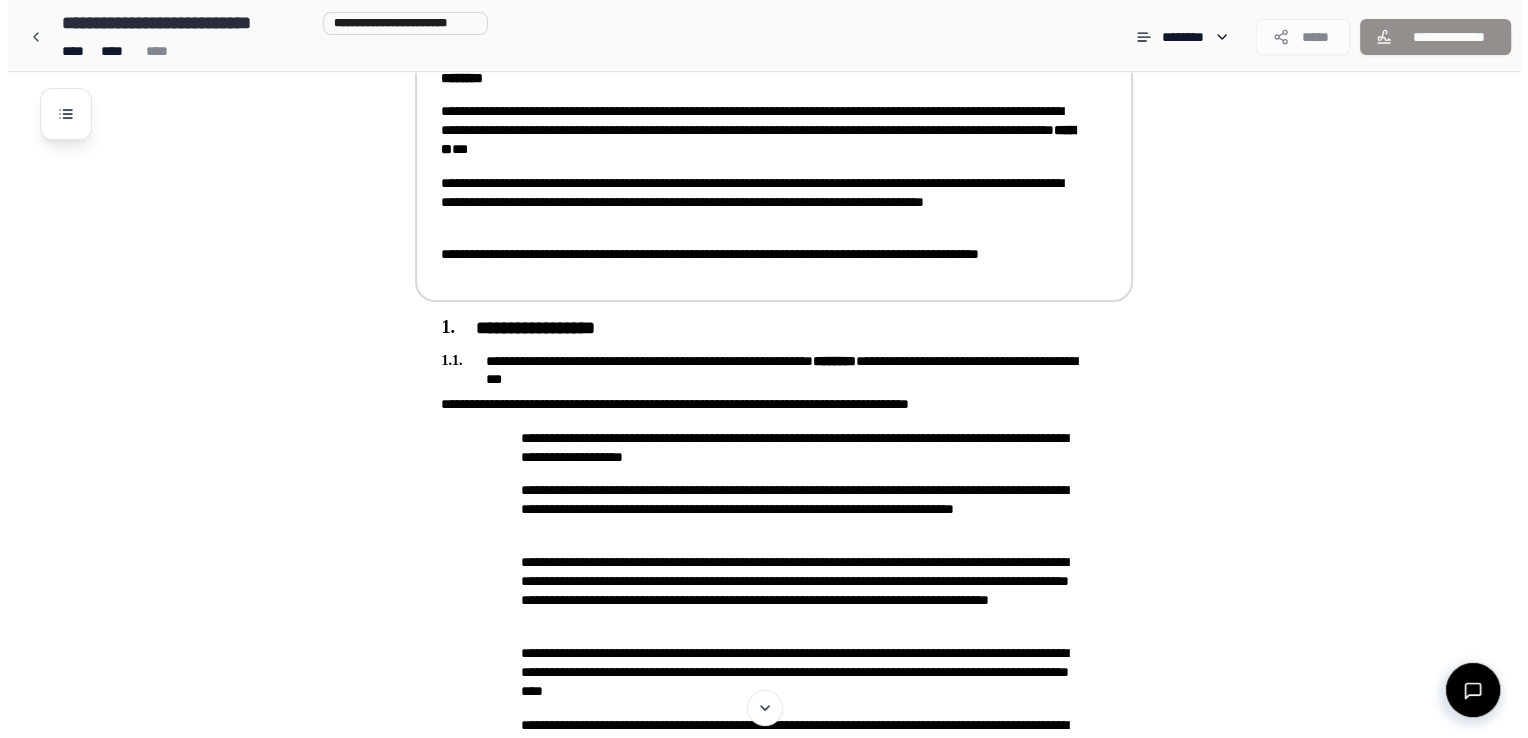 scroll, scrollTop: 300, scrollLeft: 0, axis: vertical 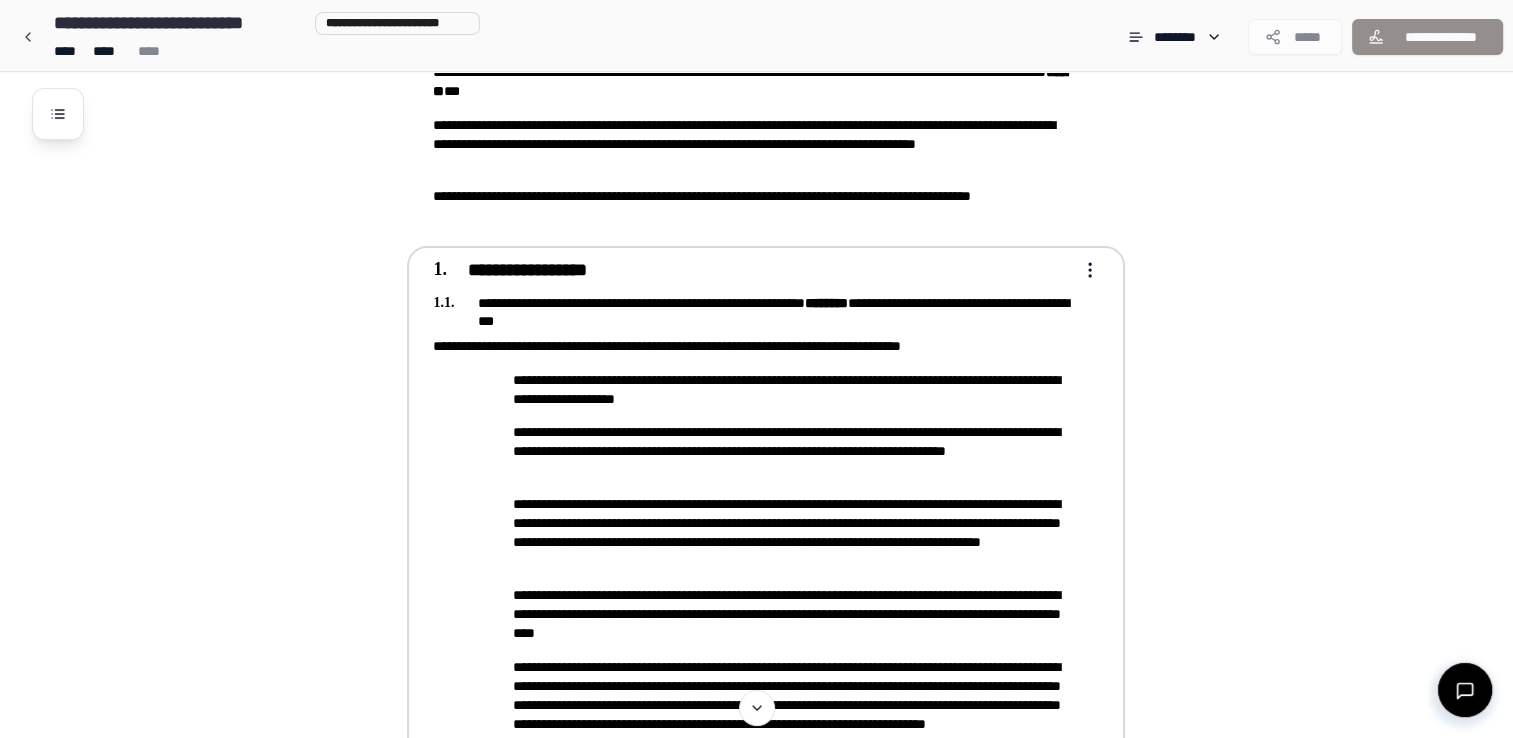 click on "**********" at bounding box center (752, 346) 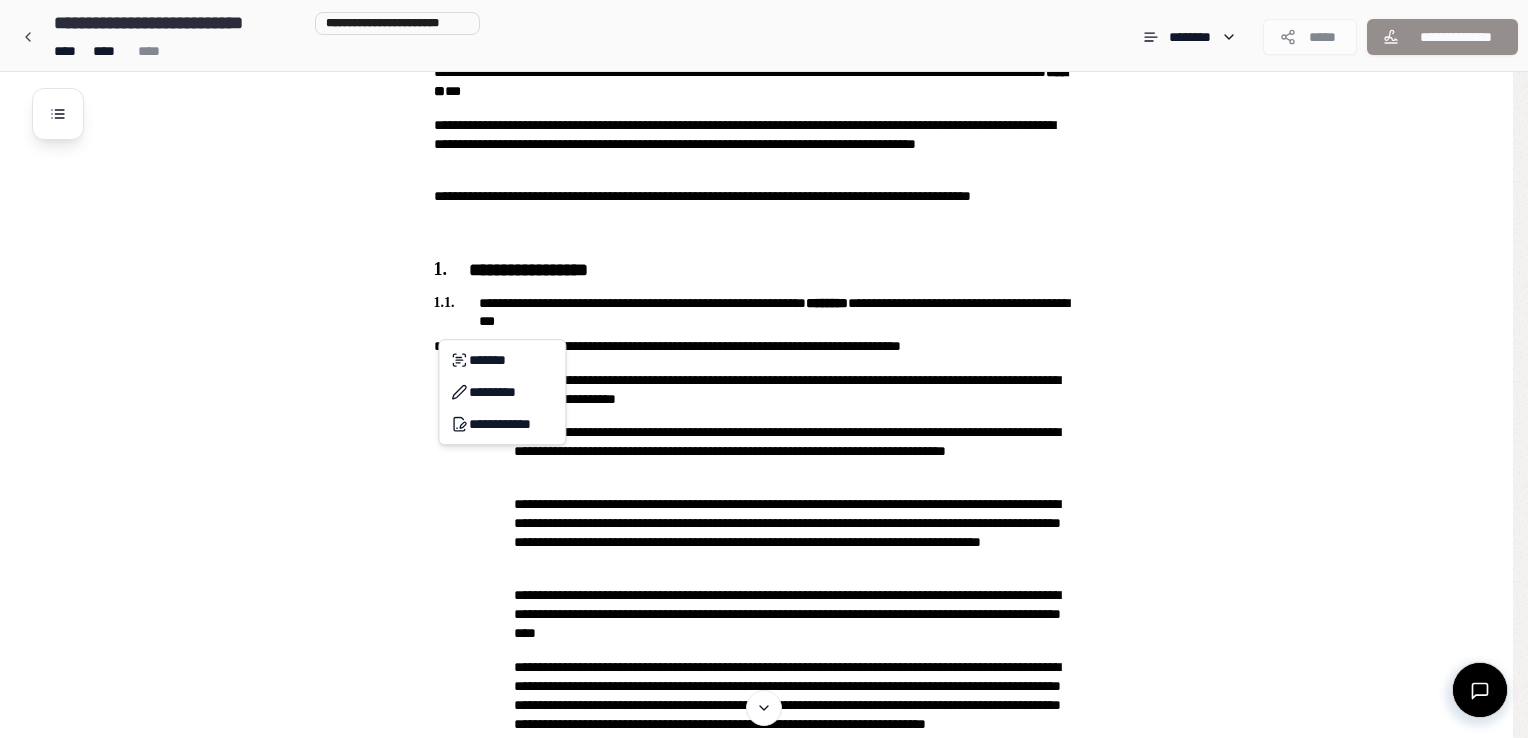 drag, startPoint x: 504, startPoint y: 418, endPoint x: 650, endPoint y: 362, distance: 156.37135 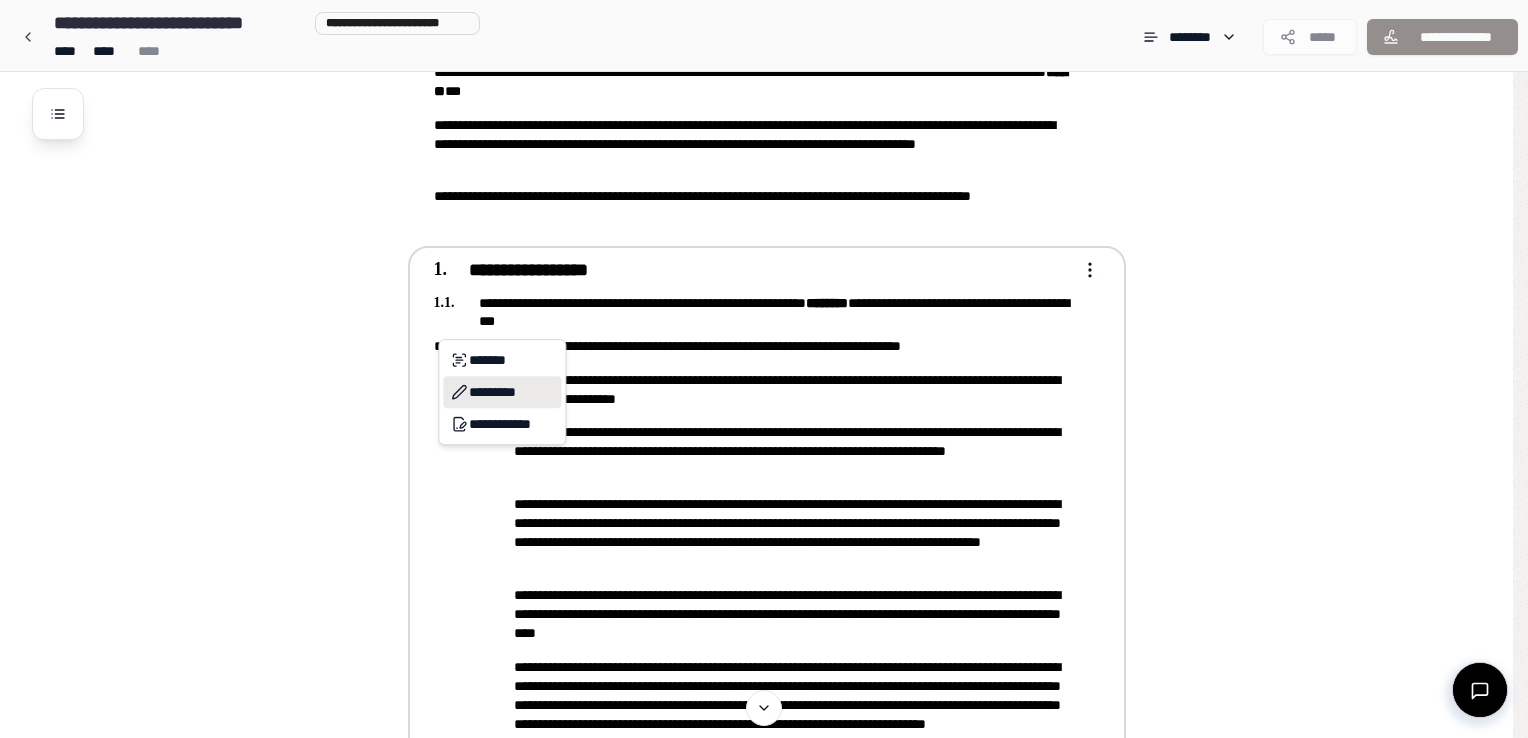click on "*********" at bounding box center [502, 392] 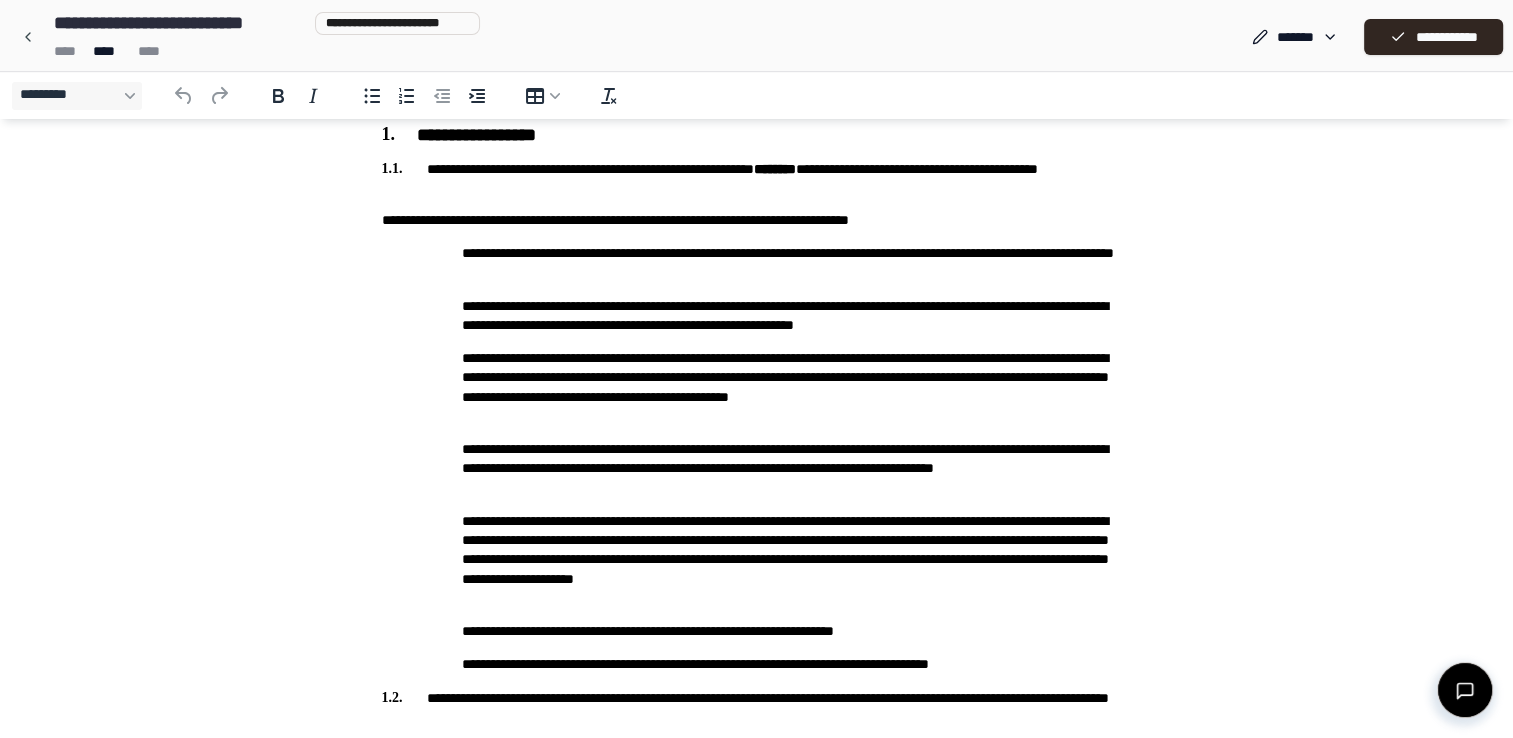 scroll, scrollTop: 300, scrollLeft: 0, axis: vertical 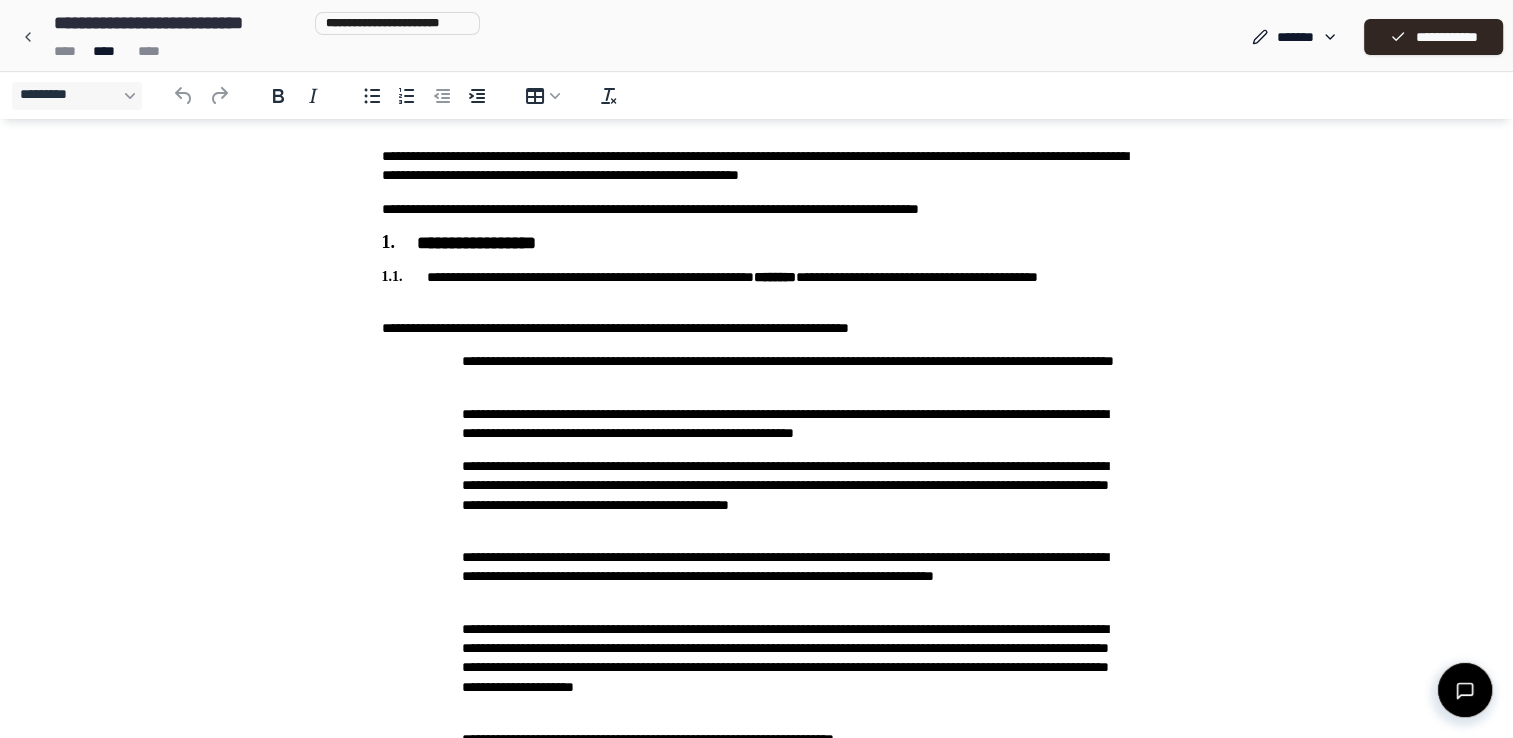 click on "**********" at bounding box center (757, 328) 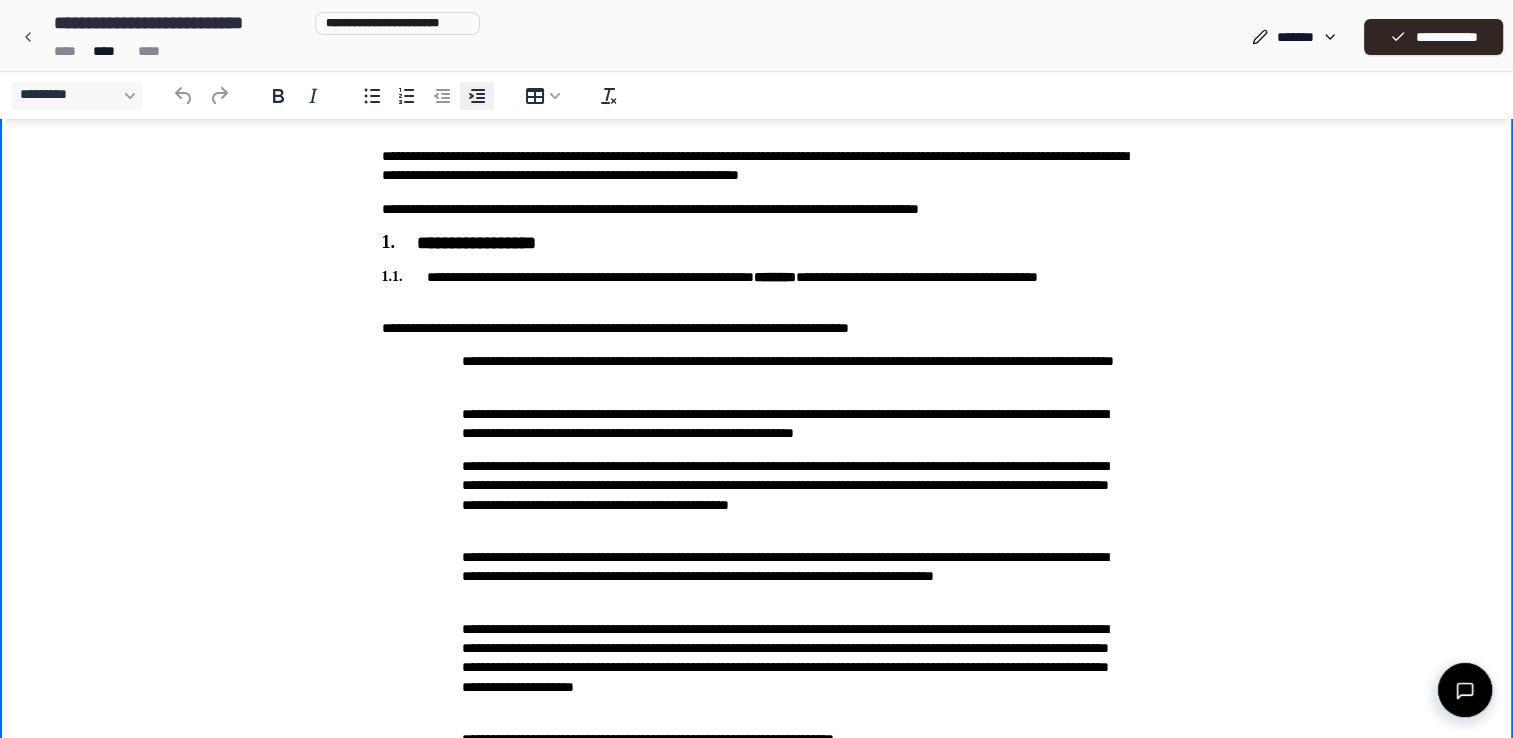 click 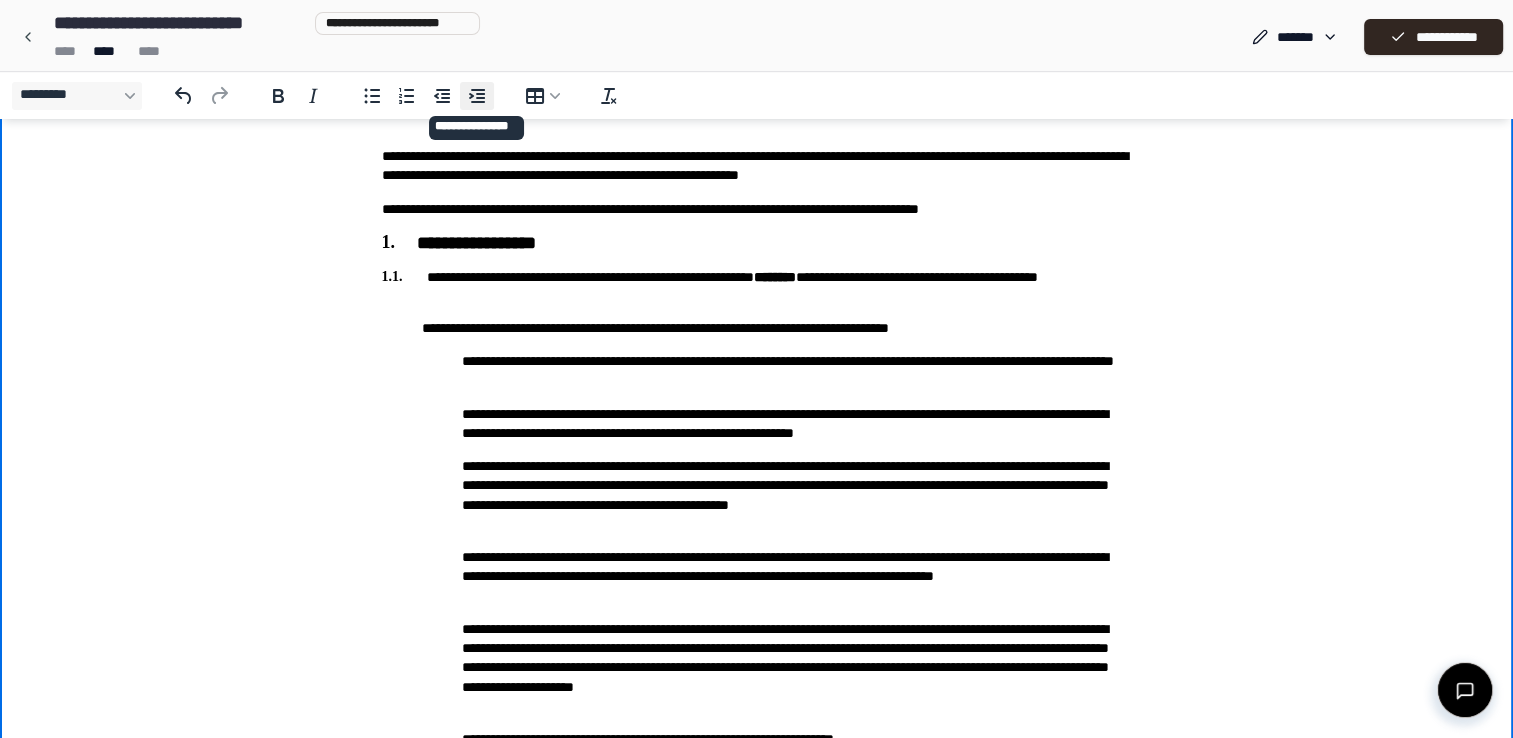 click 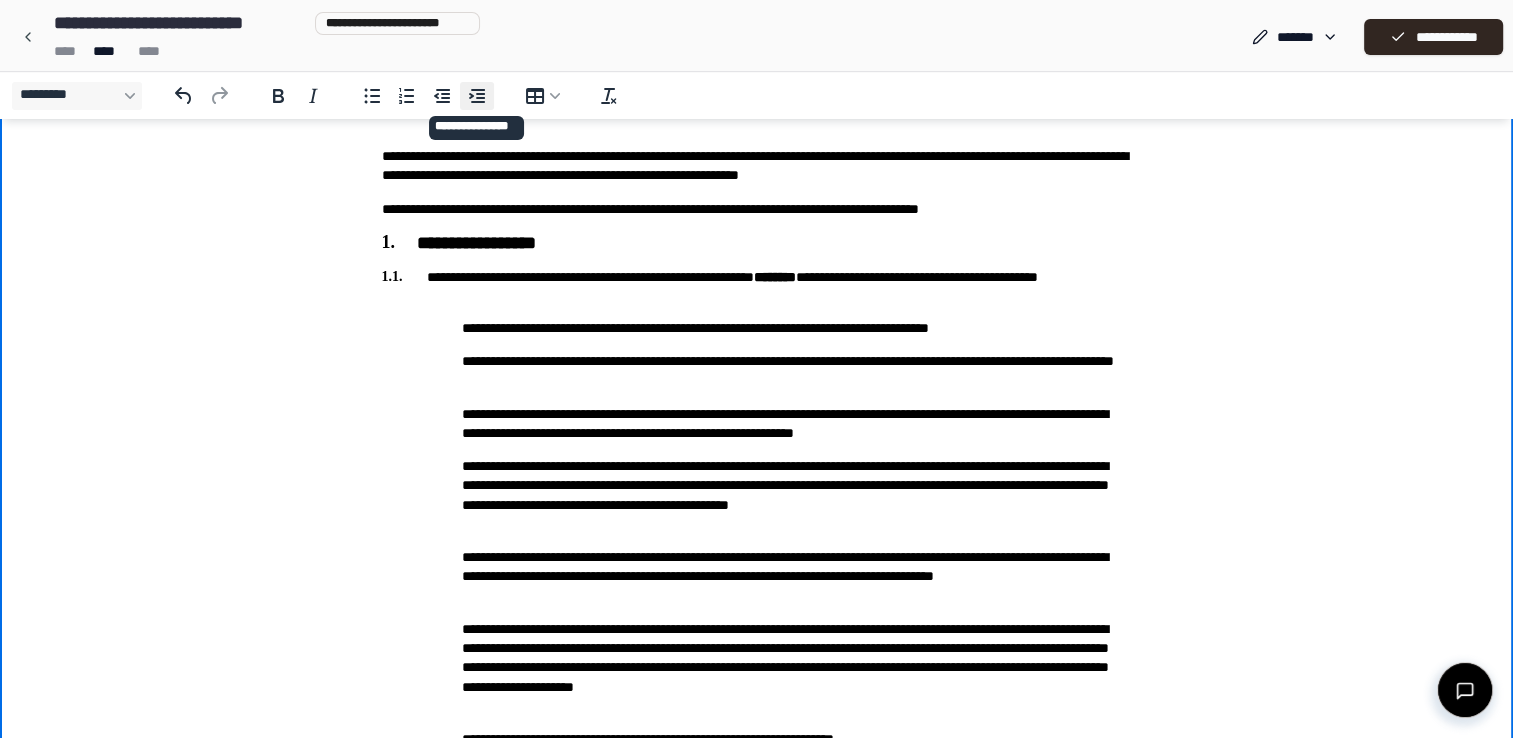 type 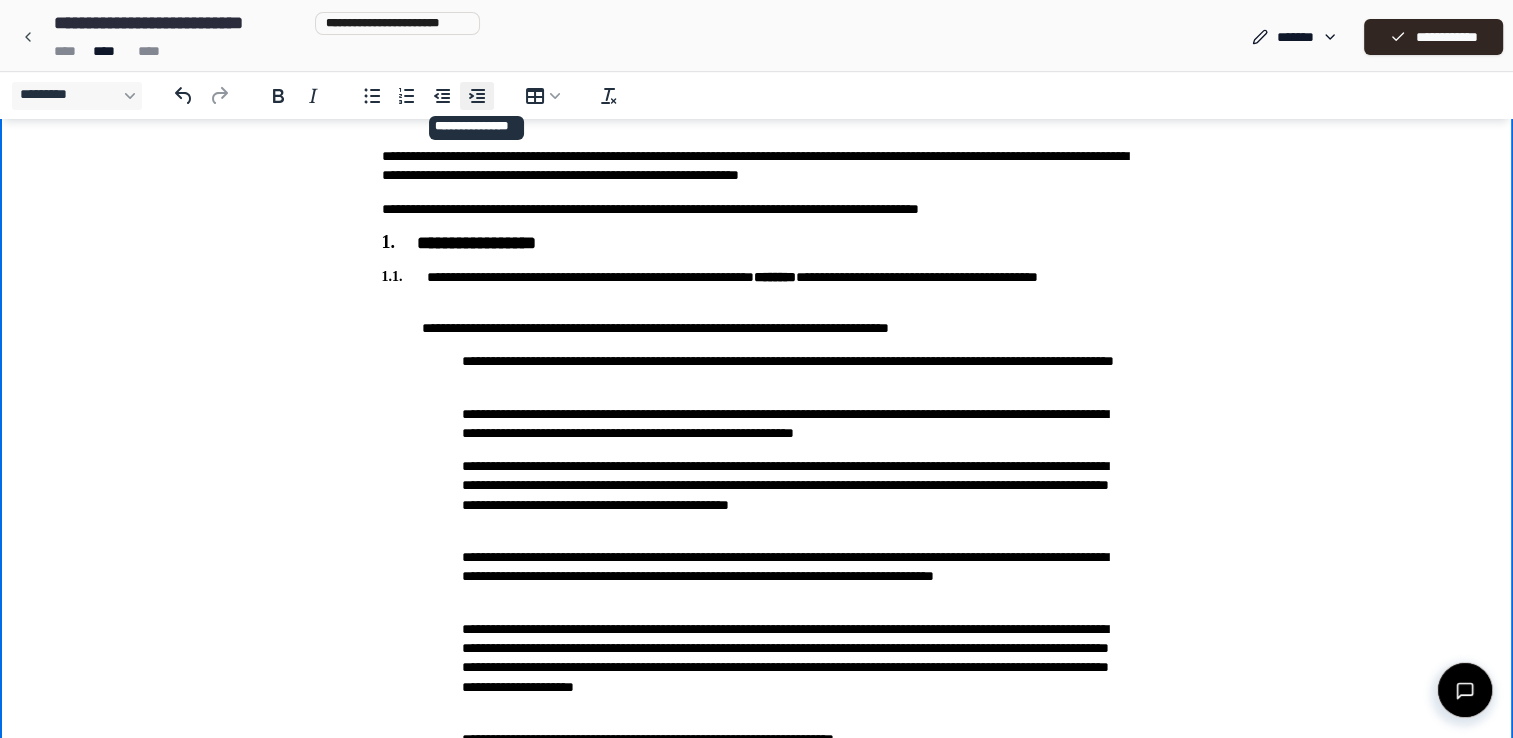 drag, startPoint x: 472, startPoint y: 94, endPoint x: 473, endPoint y: 302, distance: 208.00241 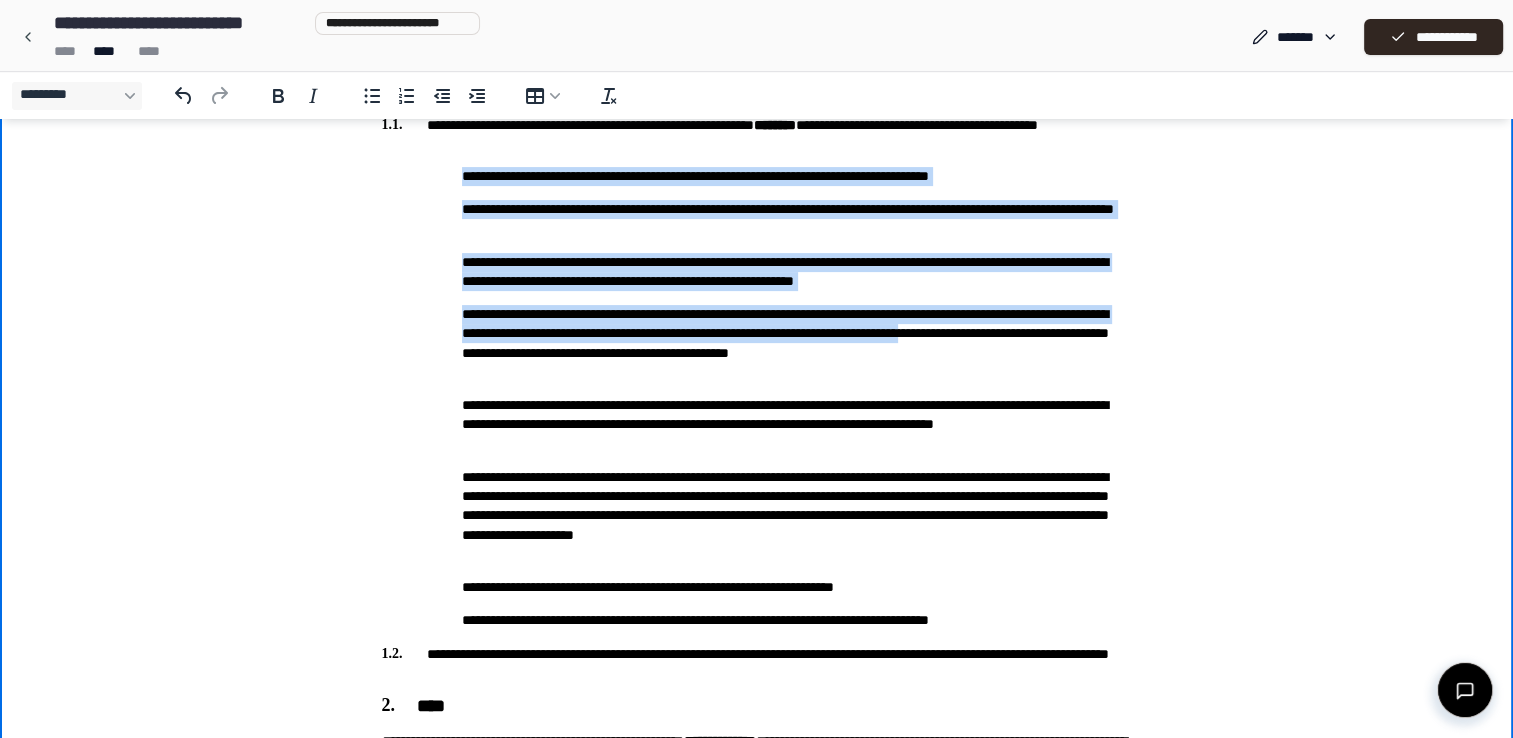 scroll, scrollTop: 500, scrollLeft: 0, axis: vertical 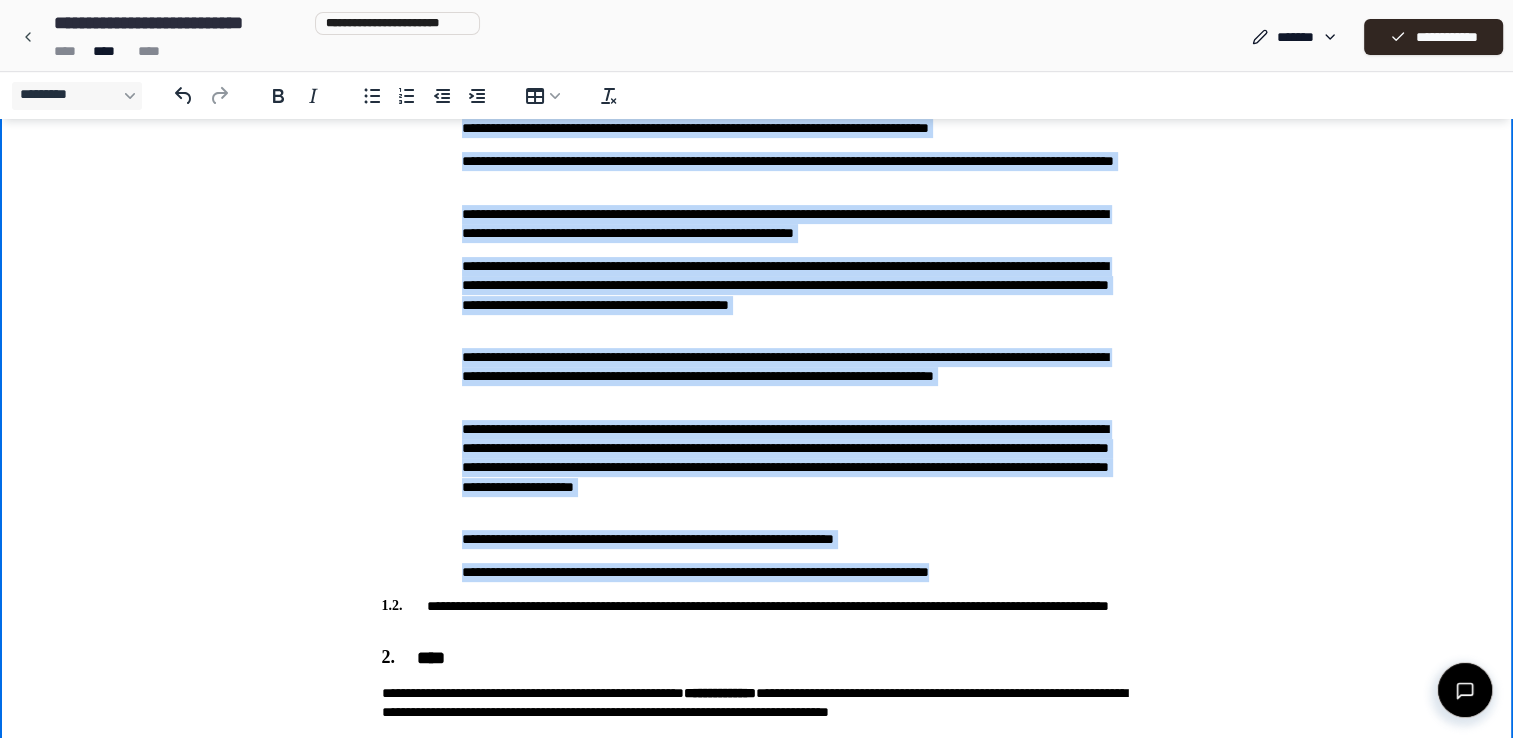 drag, startPoint x: 461, startPoint y: 121, endPoint x: 1048, endPoint y: 570, distance: 739.03314 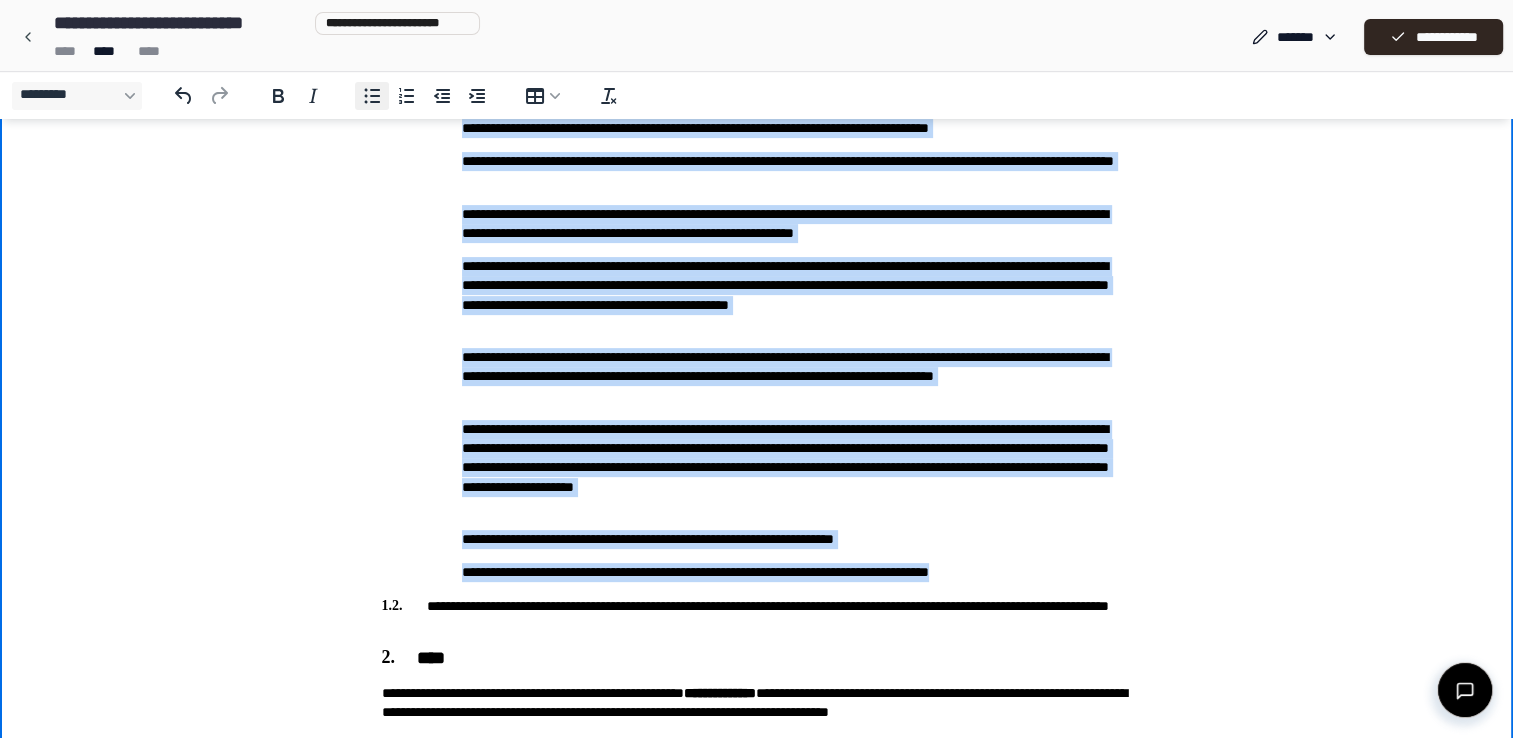 click 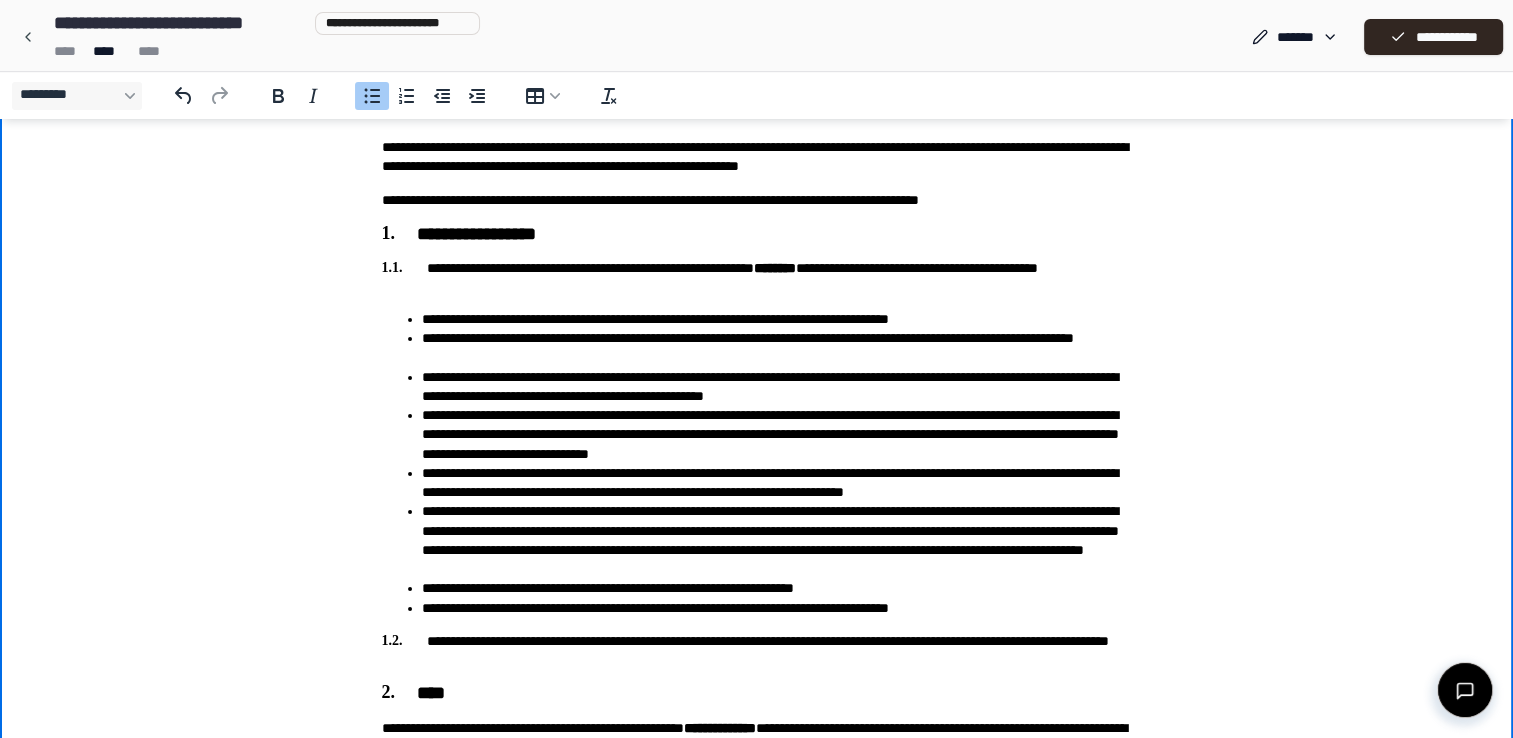 scroll, scrollTop: 300, scrollLeft: 0, axis: vertical 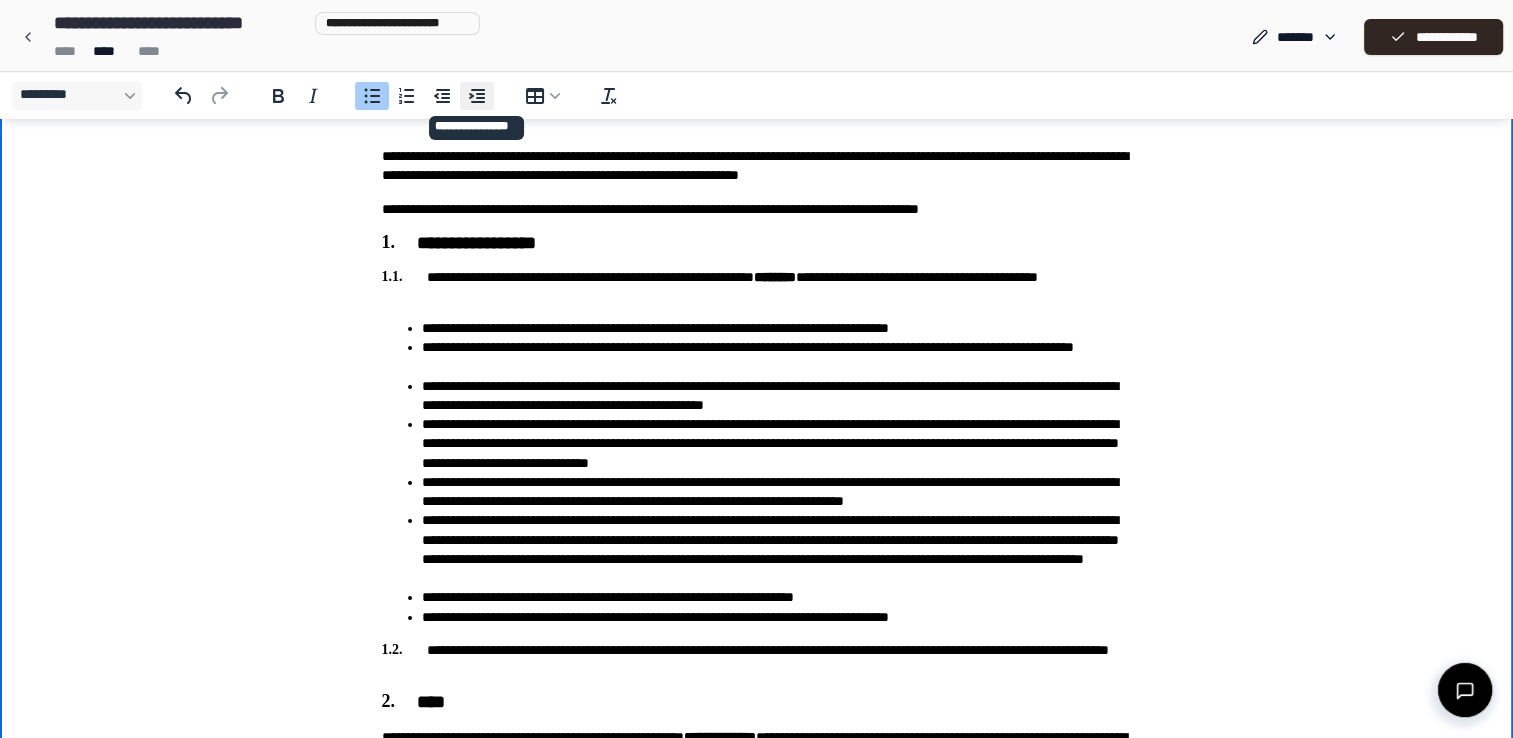 click 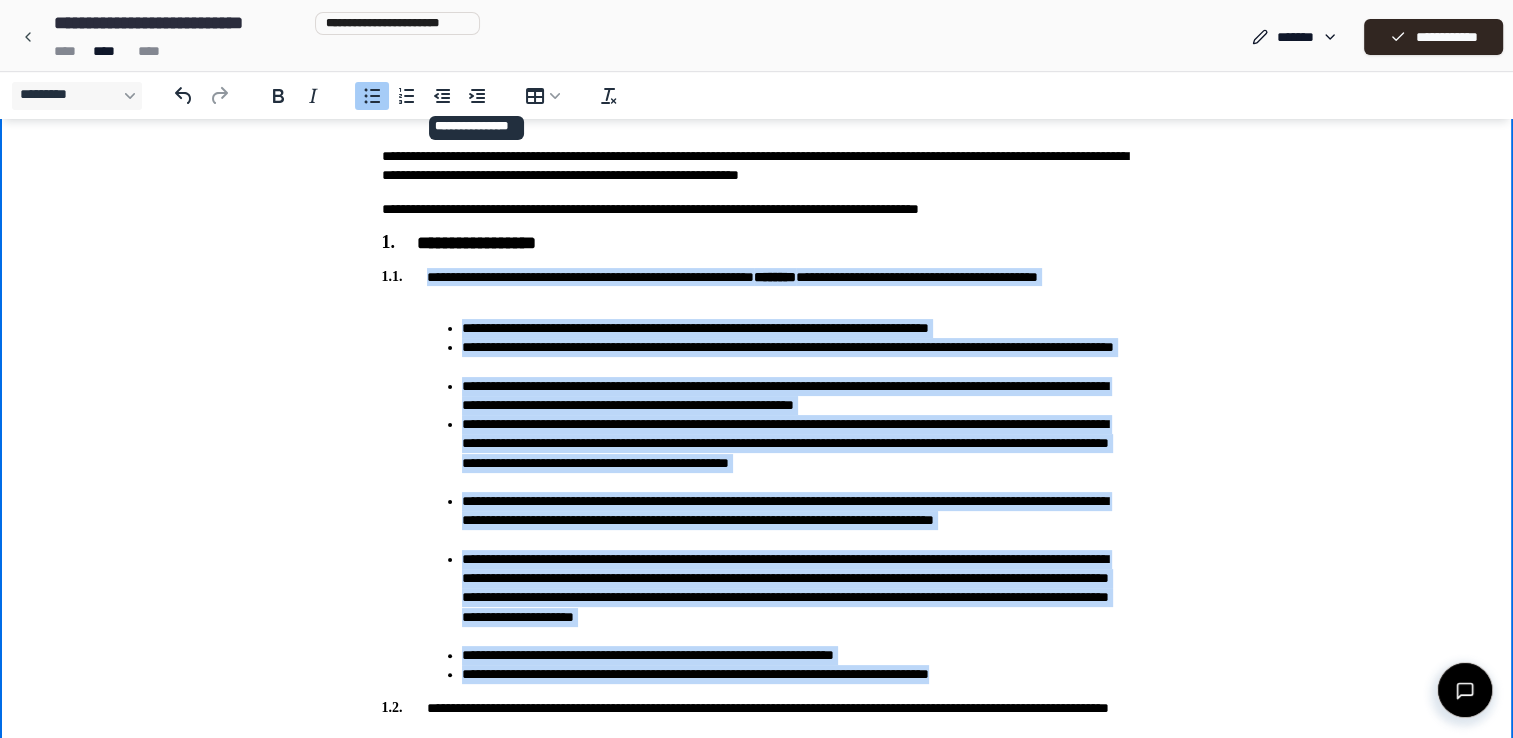 click on "**********" at bounding box center (756, 1345) 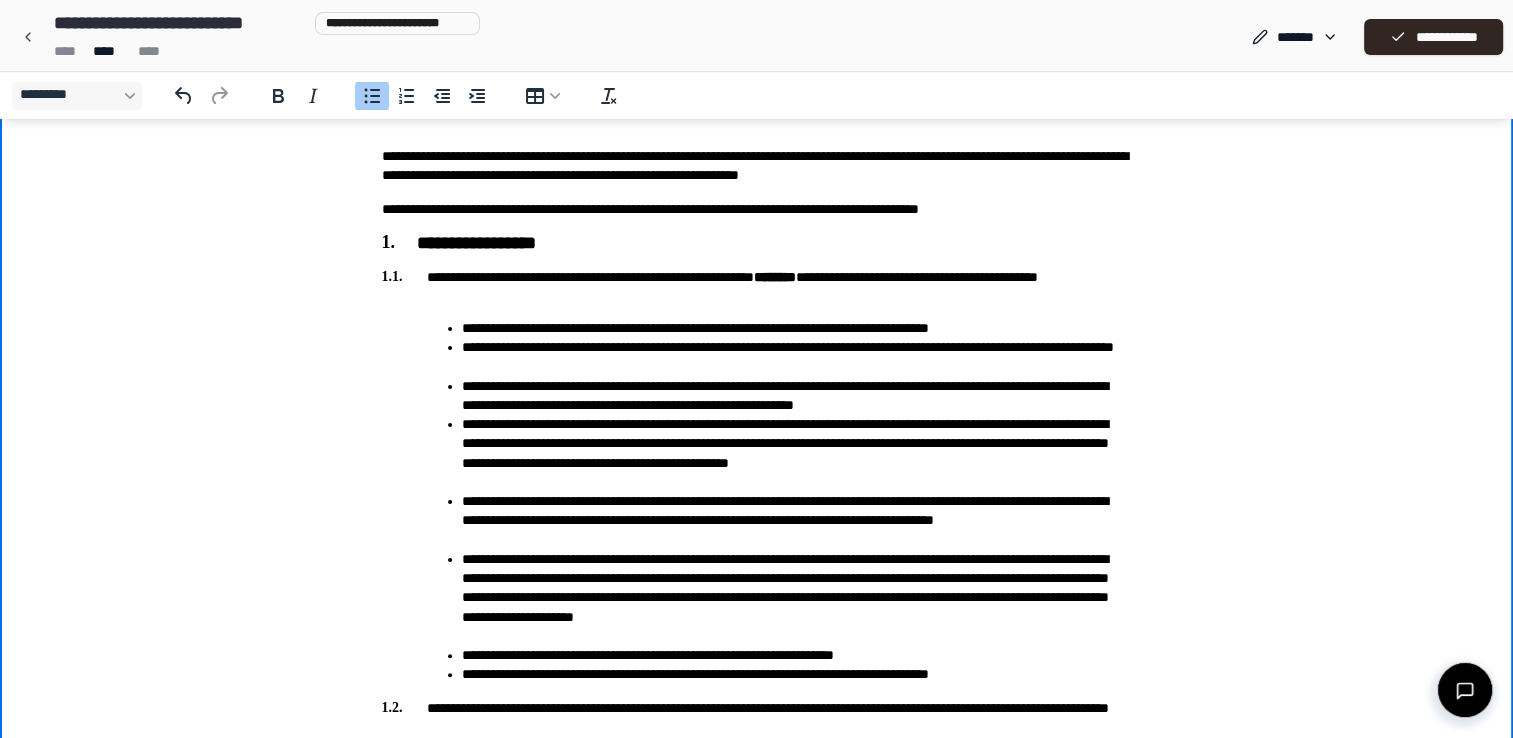 click on "**********" at bounding box center [797, 328] 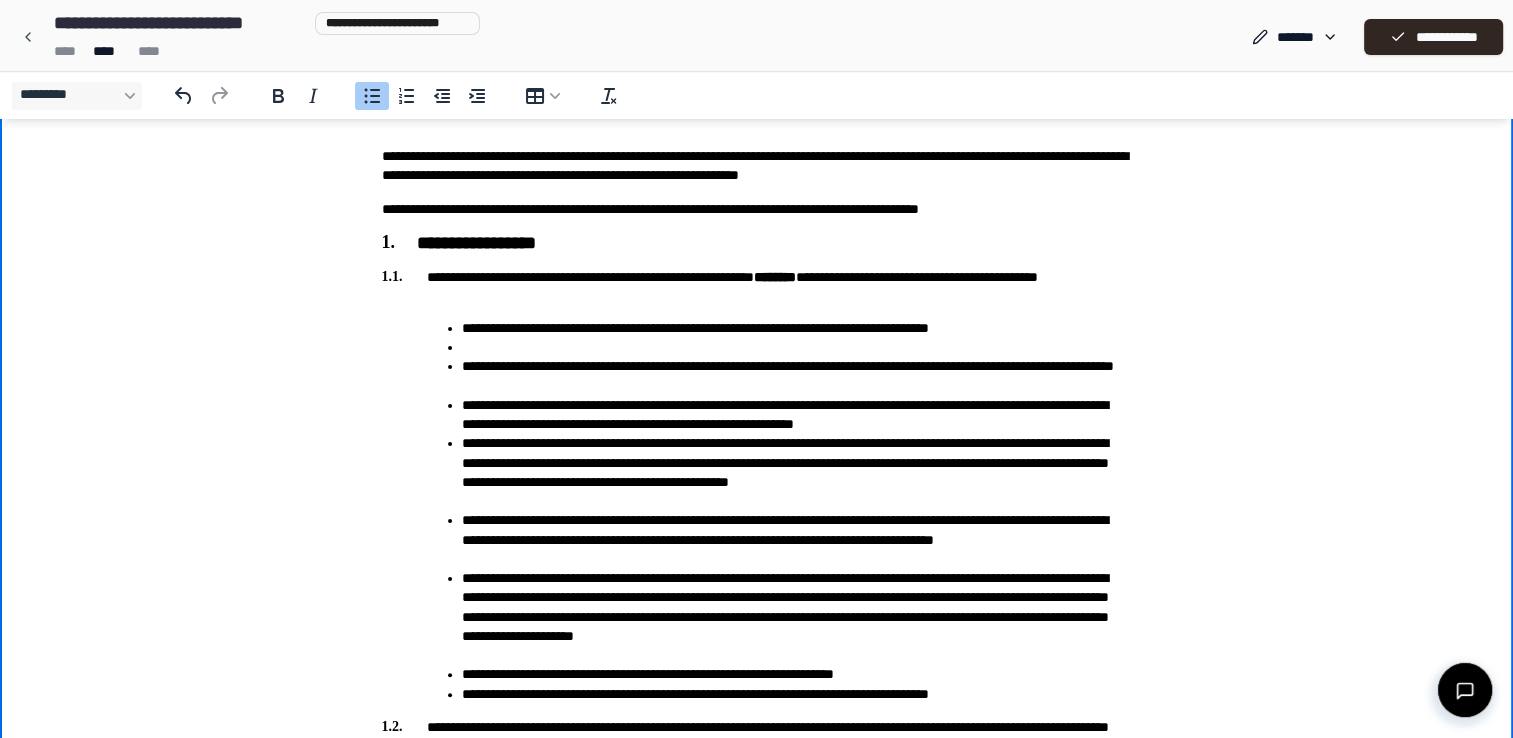 click on "**********" at bounding box center [777, 511] 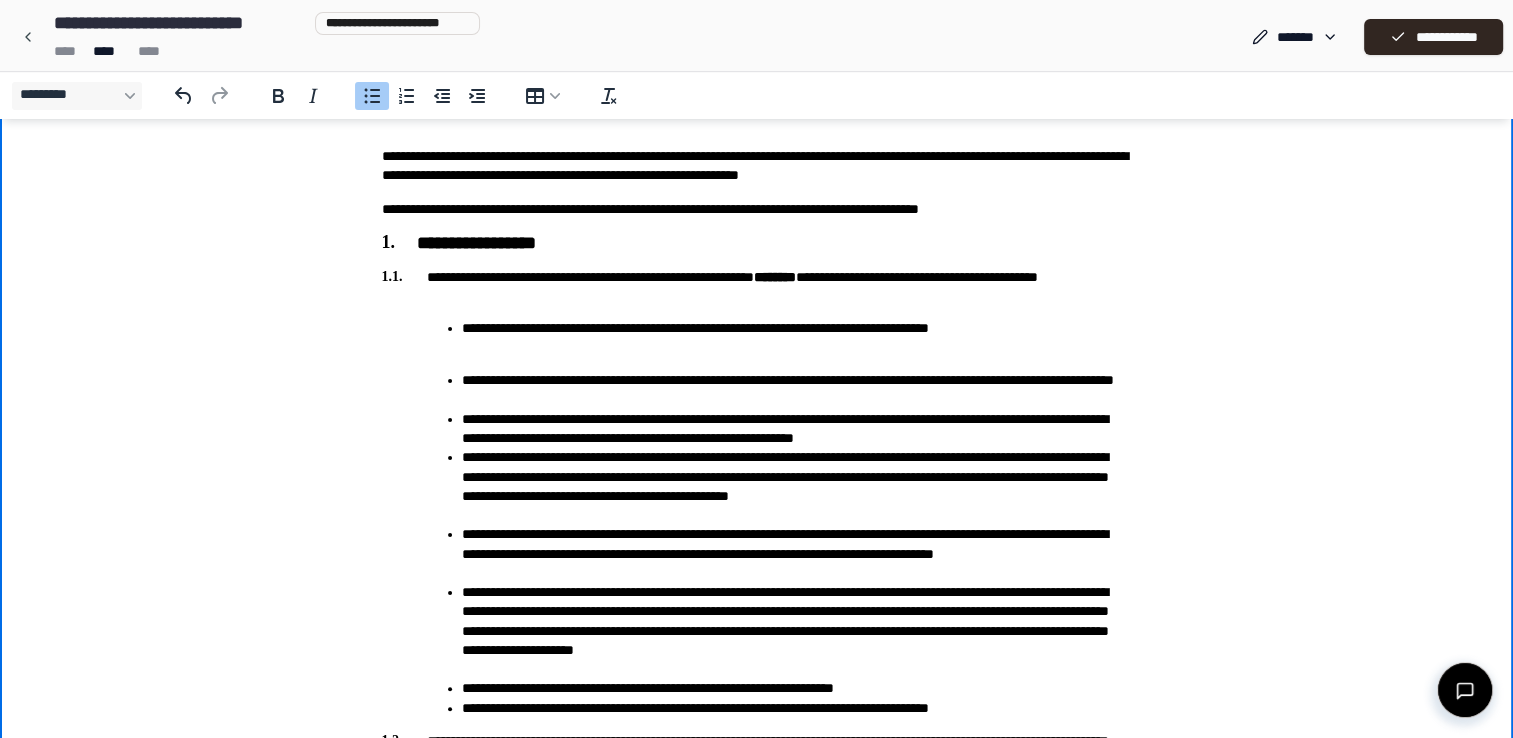 click on "**********" at bounding box center [797, 390] 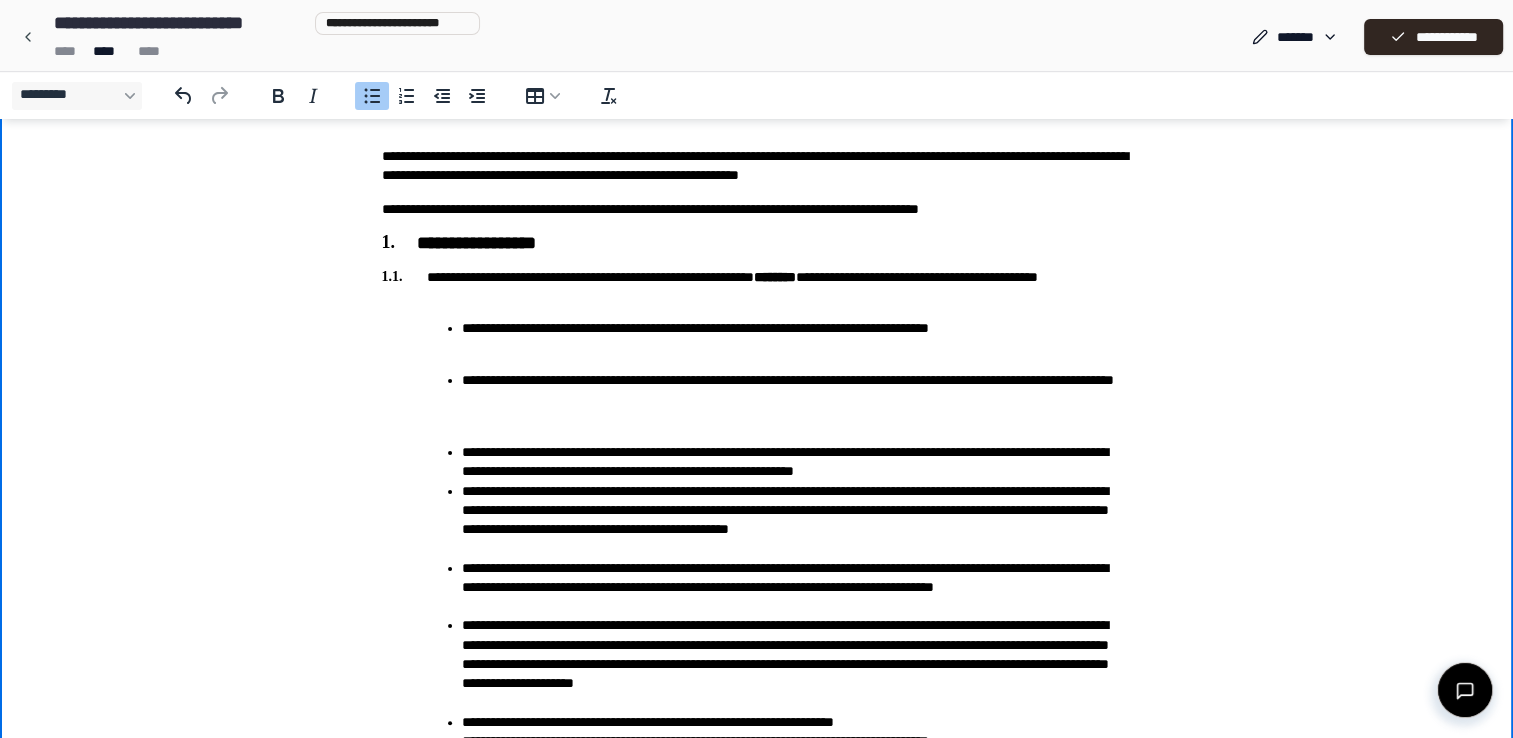 click on "**********" at bounding box center (757, 535) 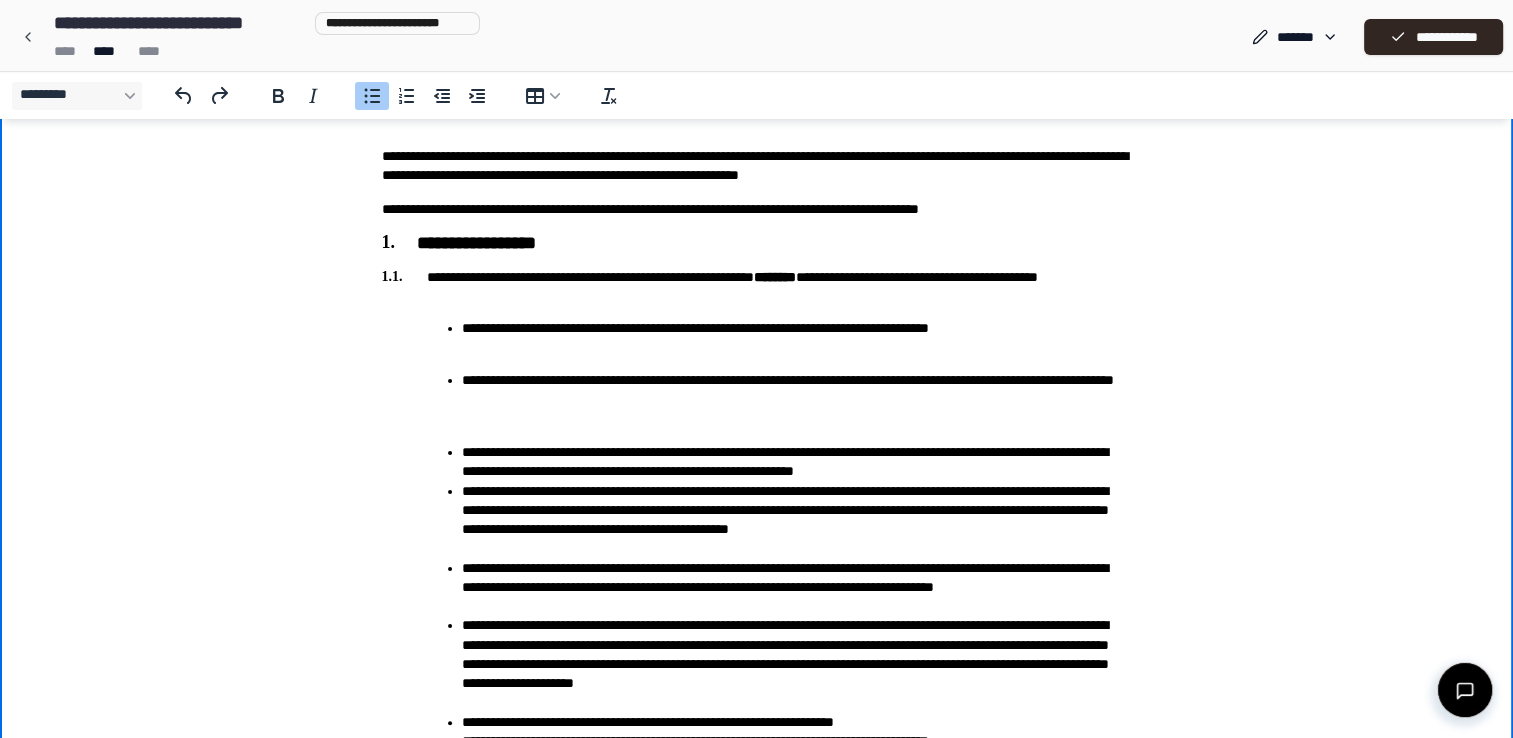 click on "**********" at bounding box center (777, 381) 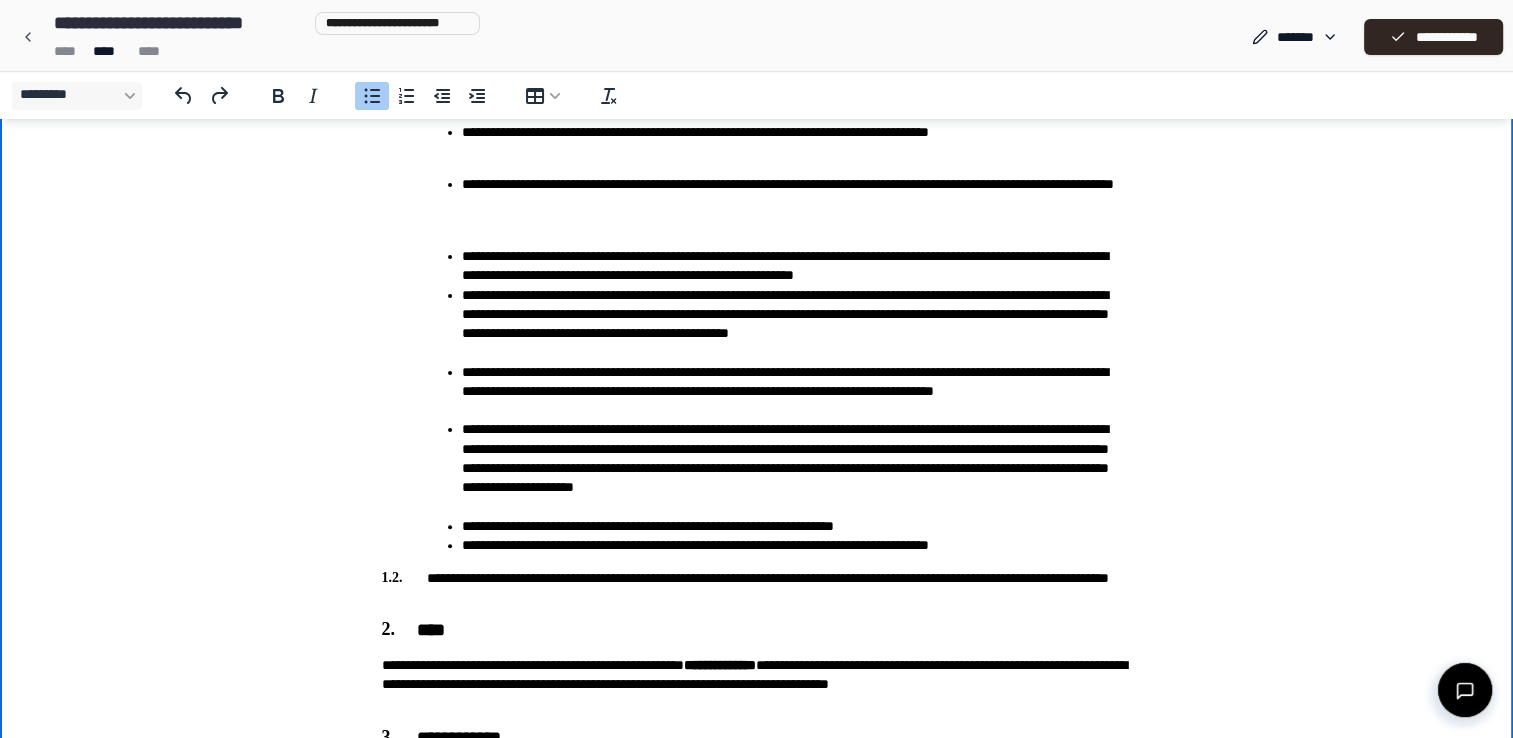 scroll, scrollTop: 500, scrollLeft: 0, axis: vertical 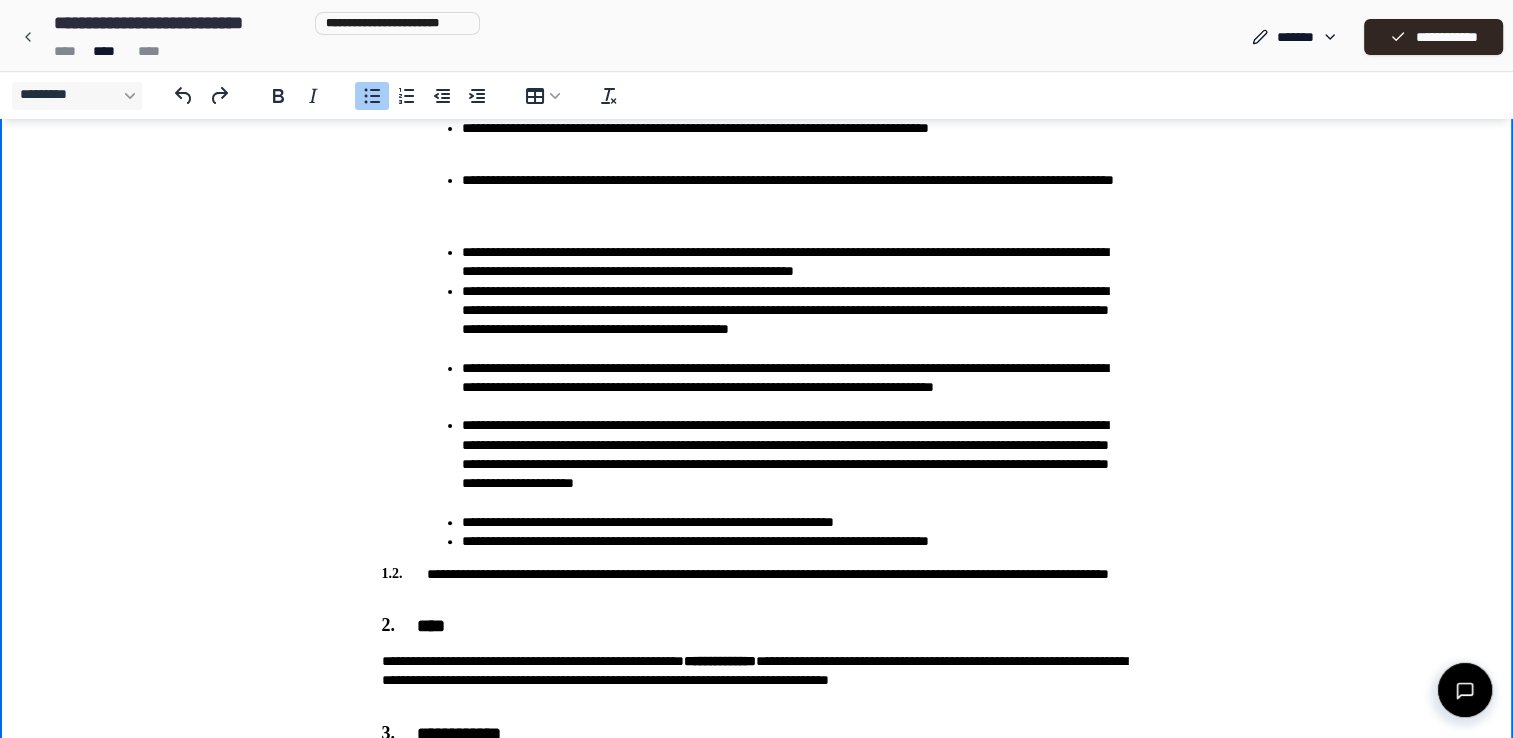 click on "**********" at bounding box center [797, 262] 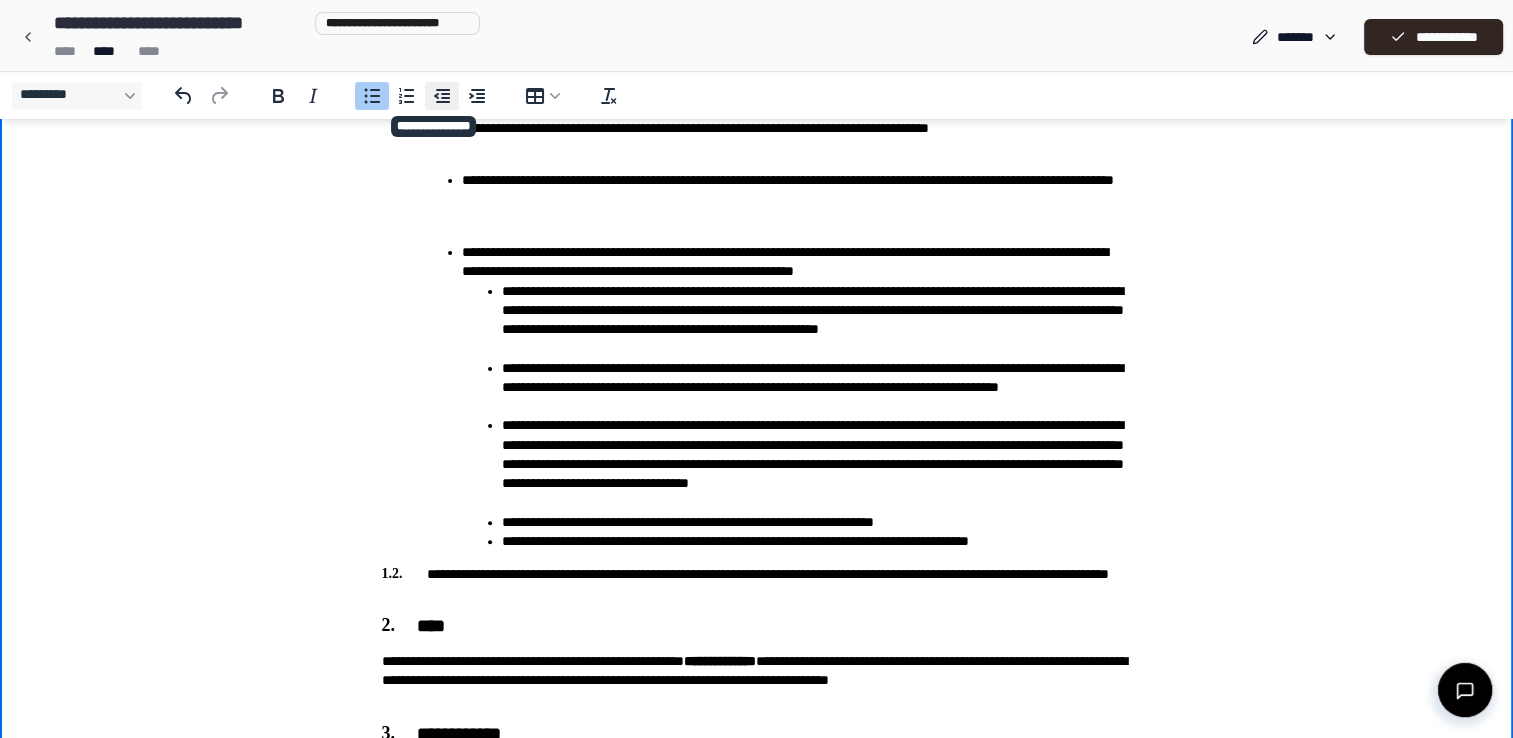 click 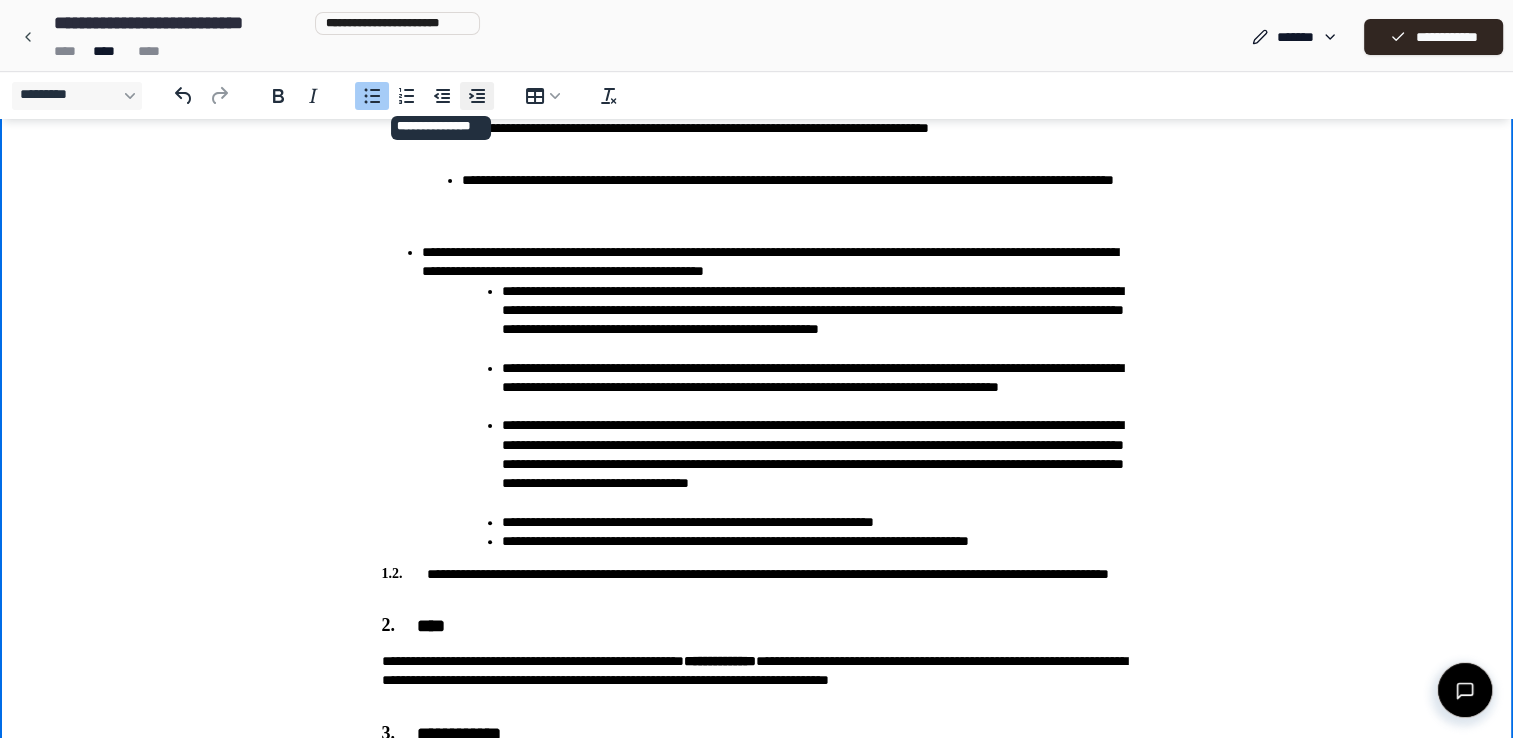 click 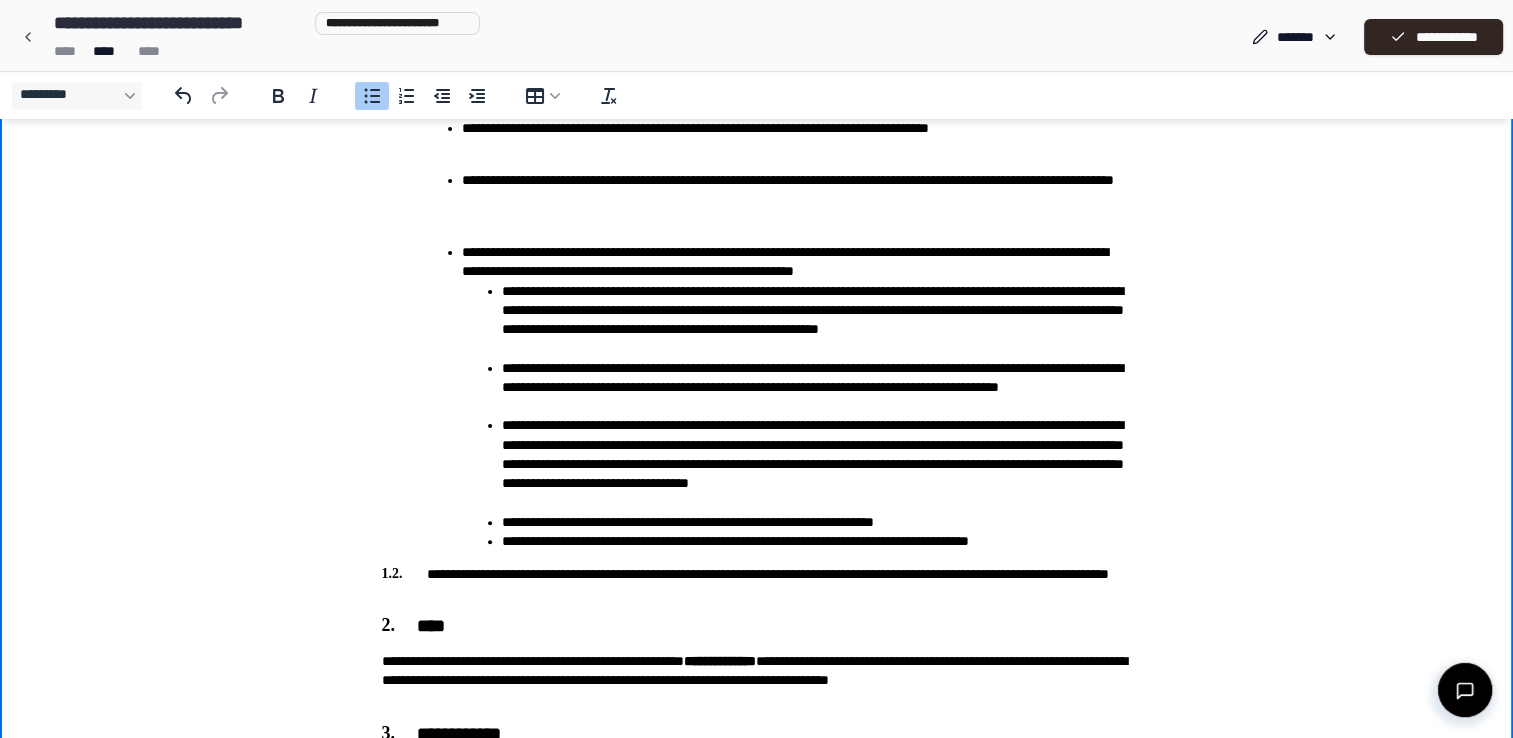 click on "**********" at bounding box center [797, 417] 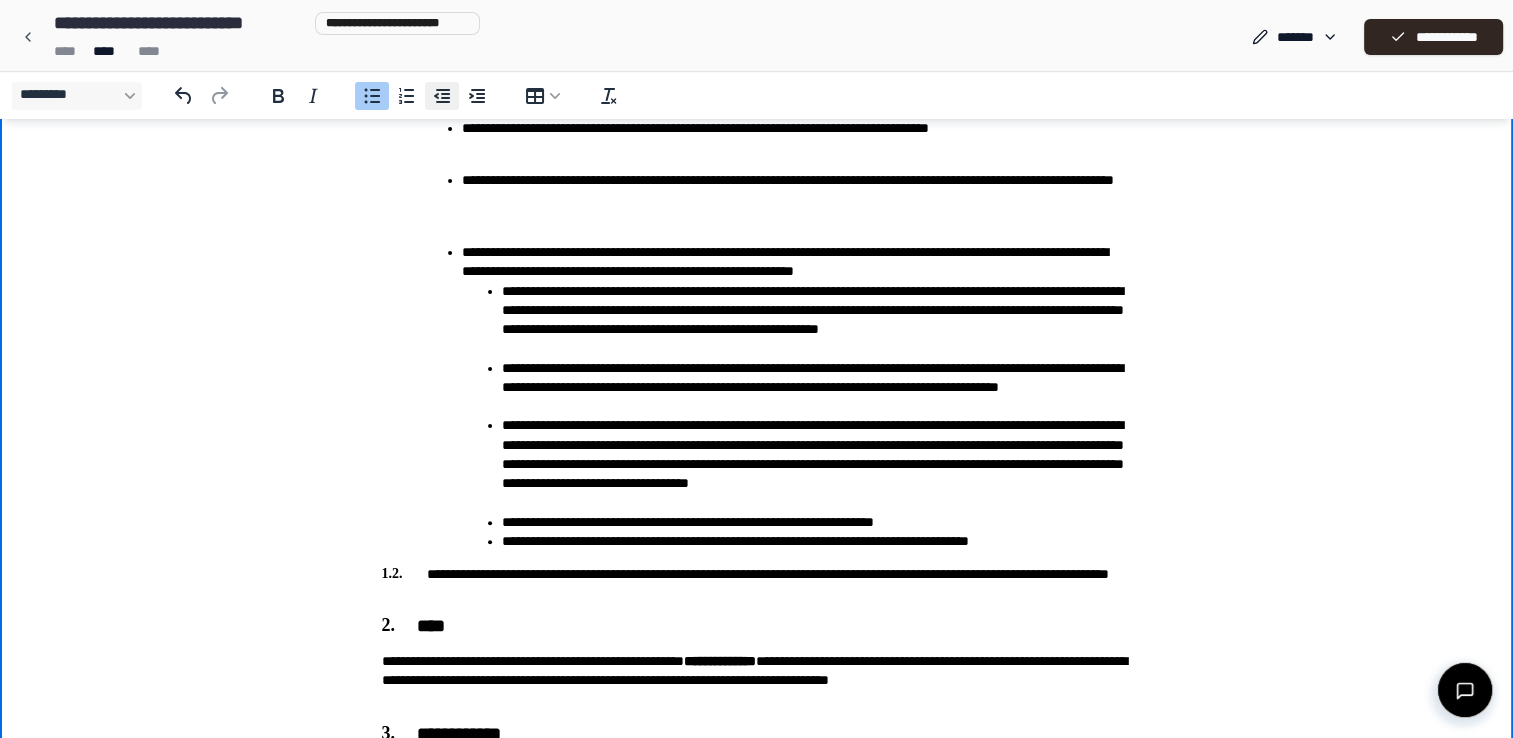 click 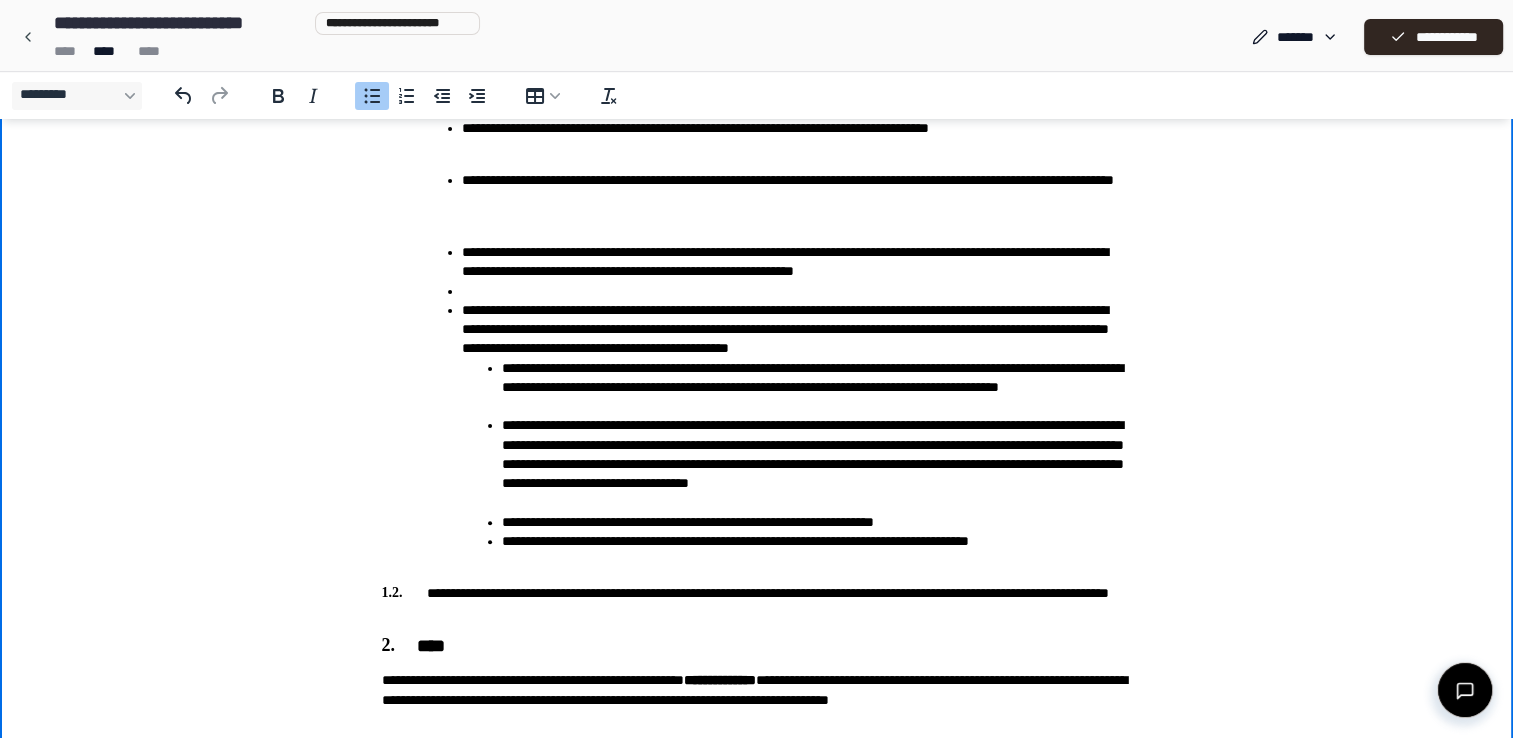drag, startPoint x: 463, startPoint y: 297, endPoint x: 336, endPoint y: 298, distance: 127.00394 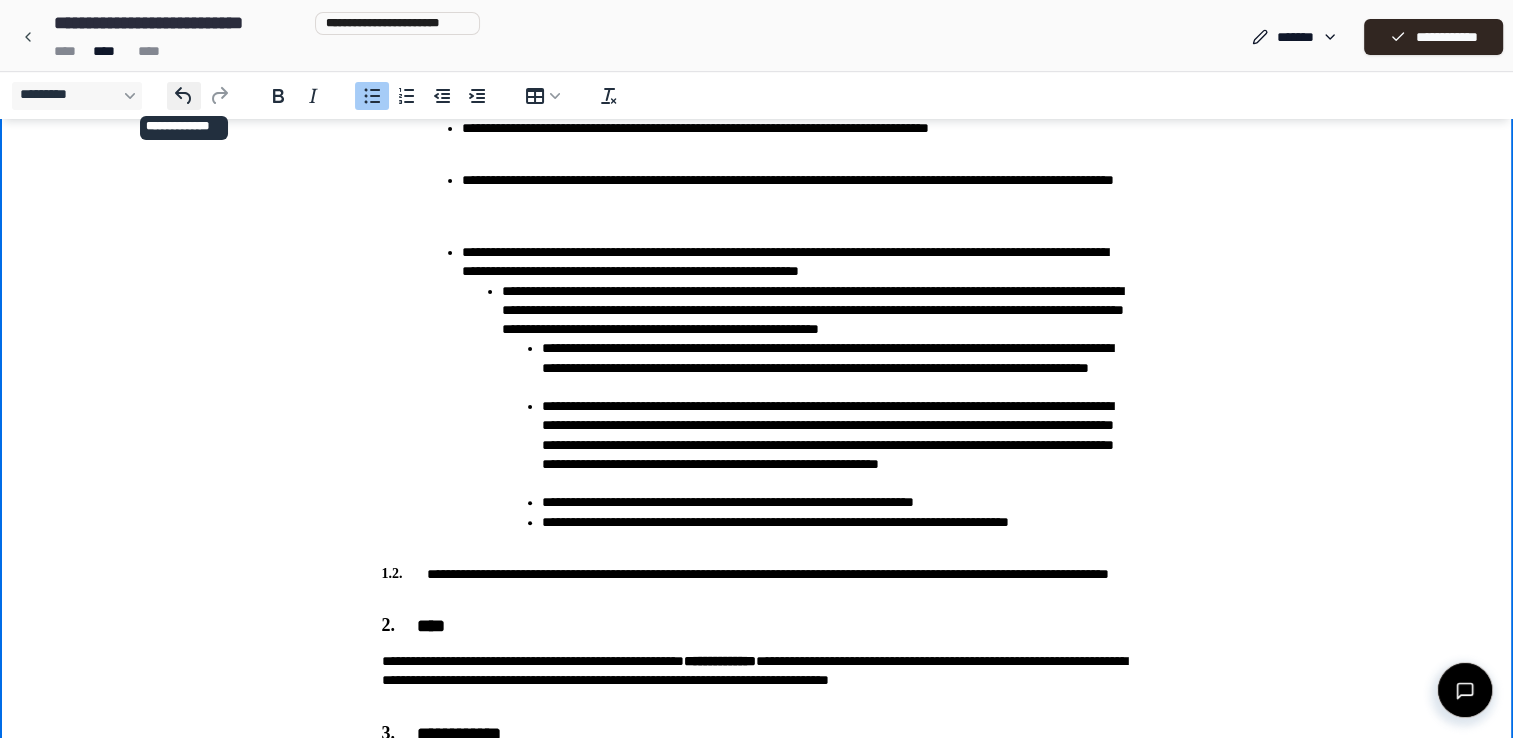 click 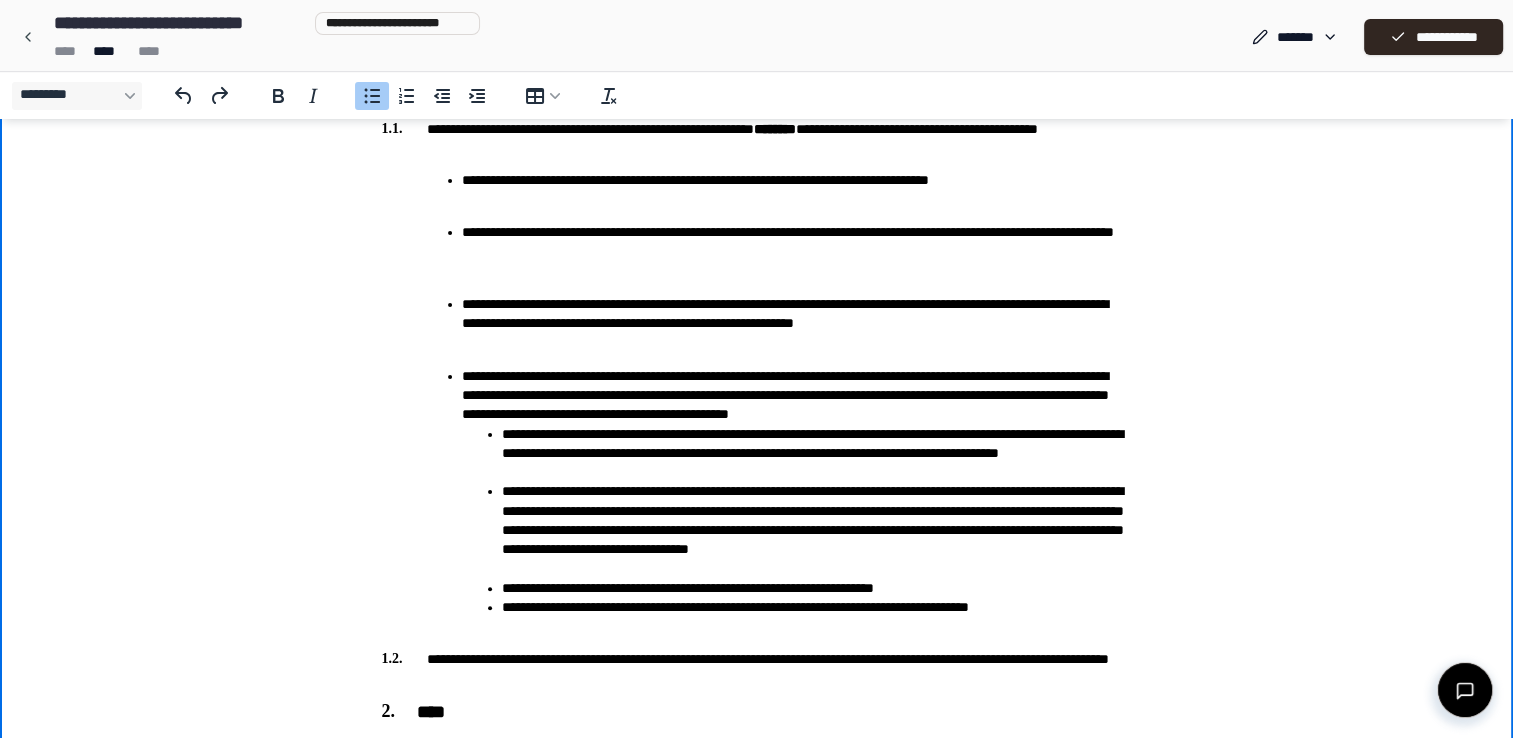 scroll, scrollTop: 400, scrollLeft: 0, axis: vertical 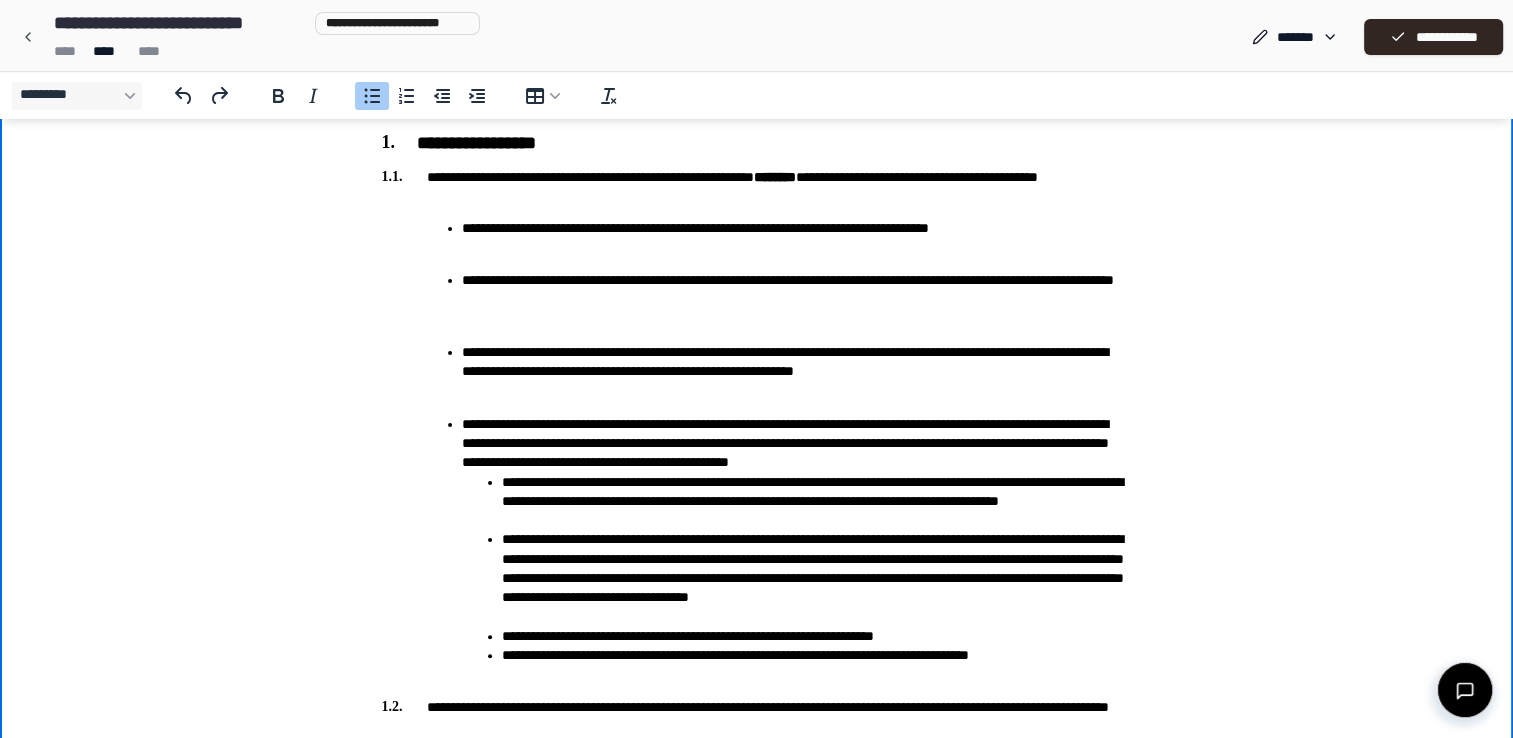 click on "**********" at bounding box center (797, 550) 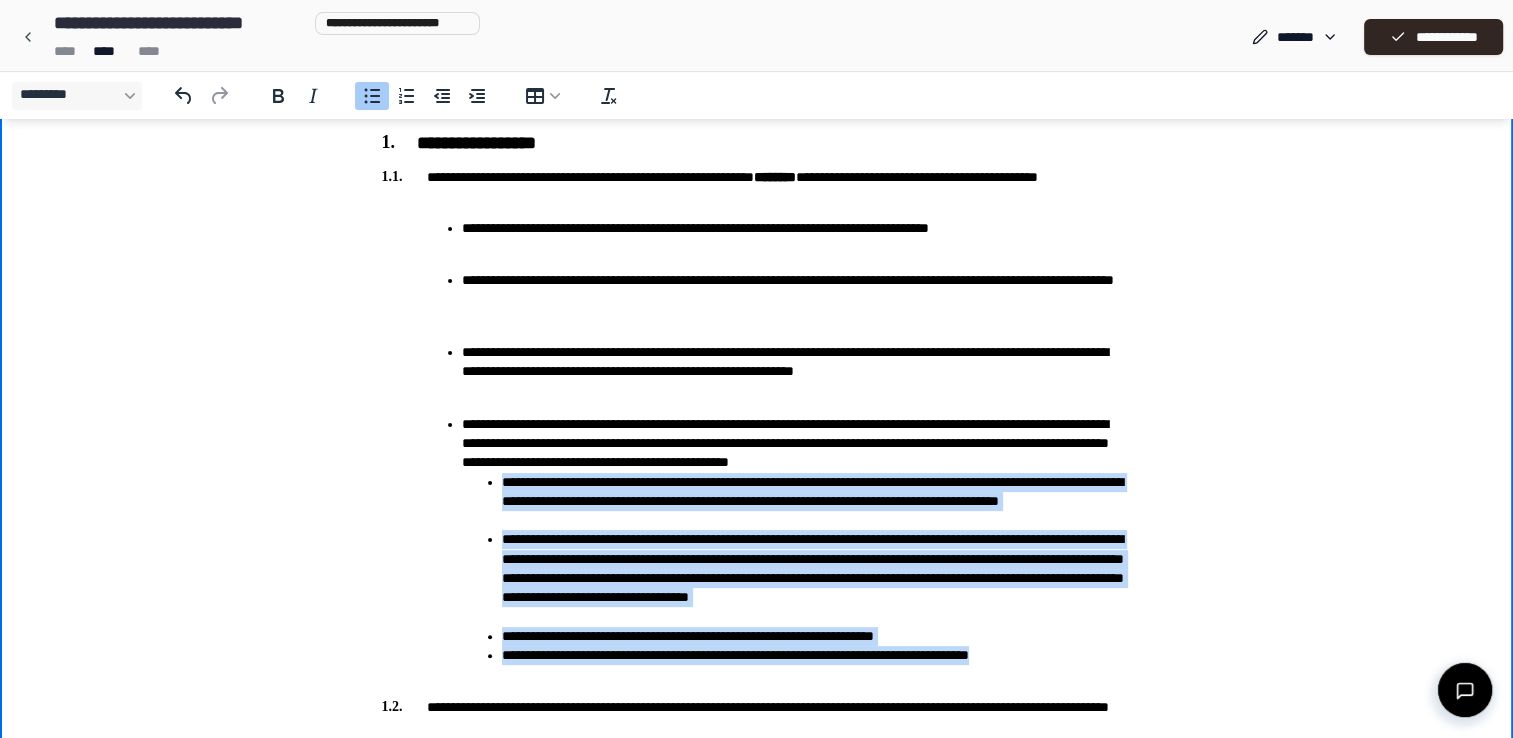 drag, startPoint x: 480, startPoint y: 504, endPoint x: 1091, endPoint y: 674, distance: 634.209 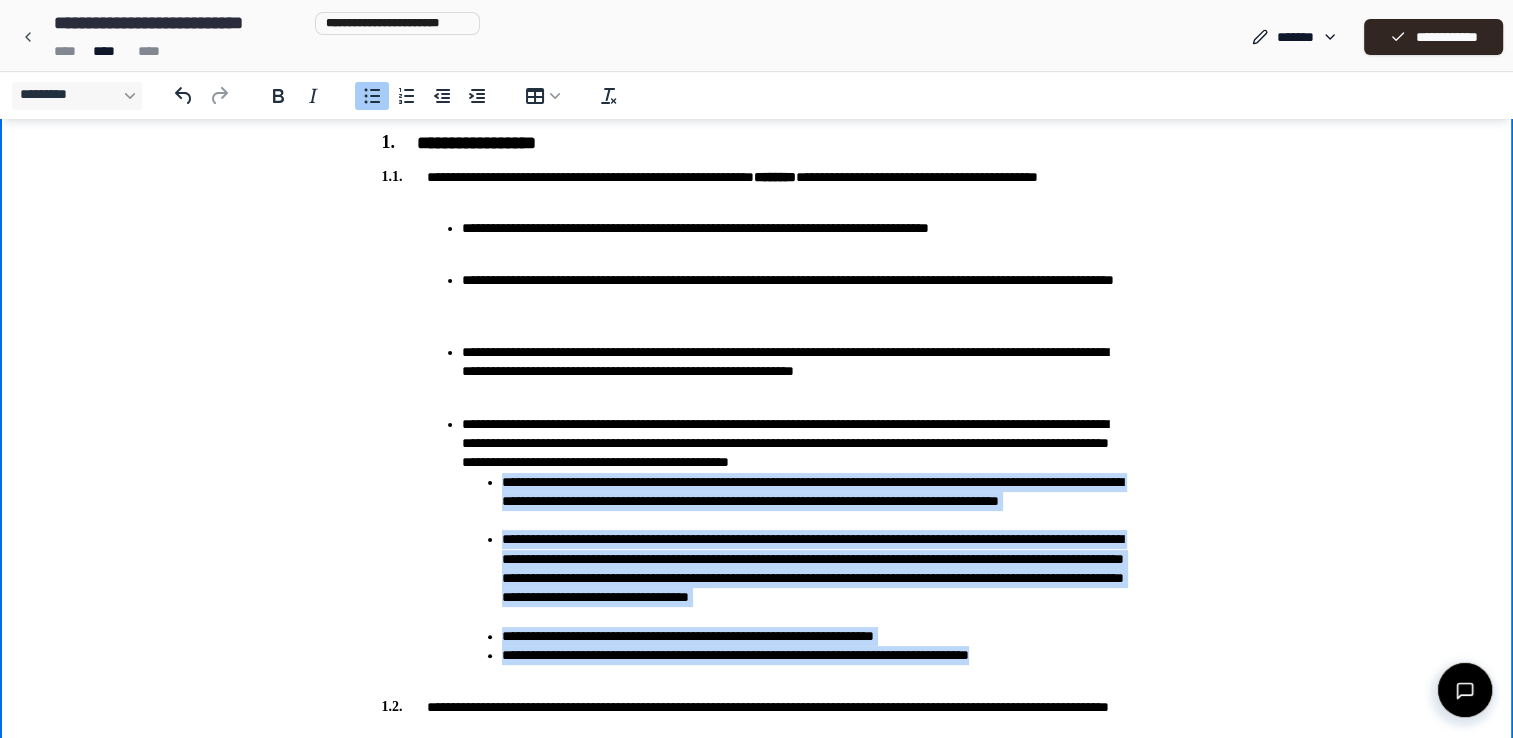 click on "**********" at bounding box center [797, 569] 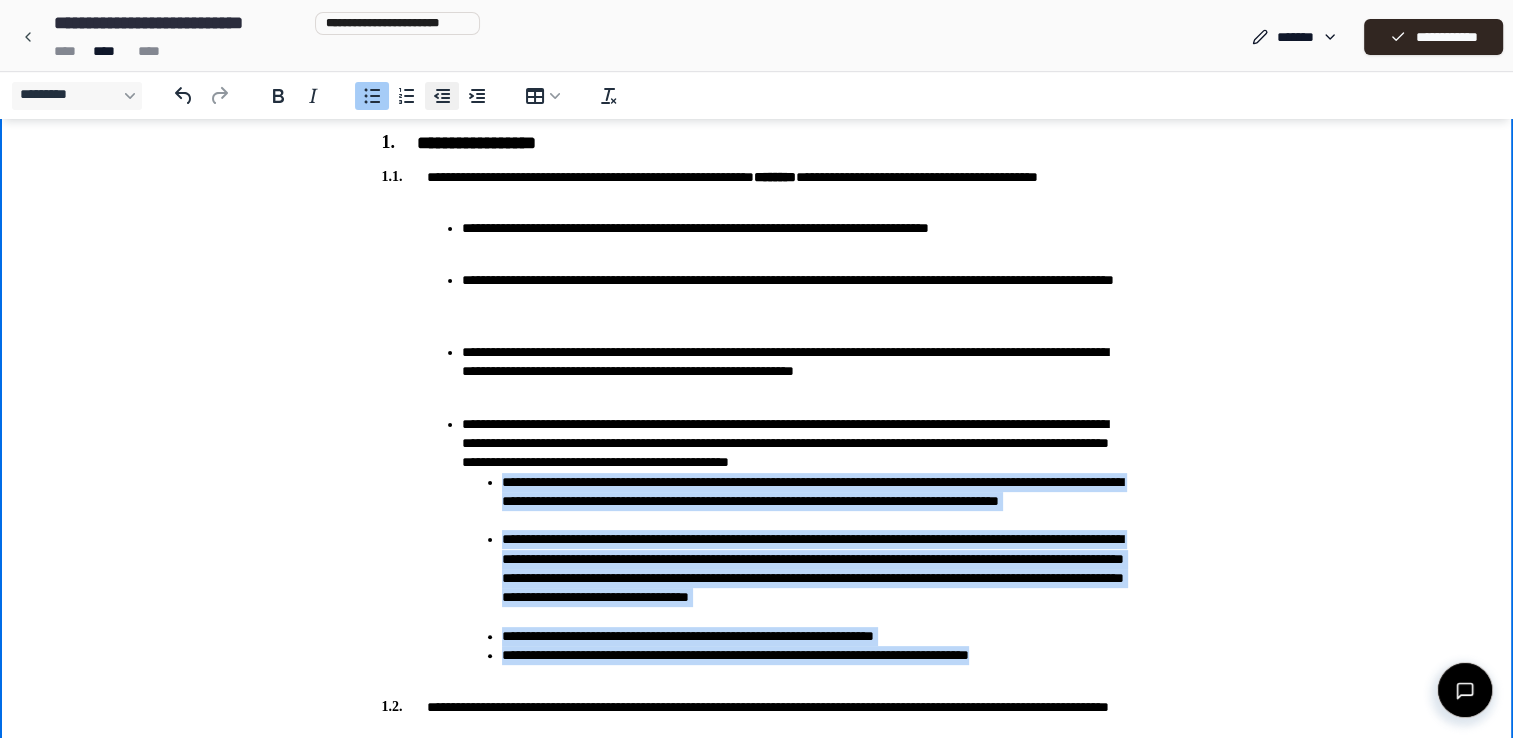 click 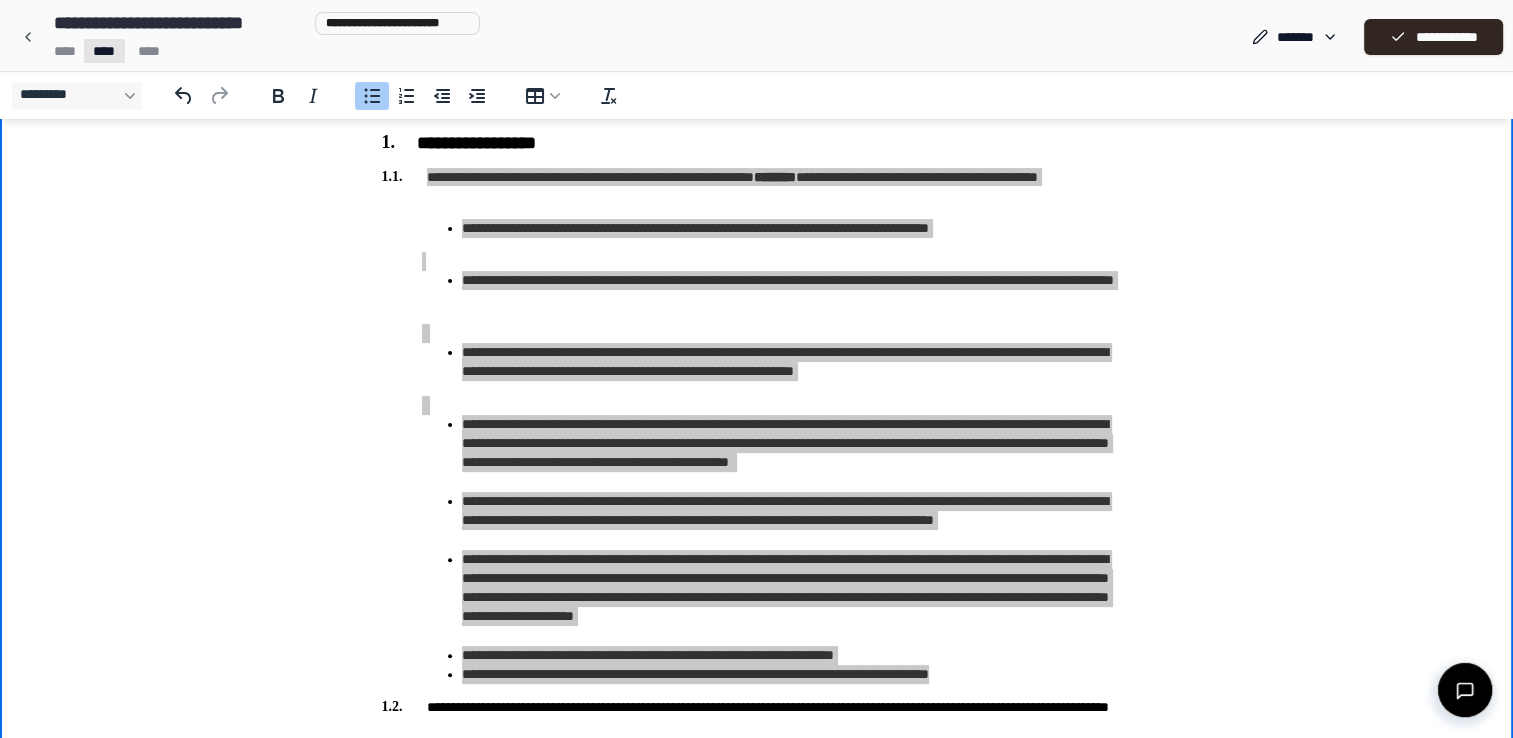 click on "**********" at bounding box center [756, 1265] 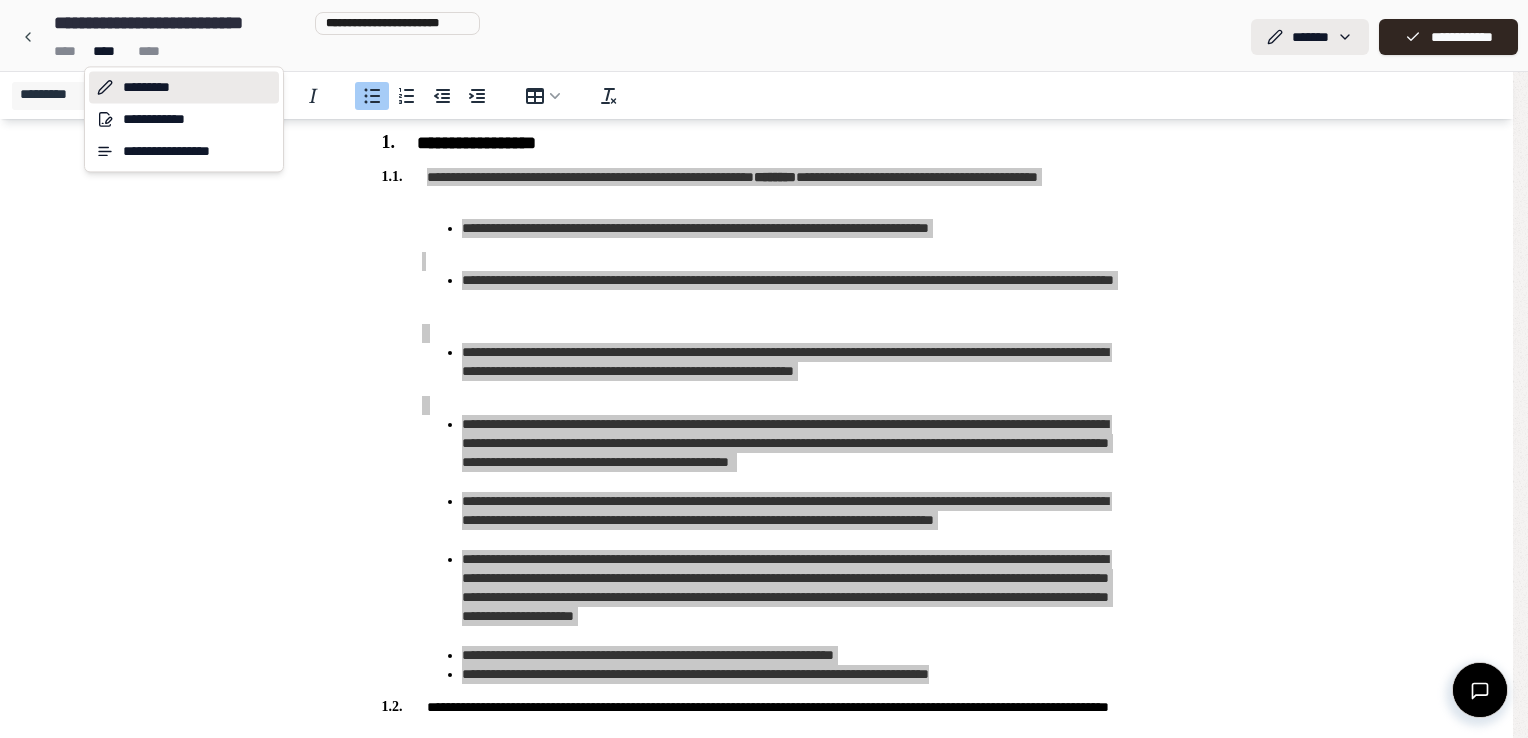 click on "**********" at bounding box center [764, 1265] 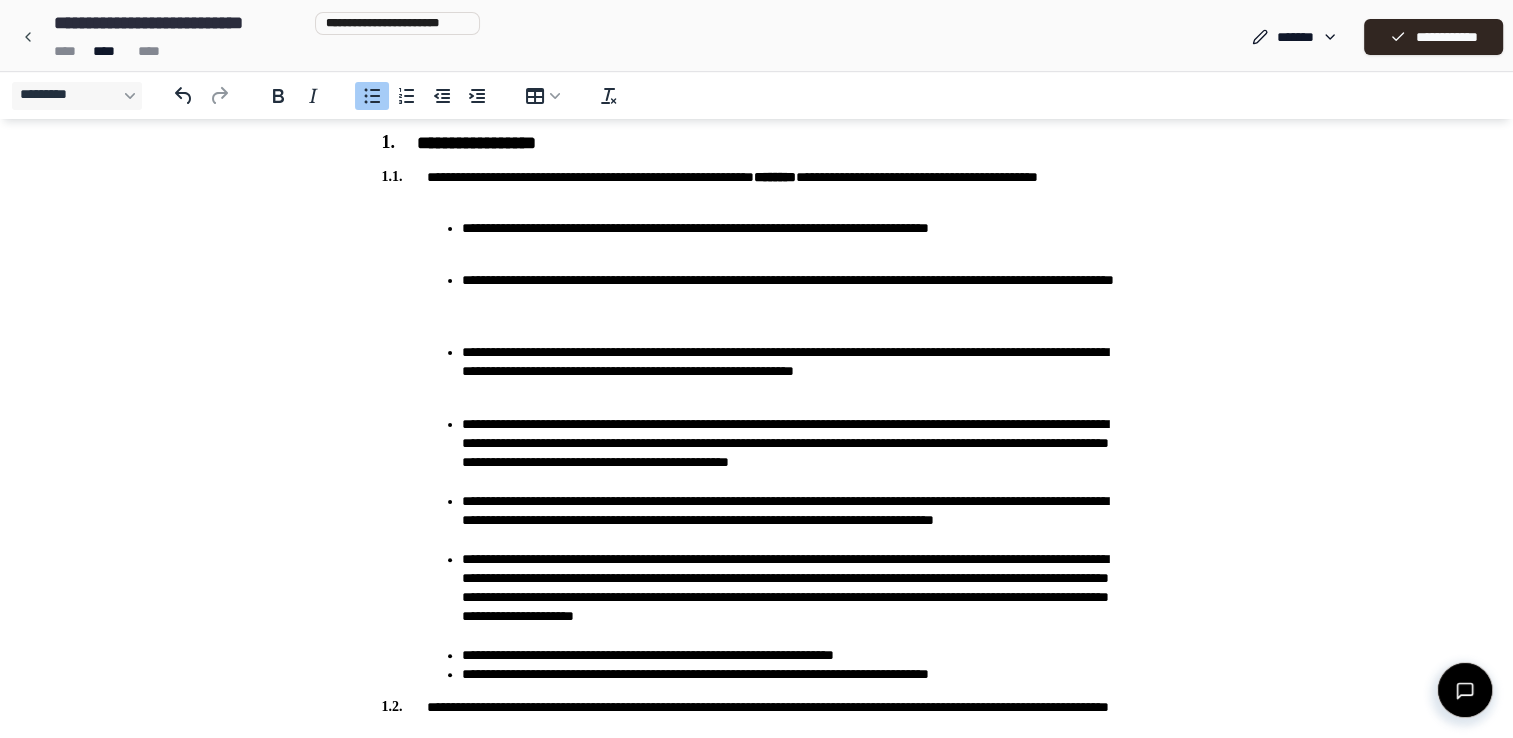 click on "**********" at bounding box center (797, 453) 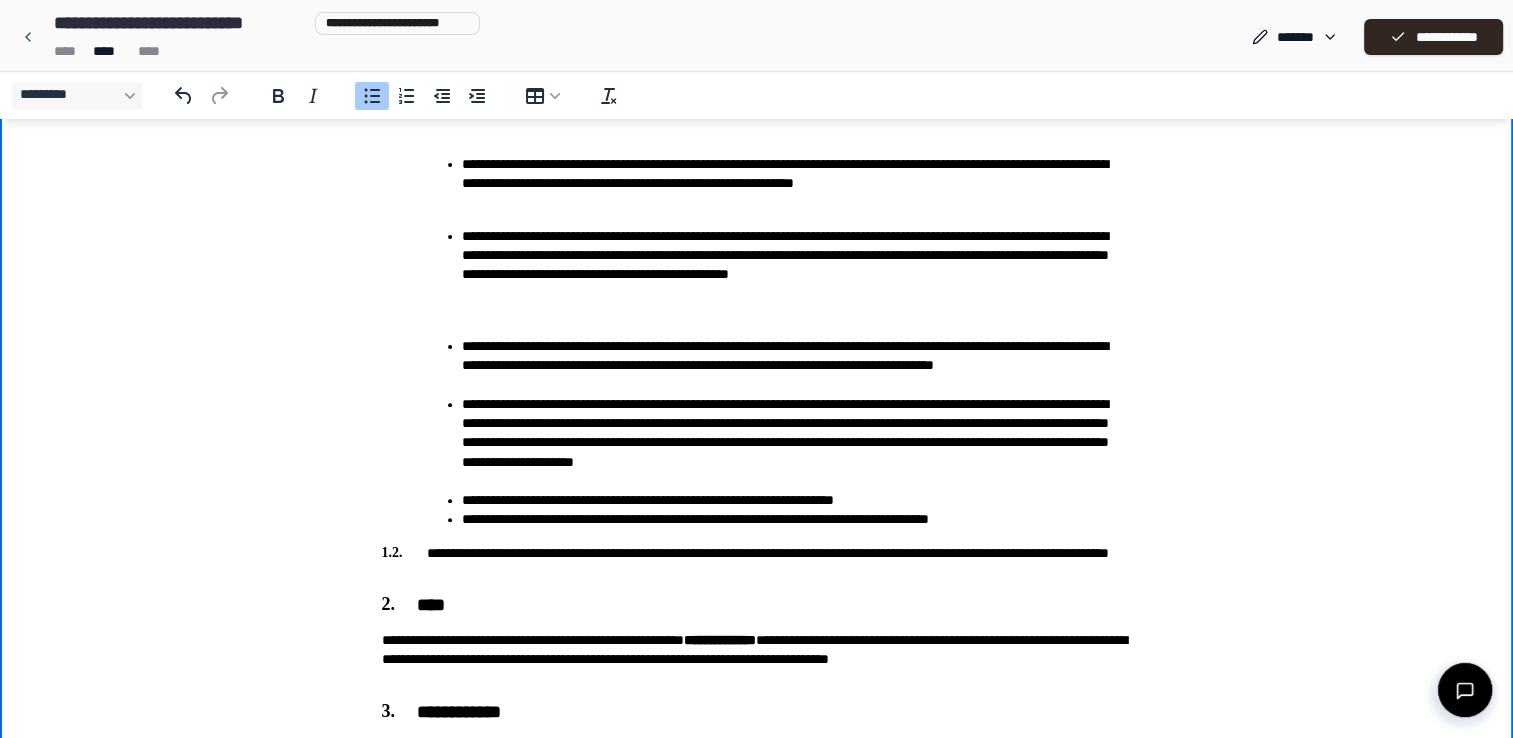scroll, scrollTop: 600, scrollLeft: 0, axis: vertical 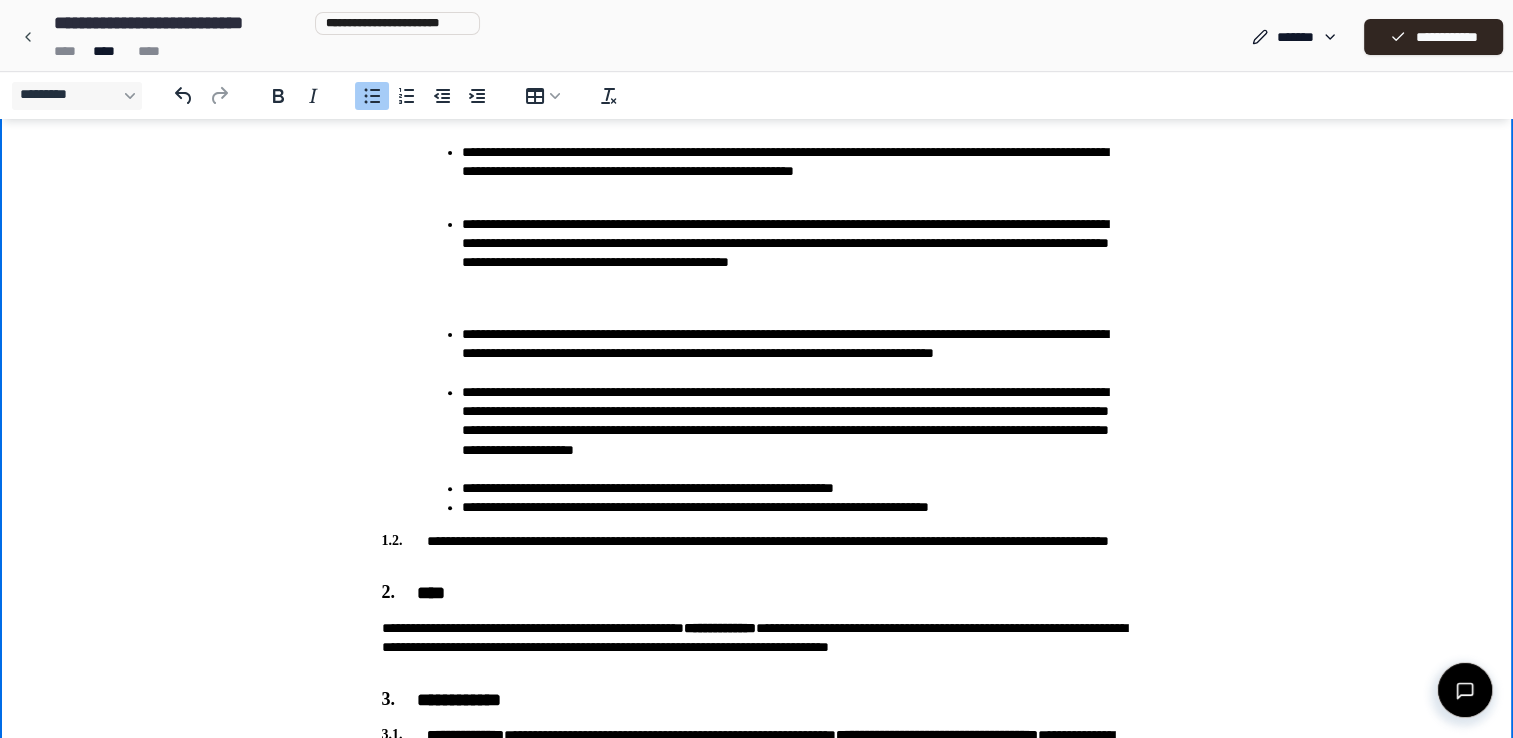 click on "**********" at bounding box center [797, 354] 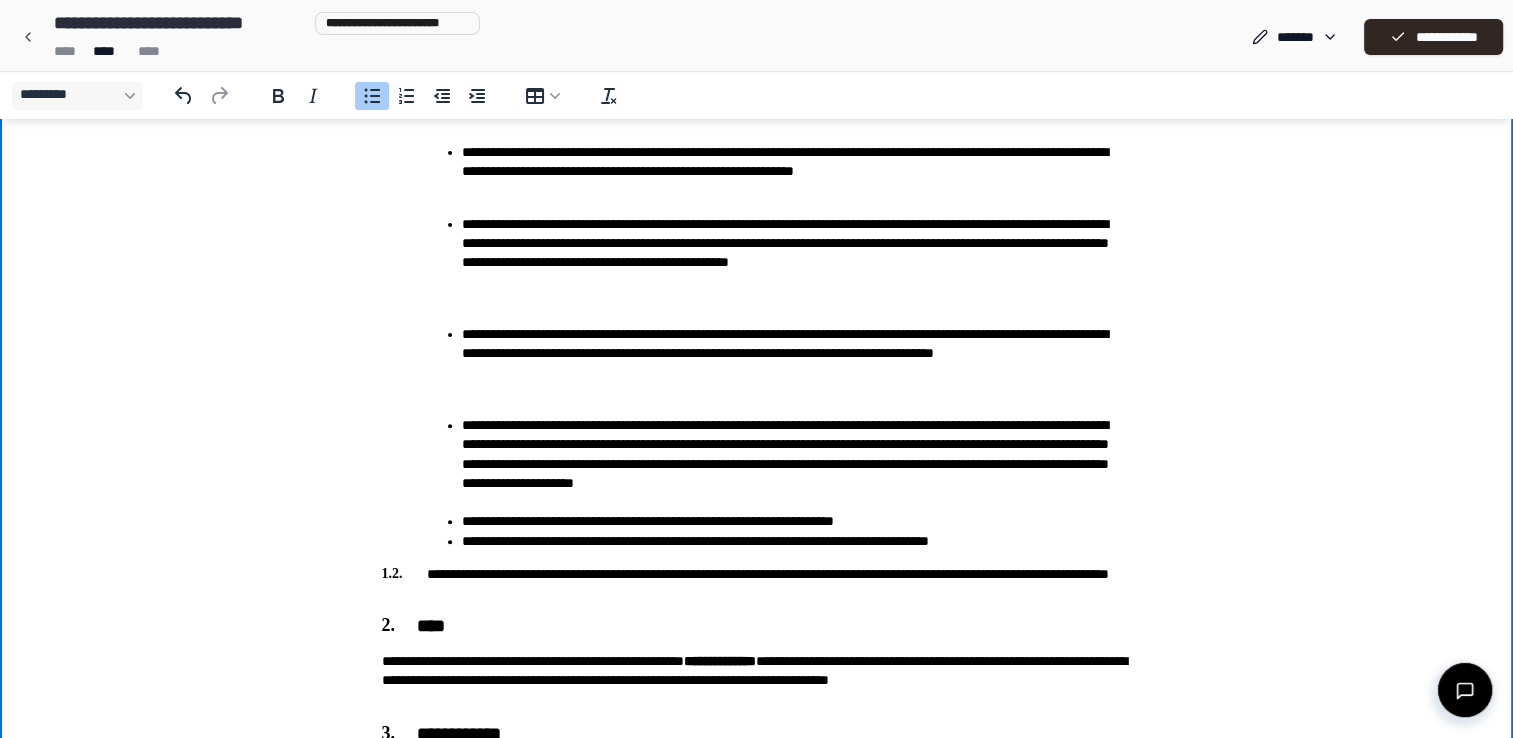 click on "**********" at bounding box center (797, 464) 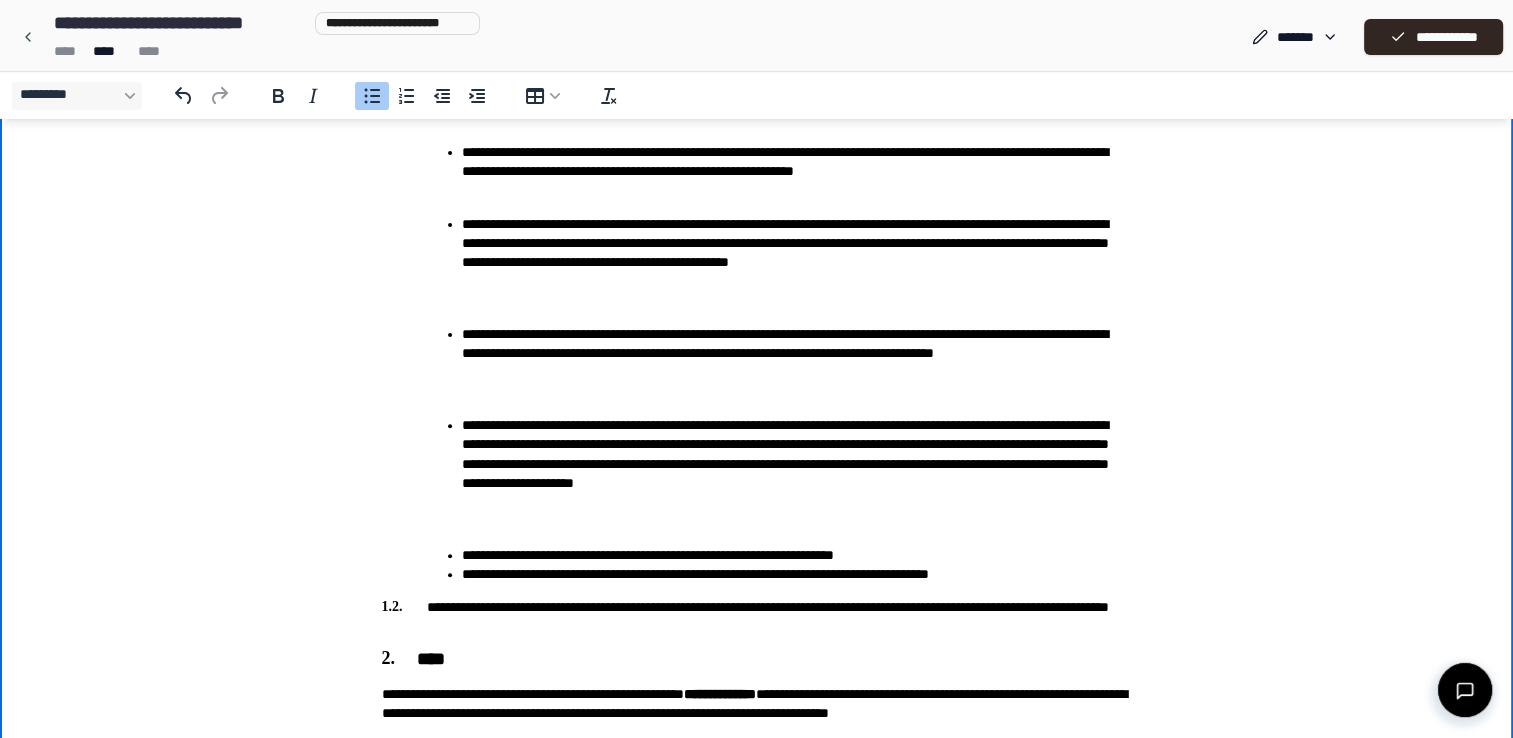 click on "**********" at bounding box center [797, 555] 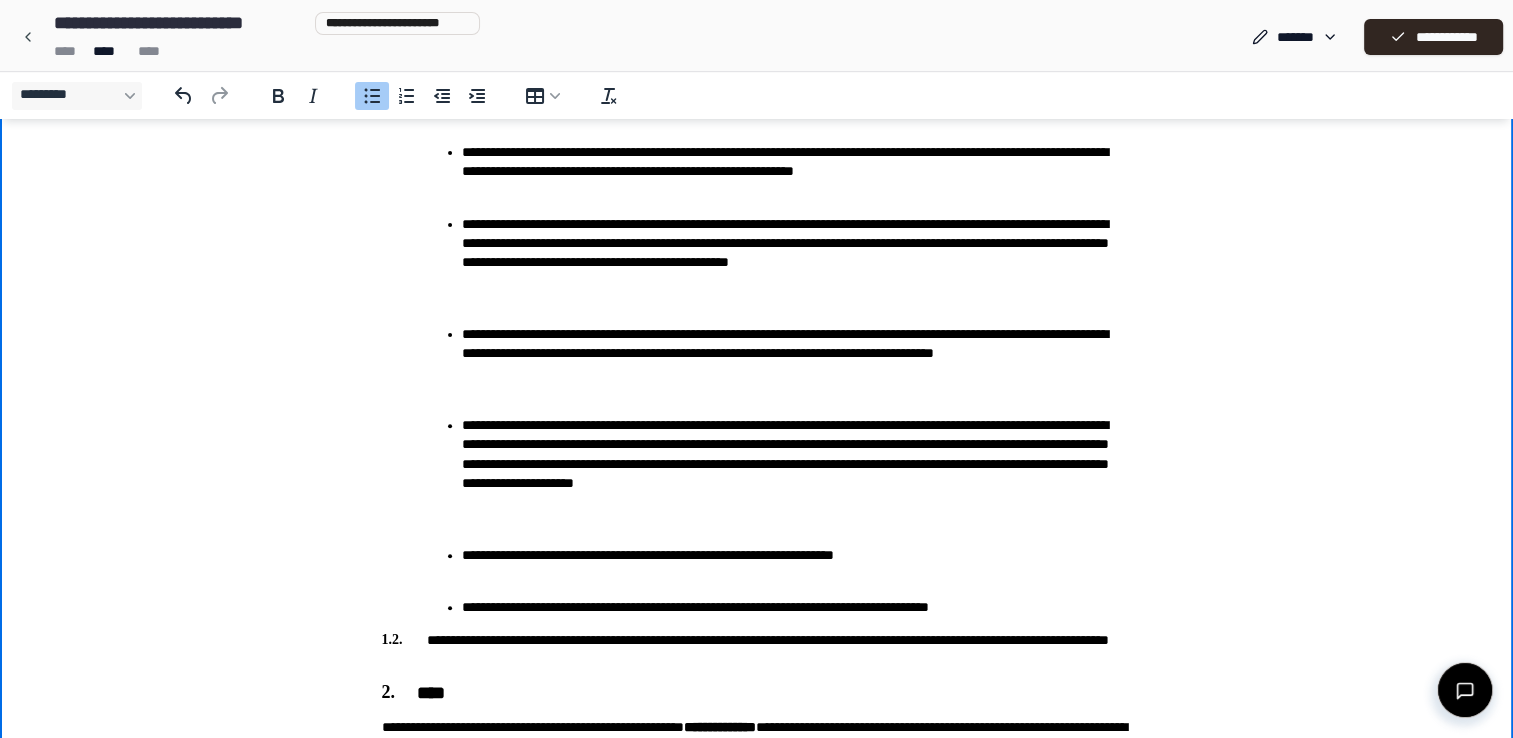 click on "**********" at bounding box center [797, 607] 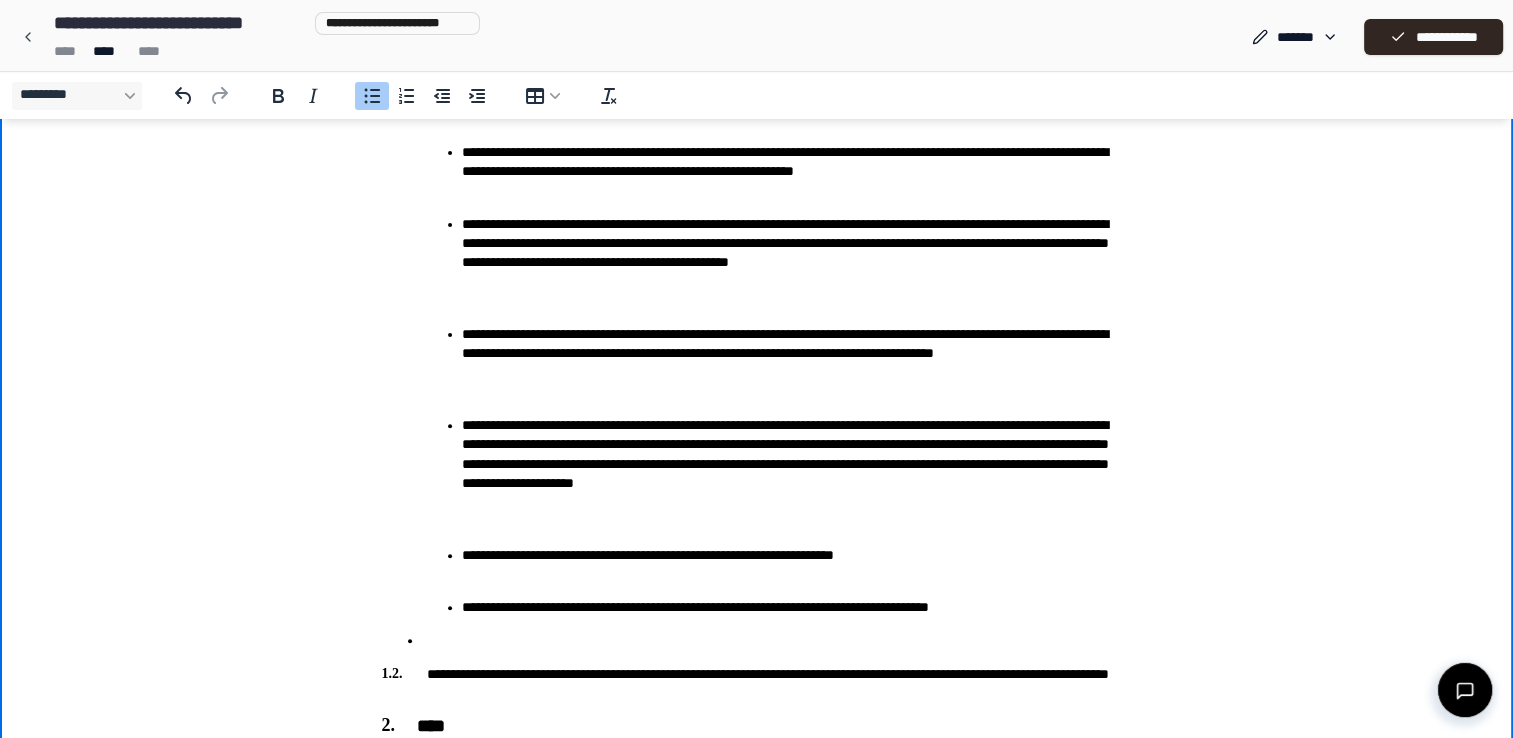 click on "**********" at bounding box center [757, 683] 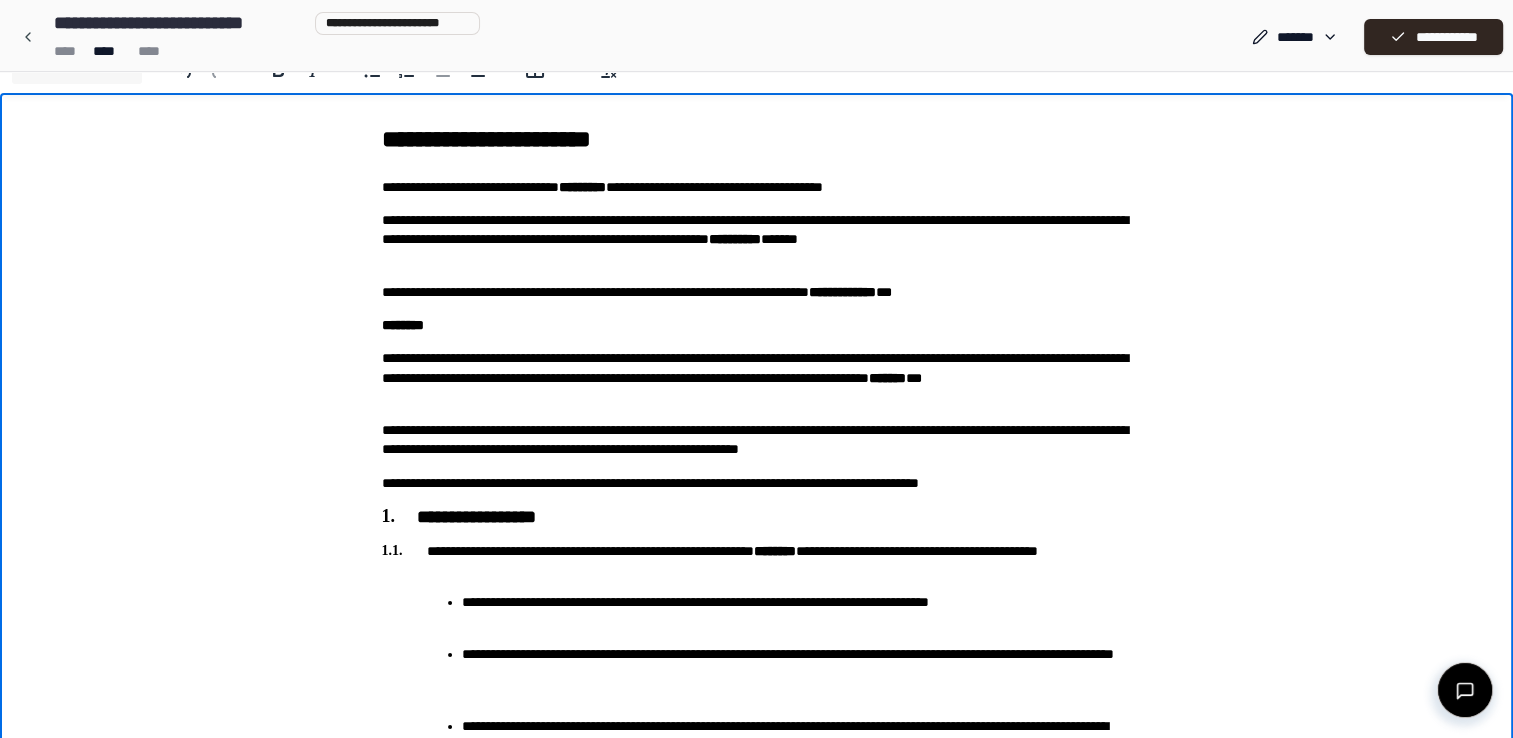 scroll, scrollTop: 0, scrollLeft: 0, axis: both 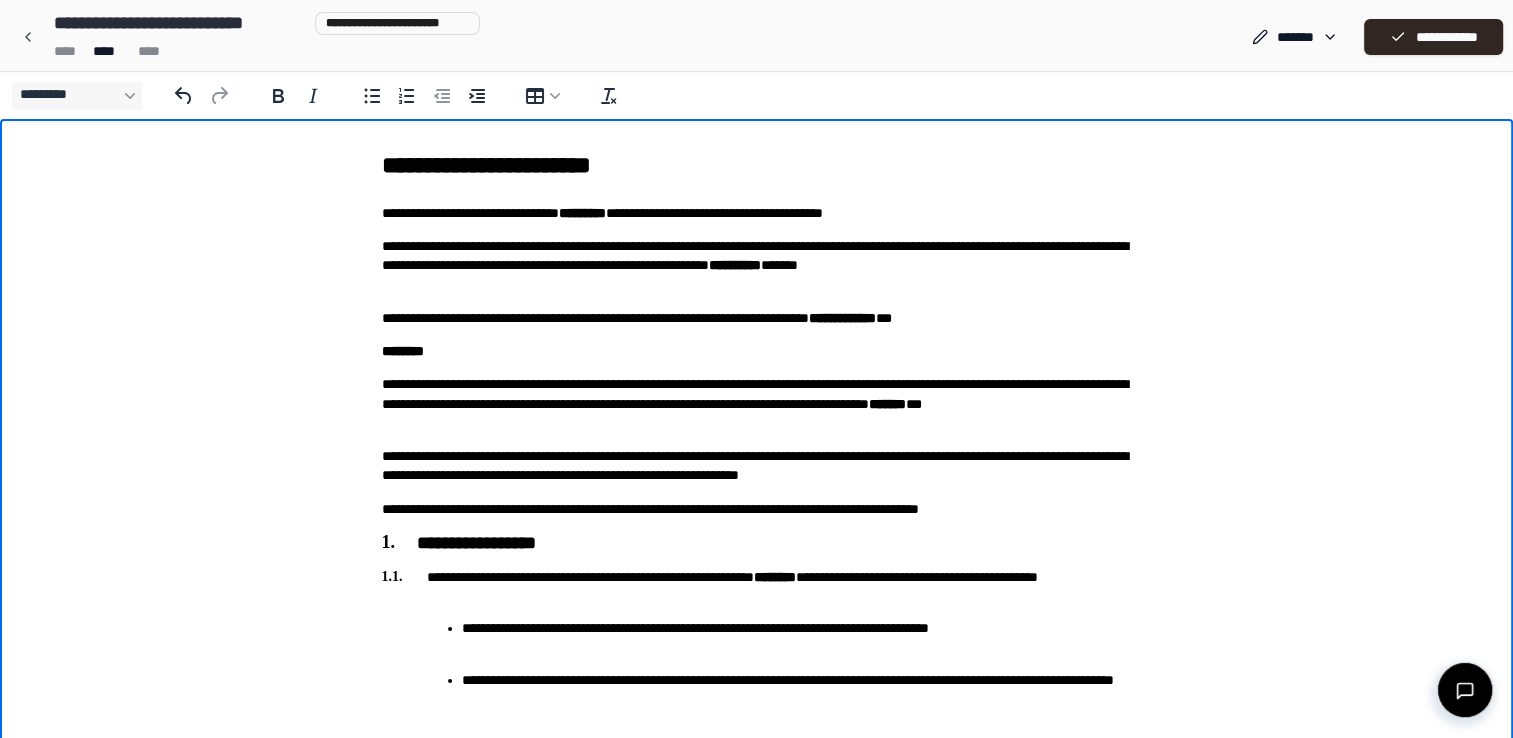 click on "**********" at bounding box center (757, 266) 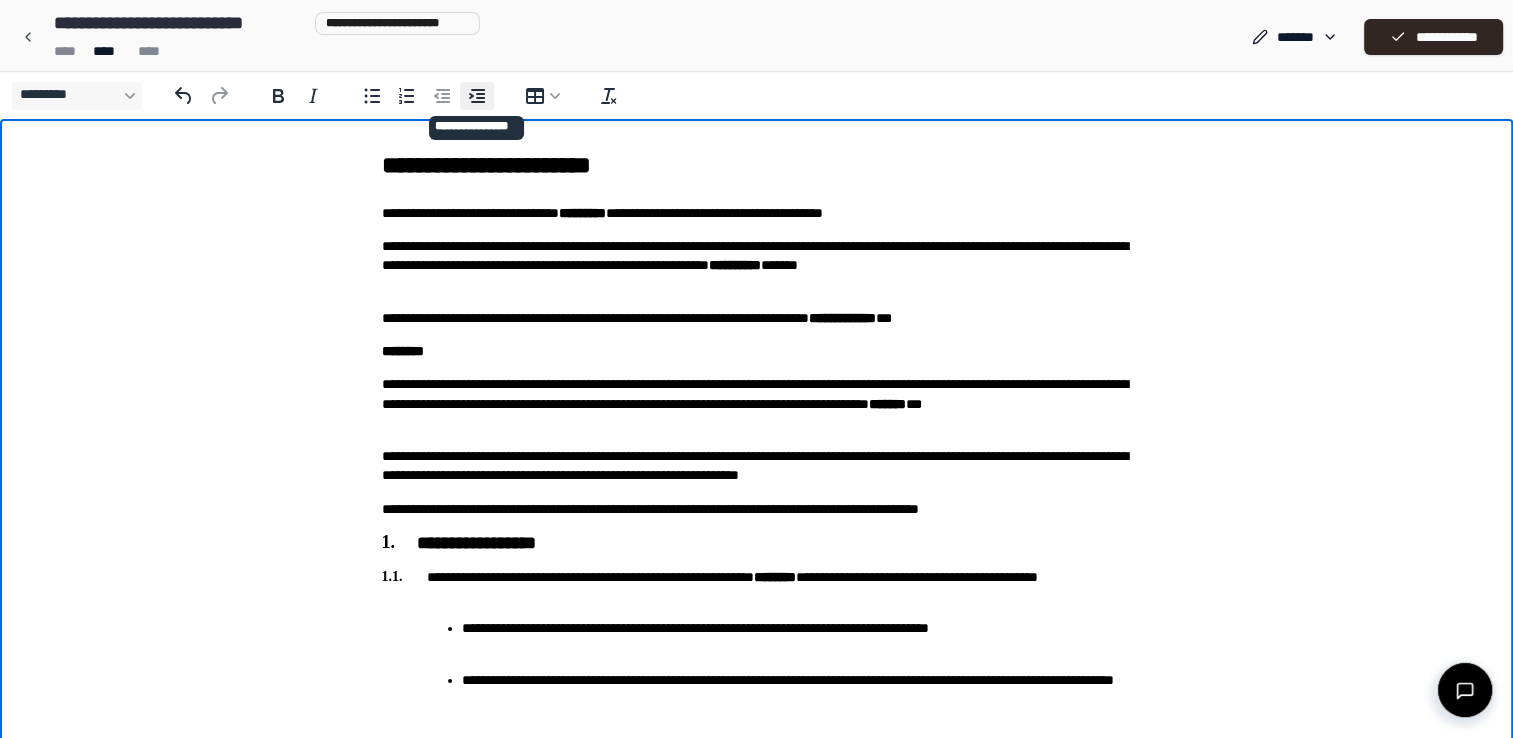 click 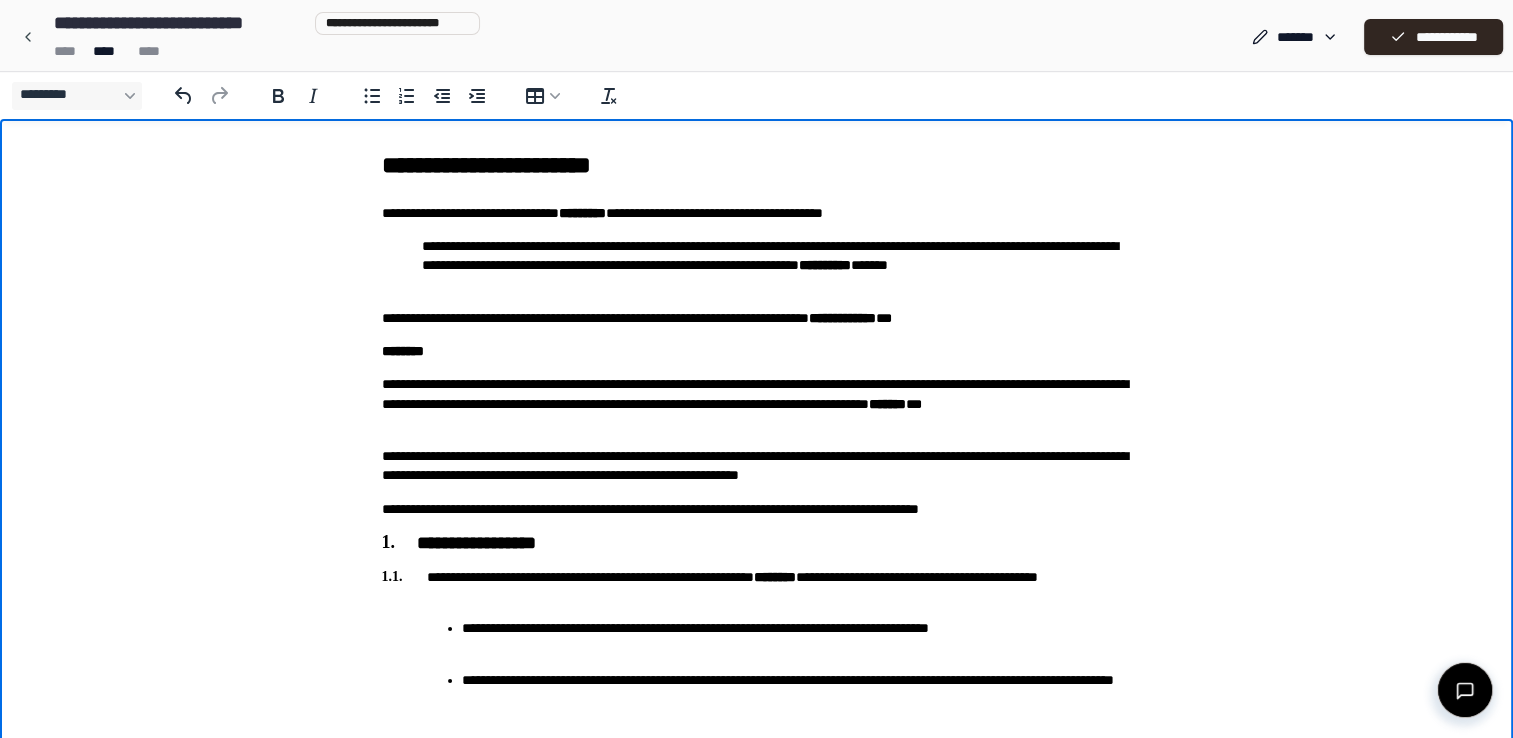 click on "**********" at bounding box center (757, 266) 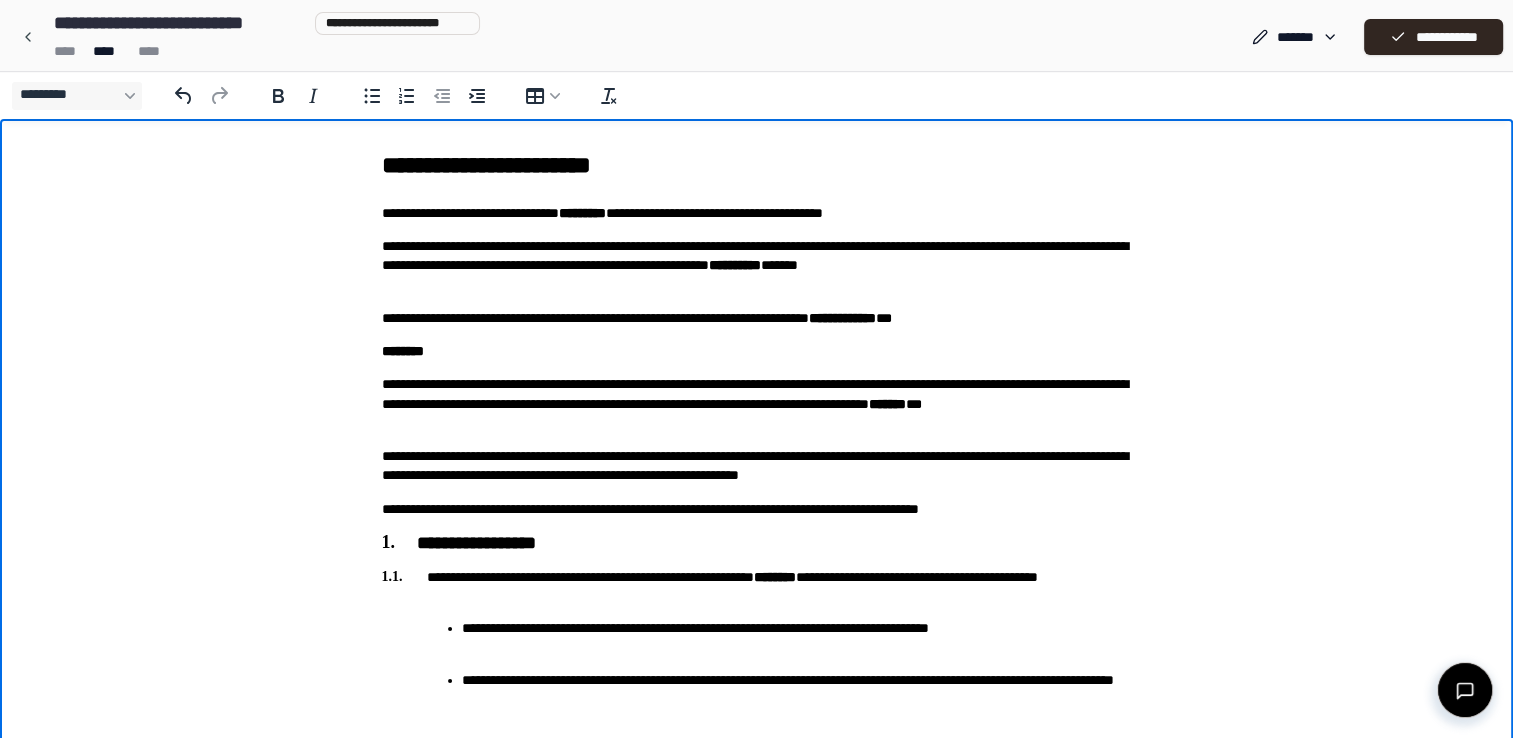 click on "**********" at bounding box center [757, 266] 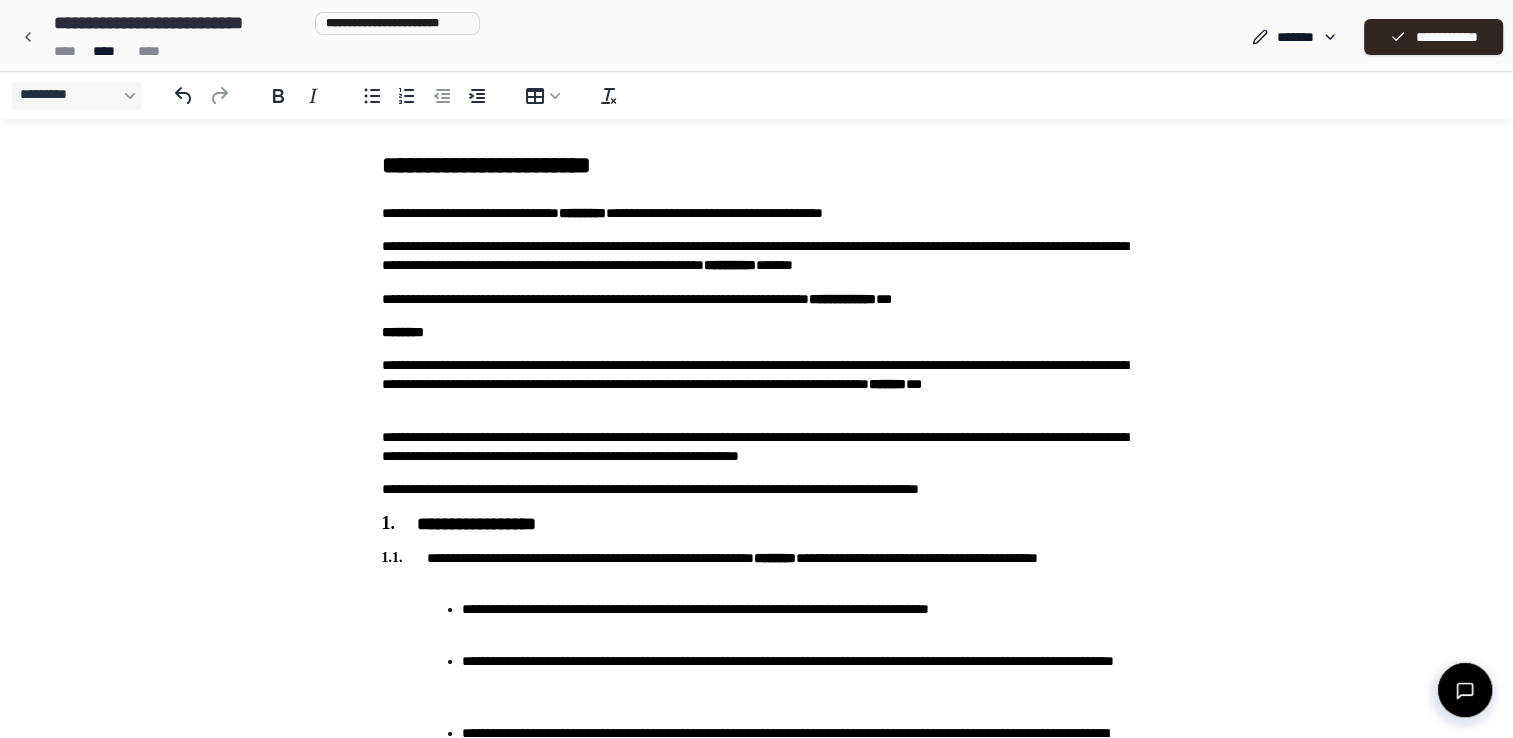 type 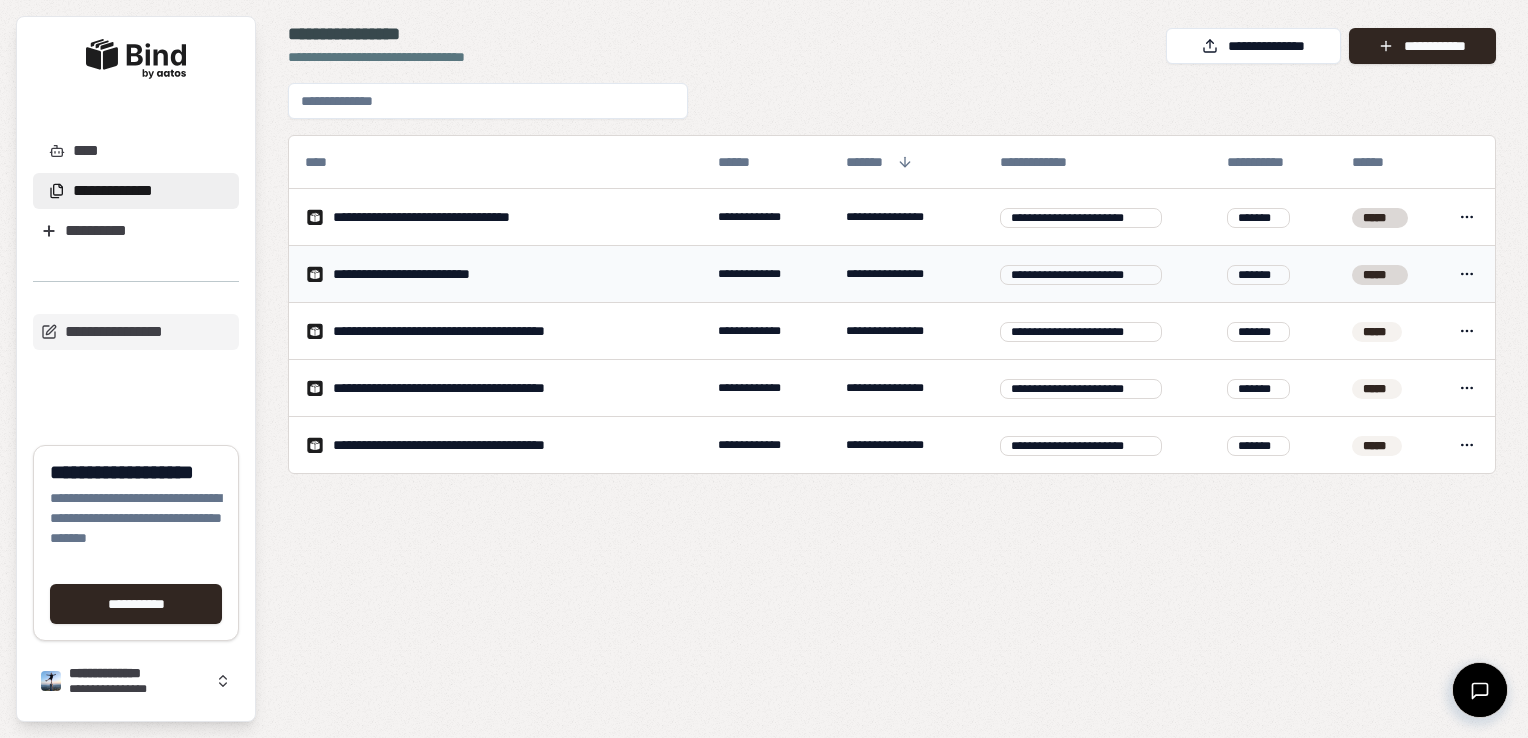 click on "*****" at bounding box center [1380, 275] 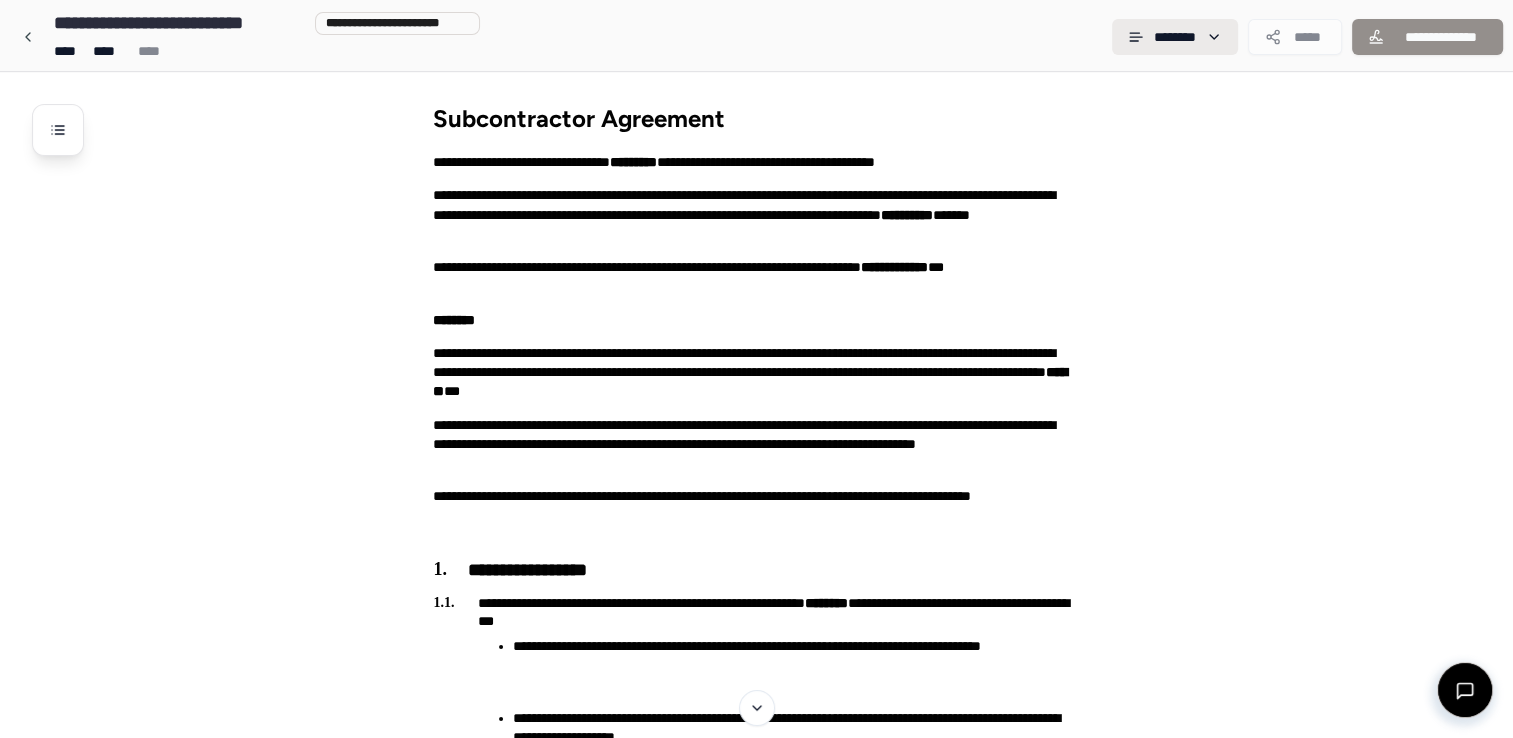 click on "**********" at bounding box center (756, 2133) 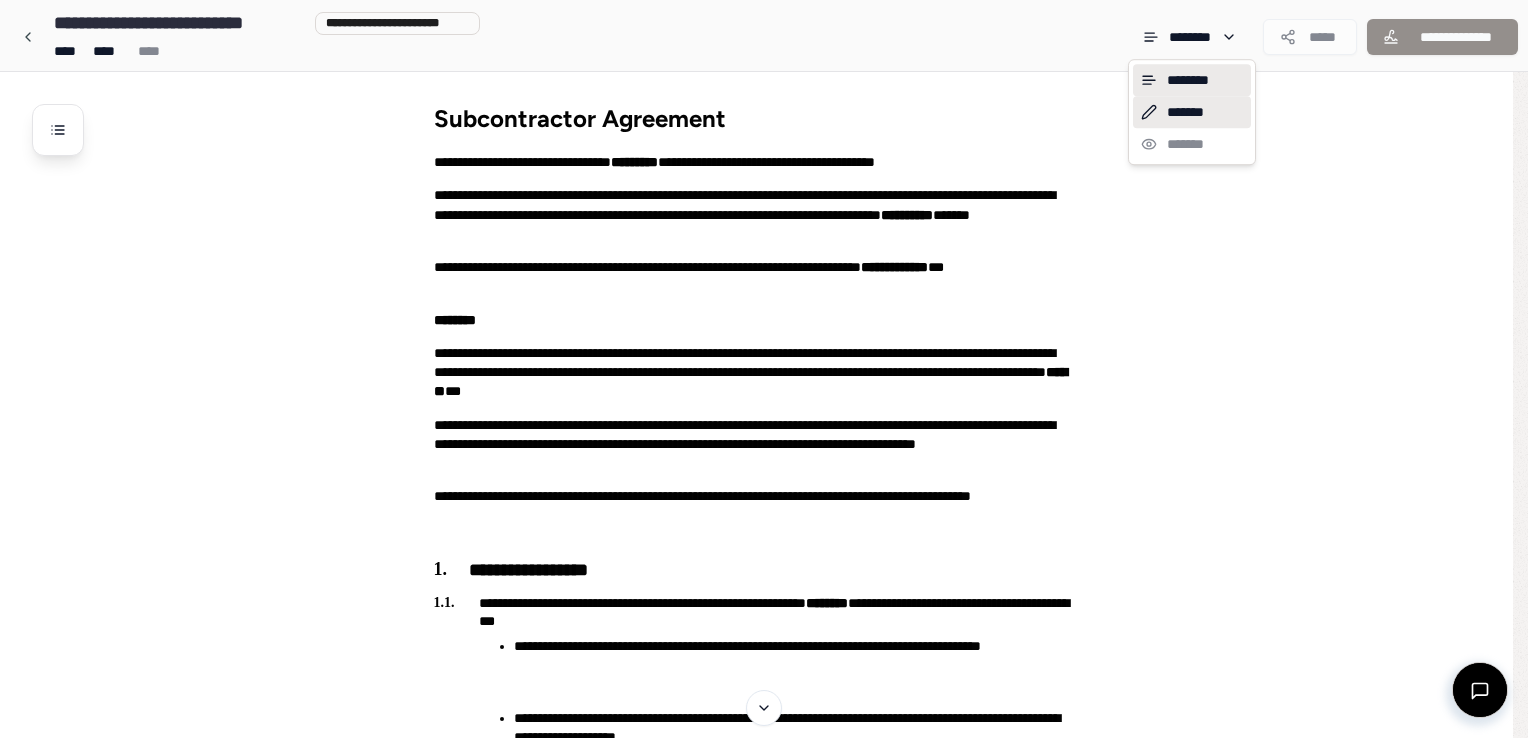 click on "*******" at bounding box center (1192, 112) 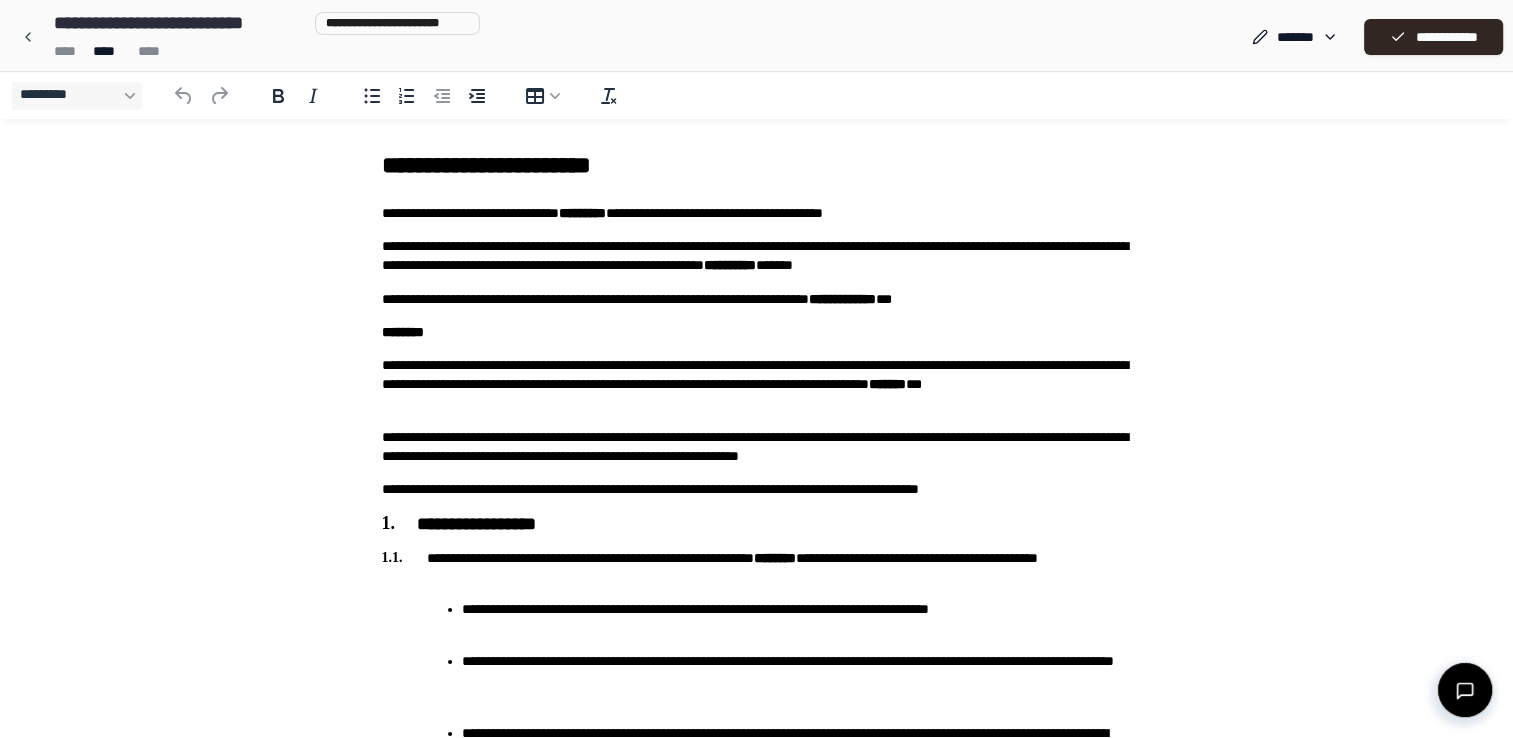 scroll, scrollTop: 0, scrollLeft: 0, axis: both 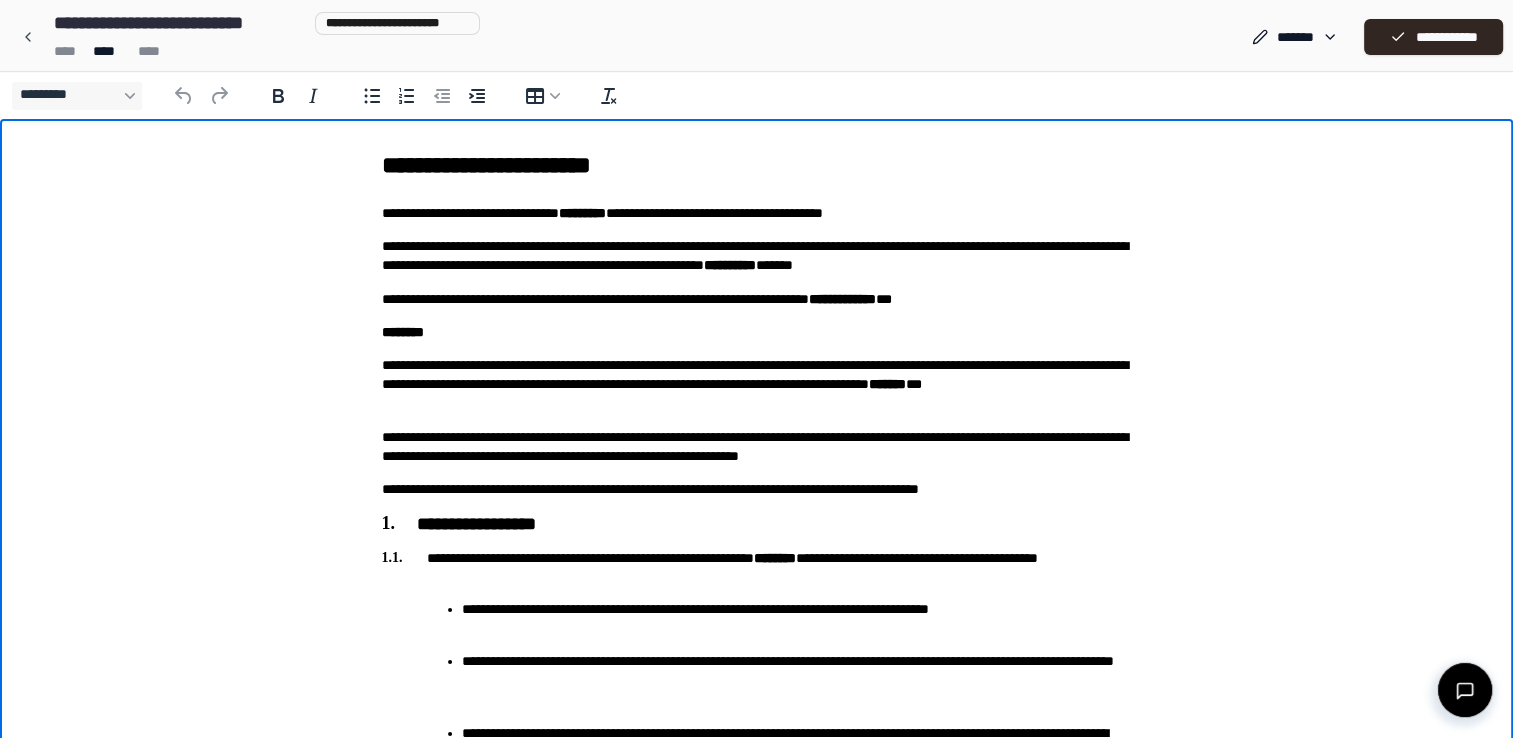 click on "**********" at bounding box center (757, 256) 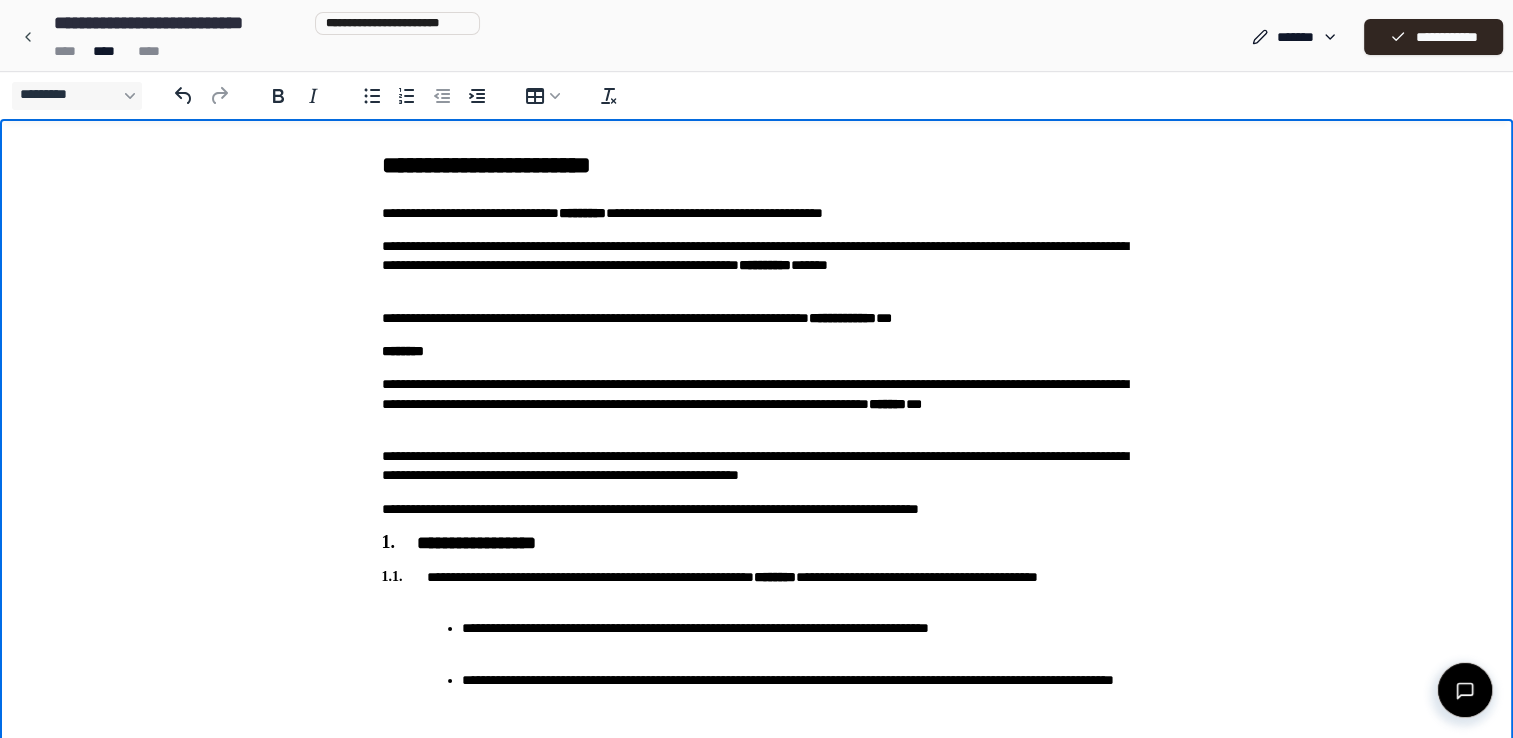 click on "**********" at bounding box center (757, 1794) 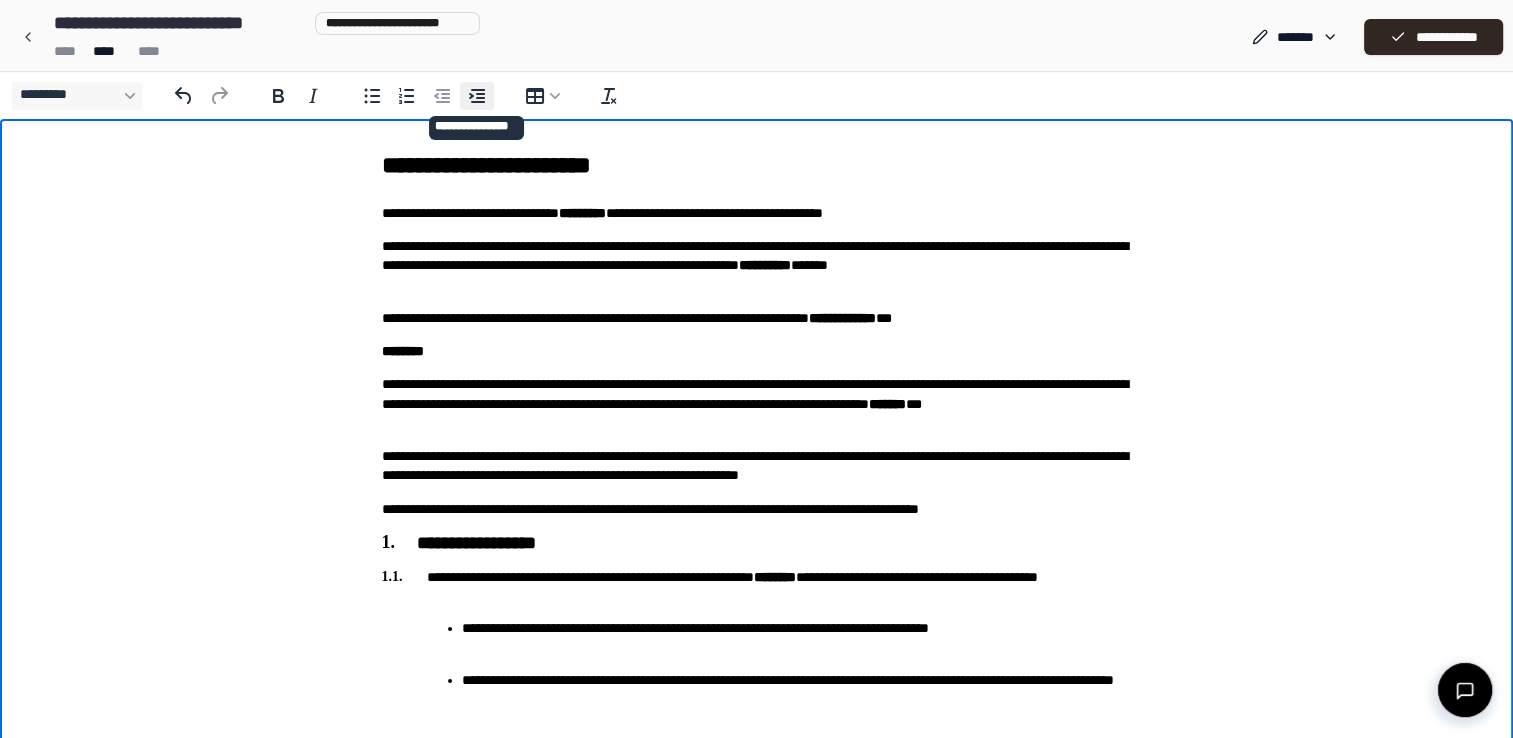 click 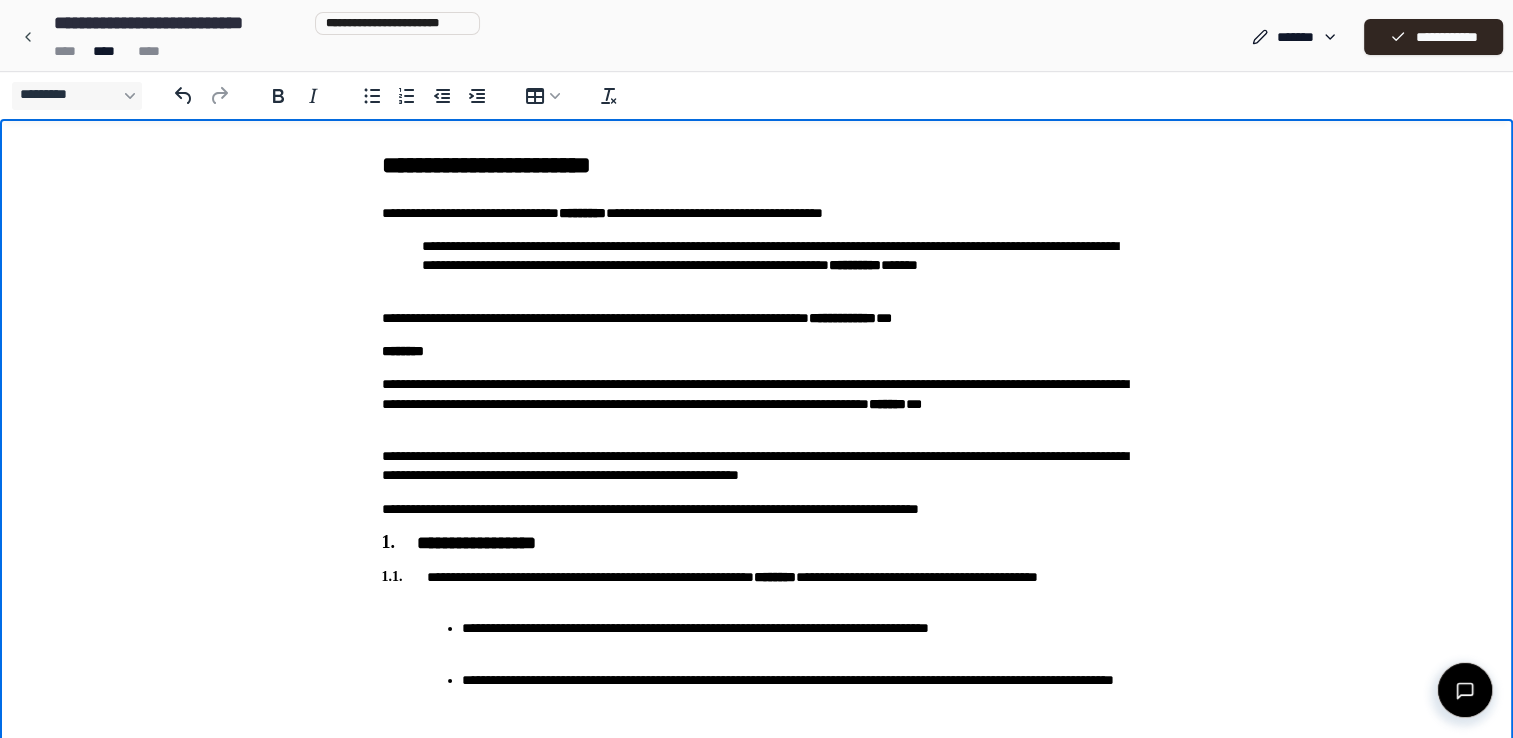 click on "**********" at bounding box center (757, 266) 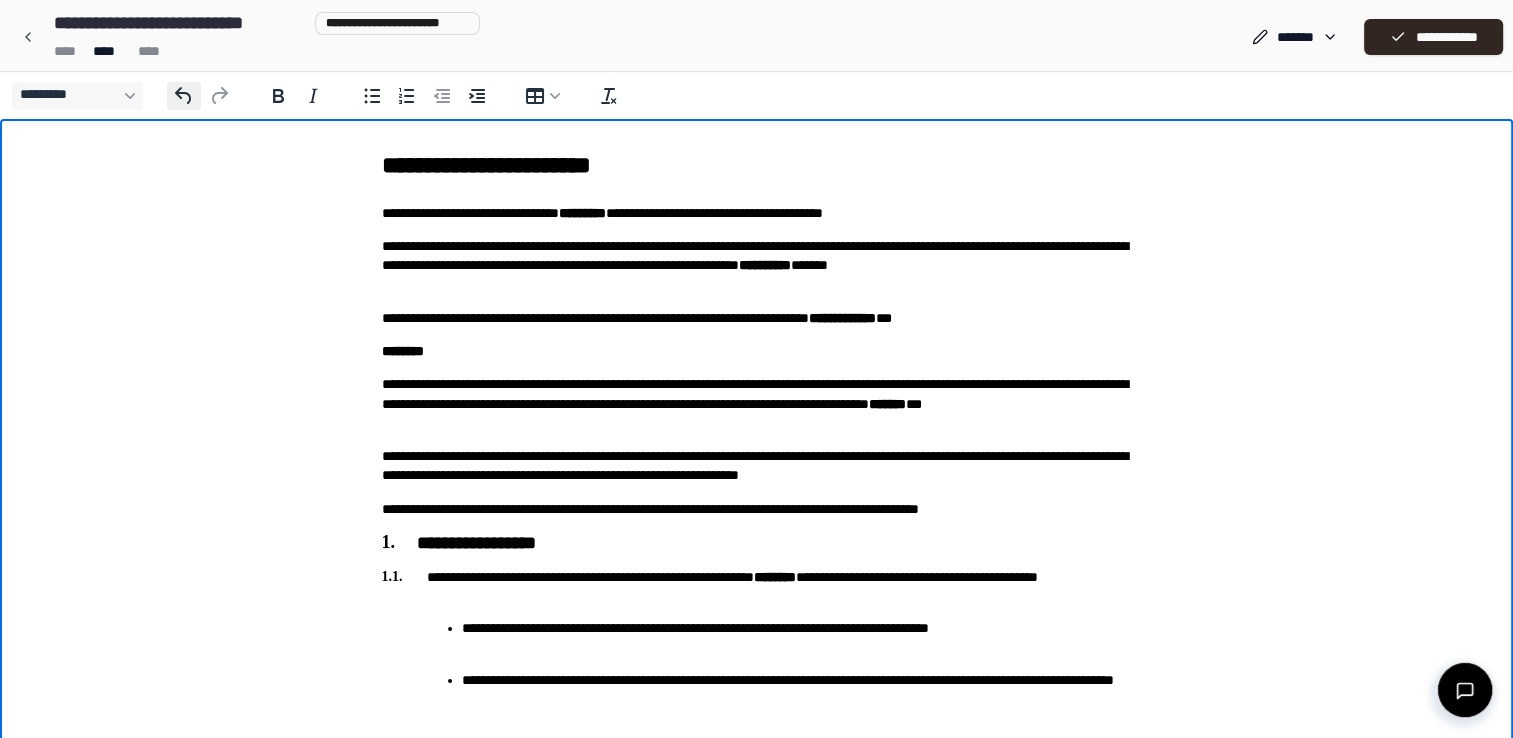 click 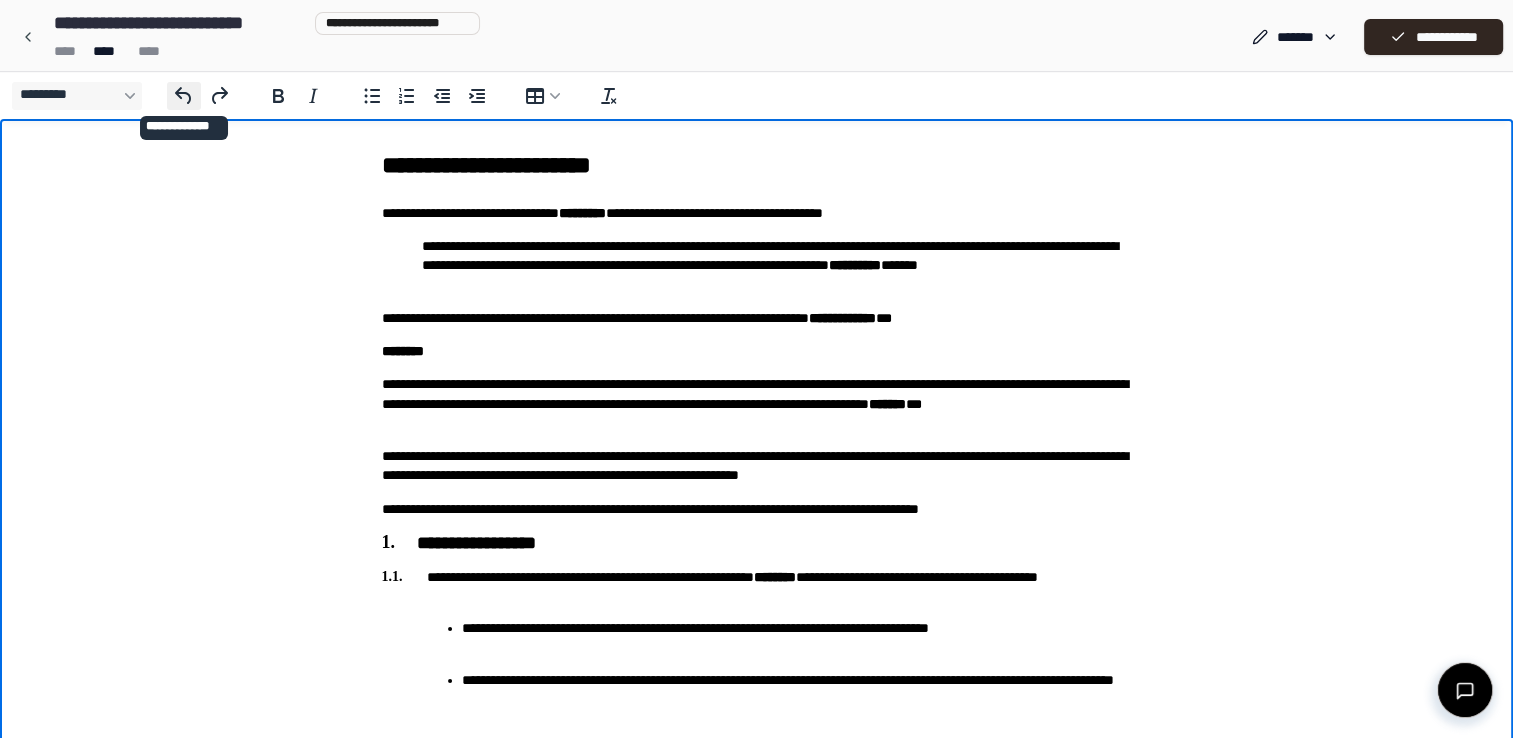 click 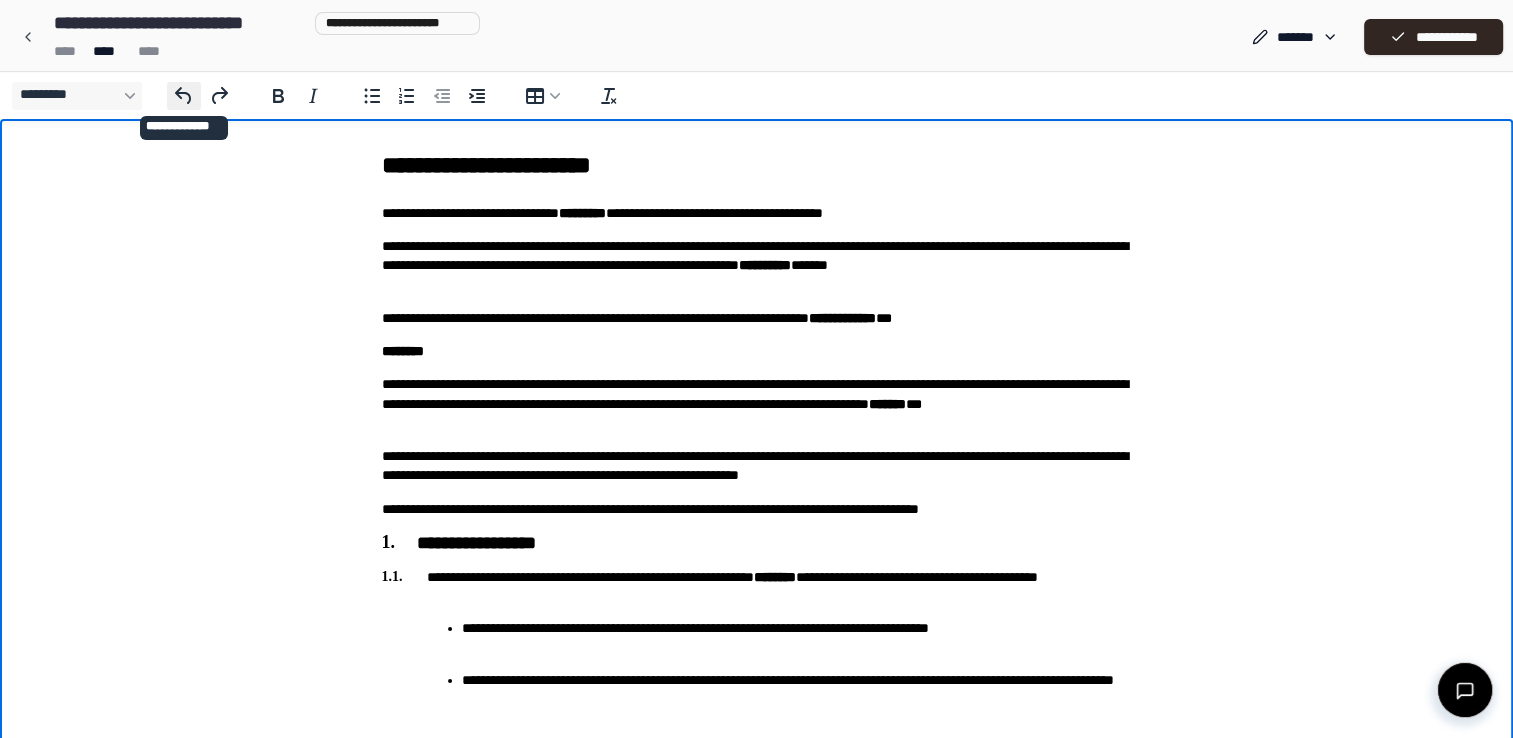 click 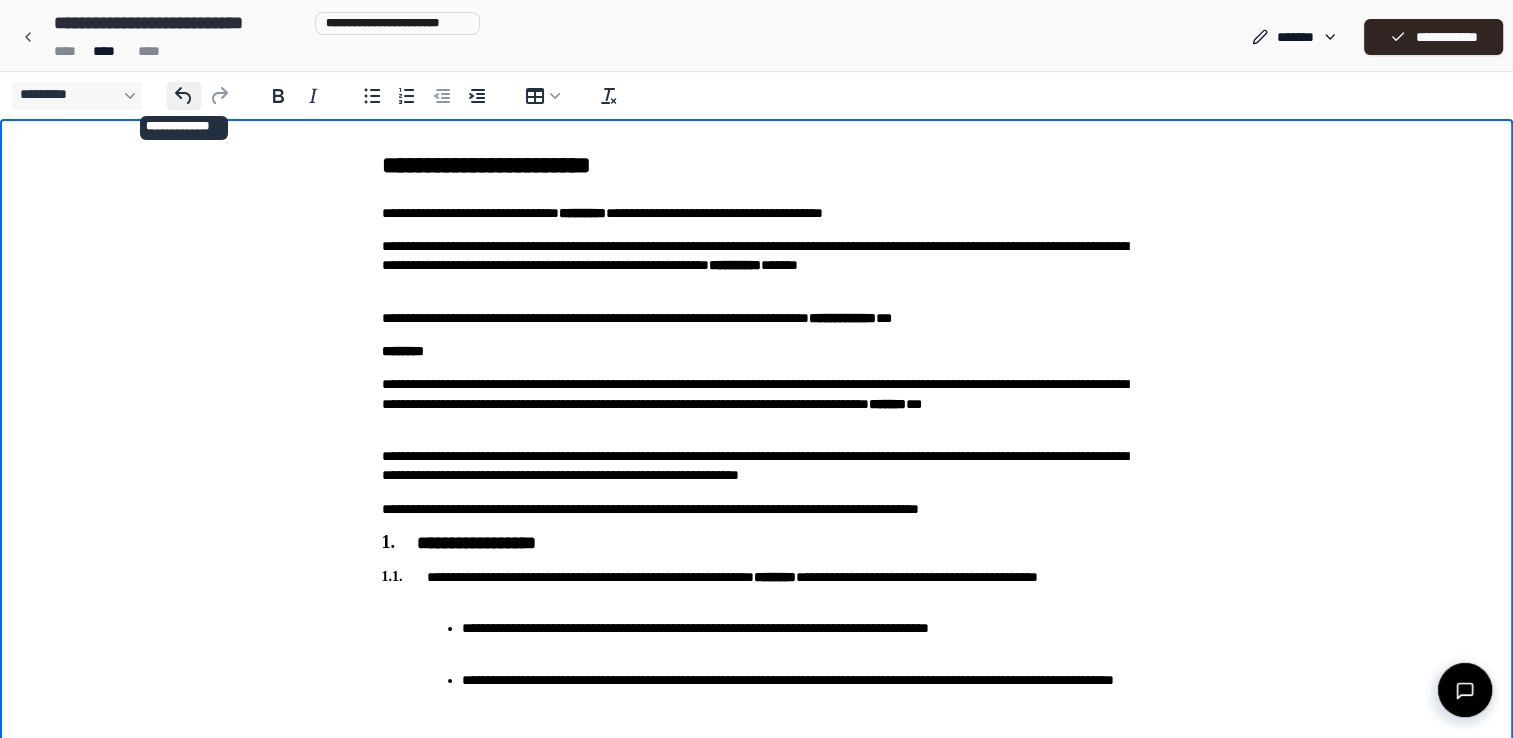 click 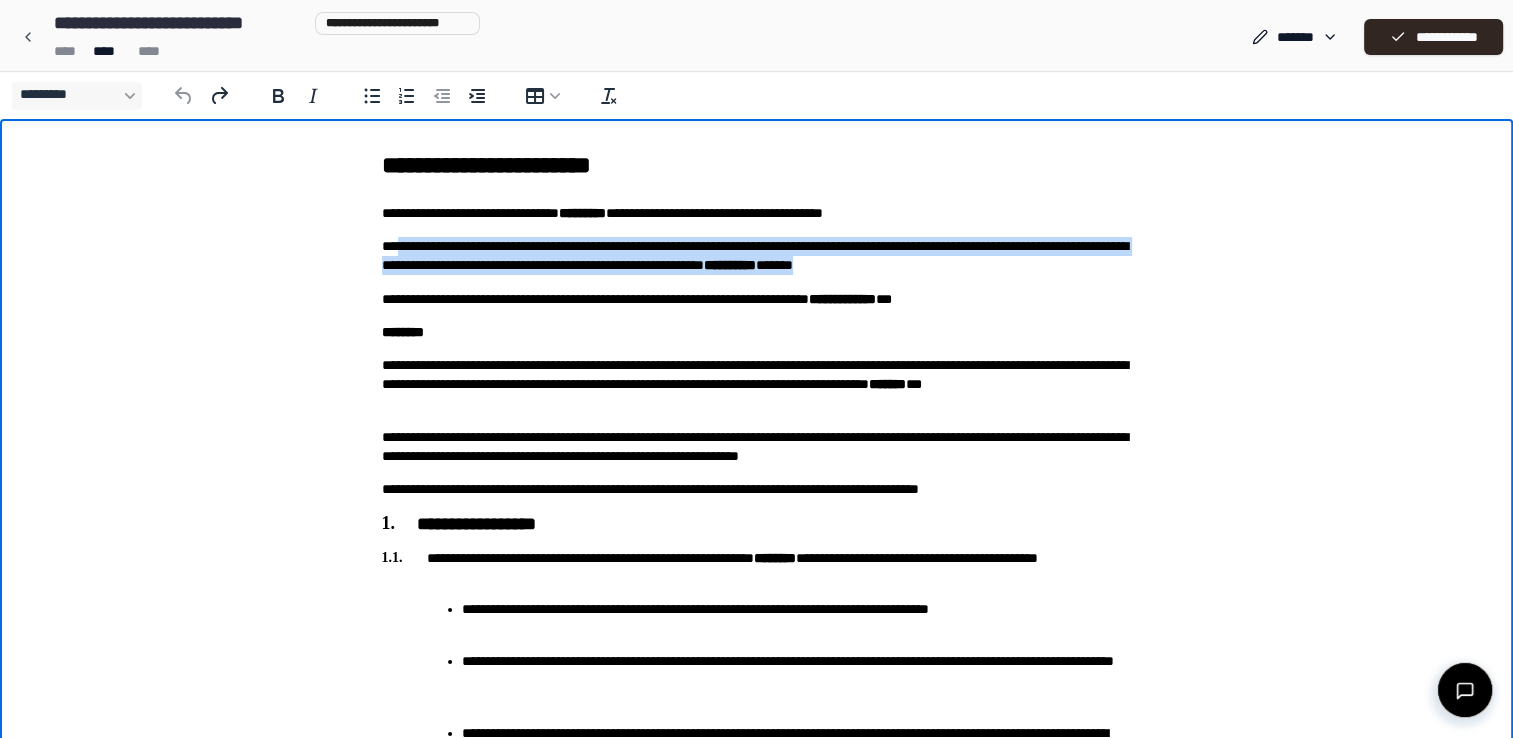 drag, startPoint x: 402, startPoint y: 248, endPoint x: 1127, endPoint y: 264, distance: 725.1765 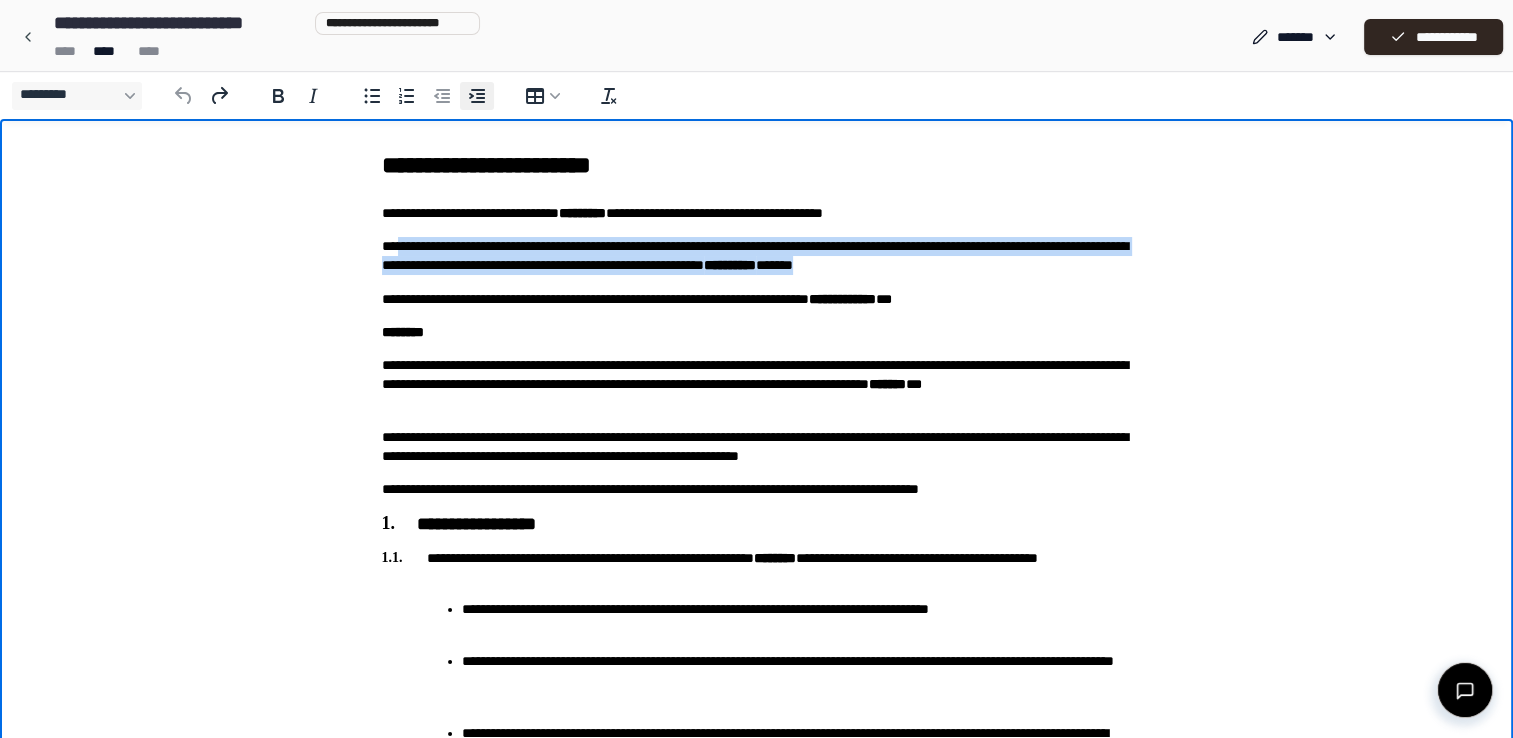 click 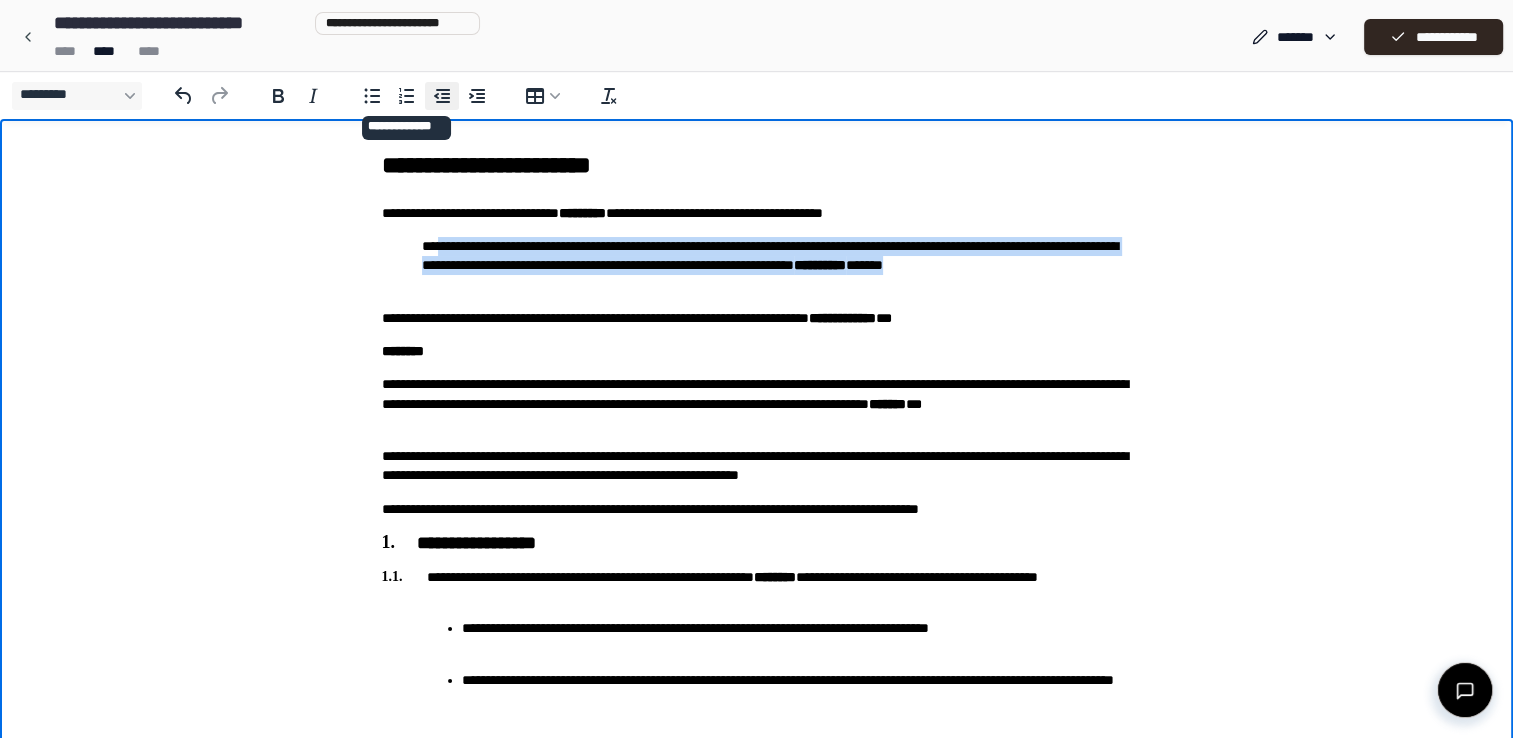 click 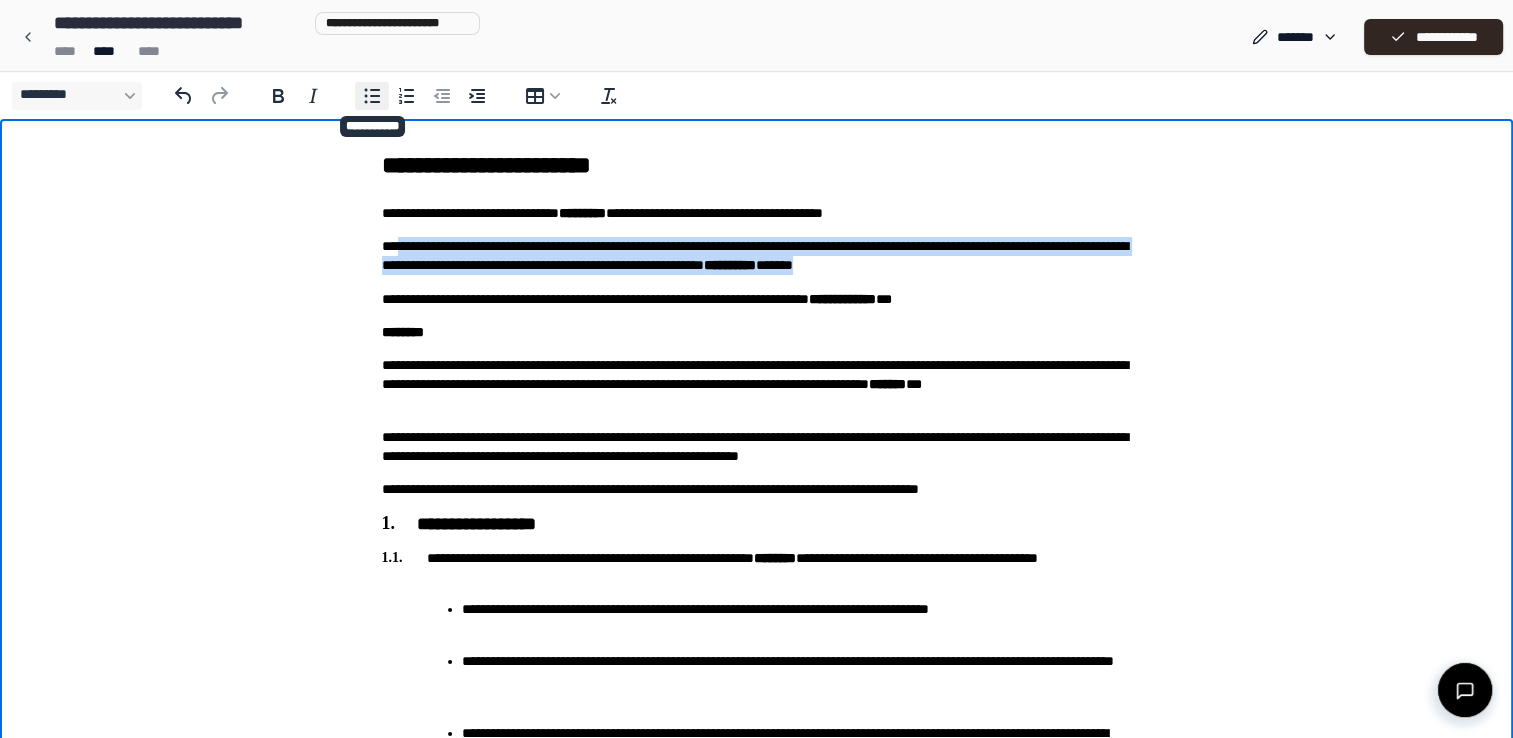 click 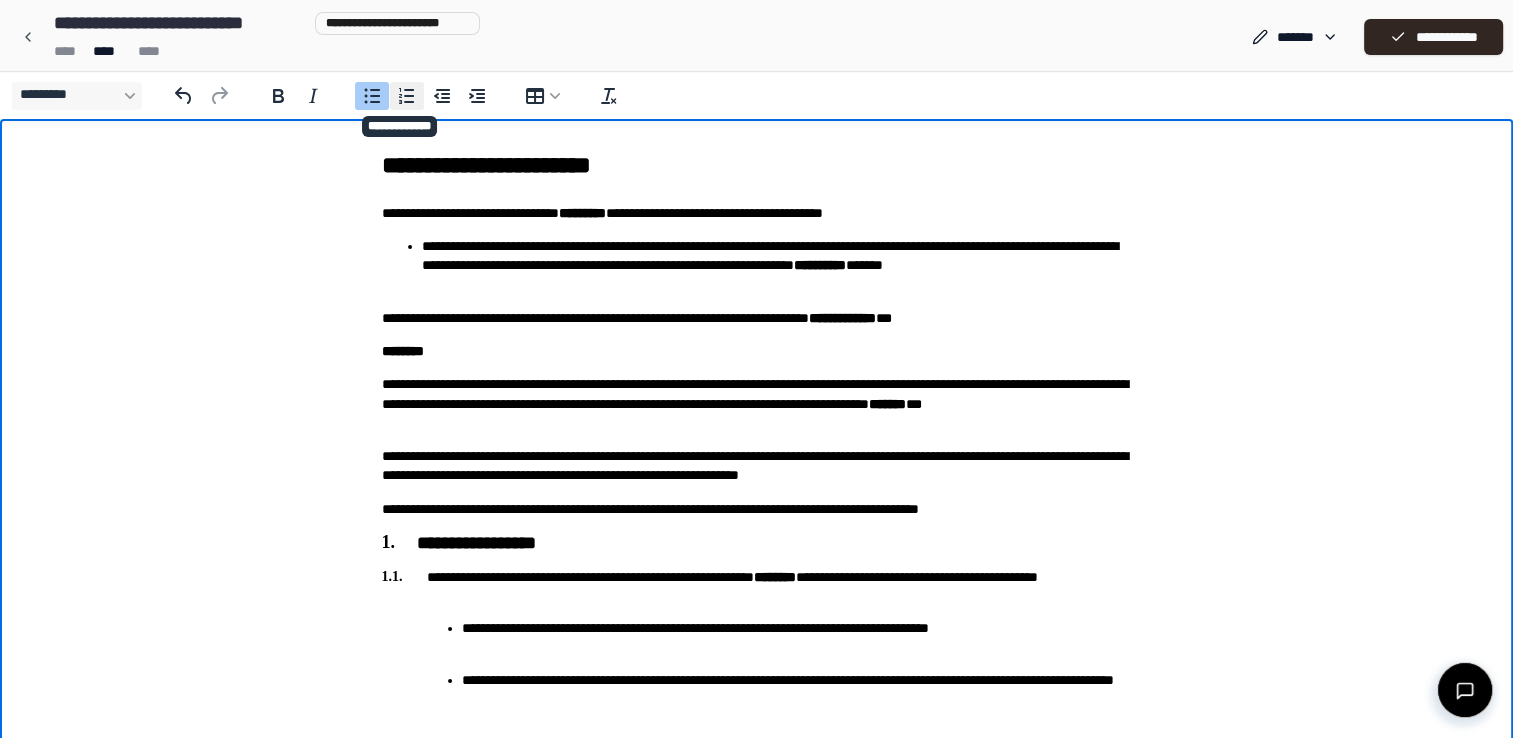 click 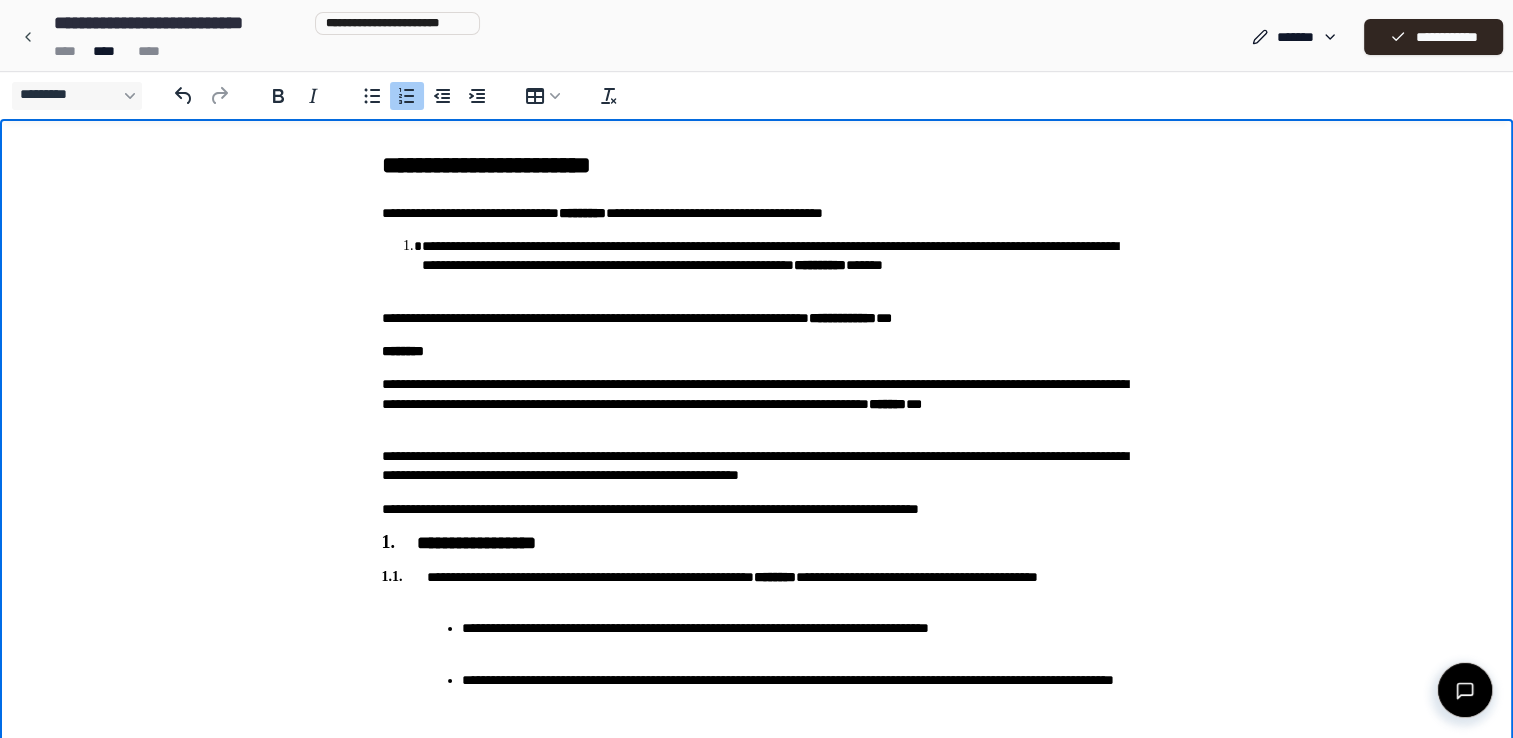 click on "**********" at bounding box center (777, 266) 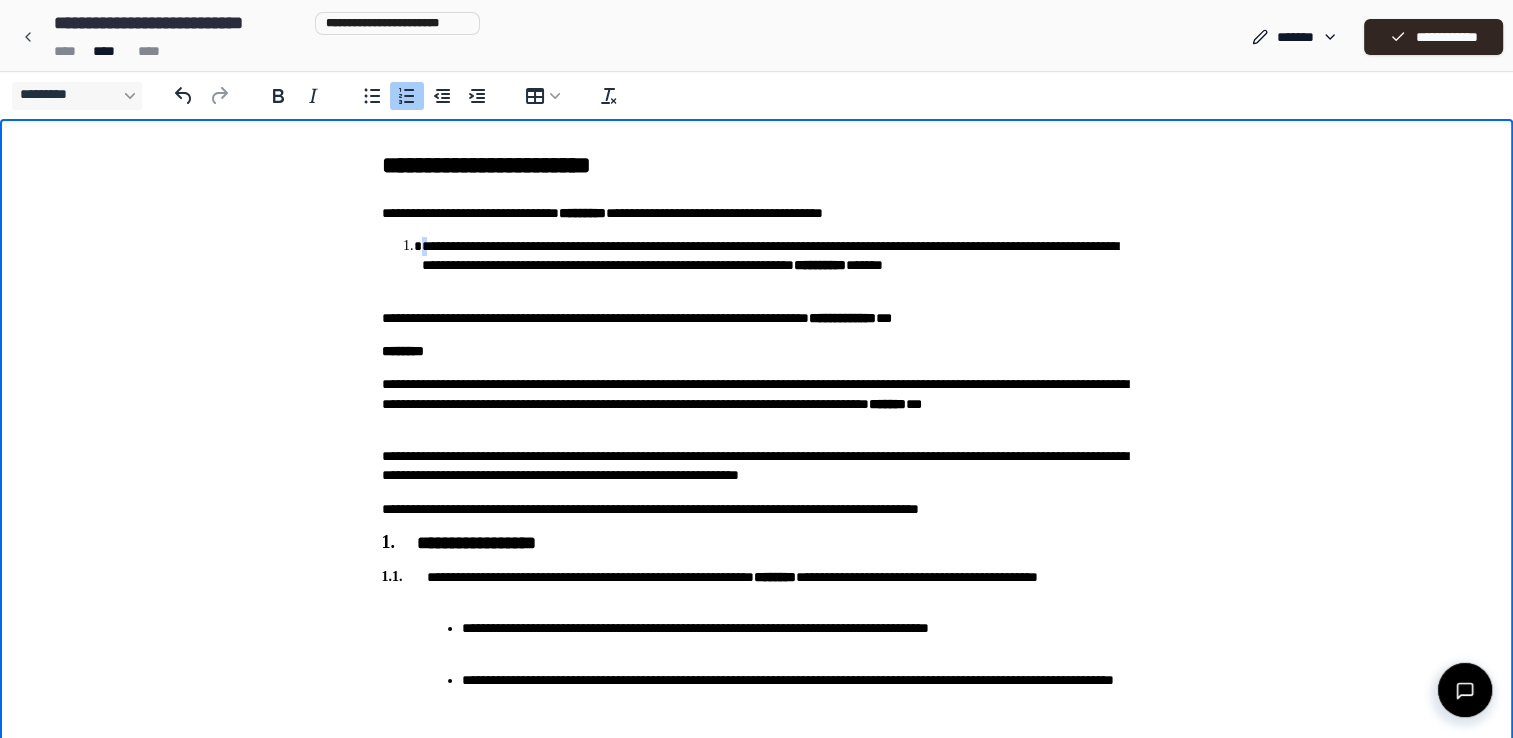 drag, startPoint x: 403, startPoint y: 244, endPoint x: 428, endPoint y: 242, distance: 25.079872 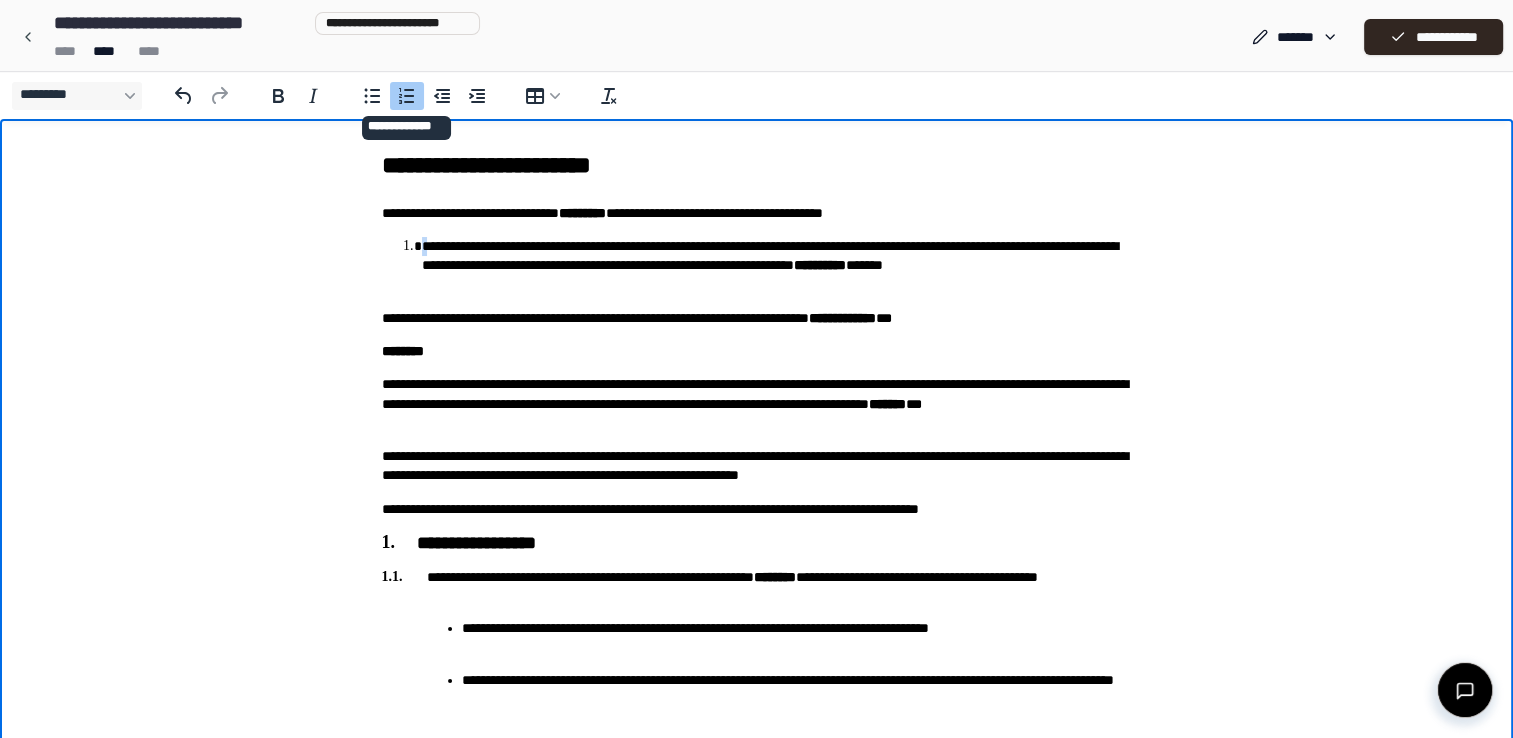 drag, startPoint x: 416, startPoint y: 217, endPoint x: 246, endPoint y: 246, distance: 172.4558 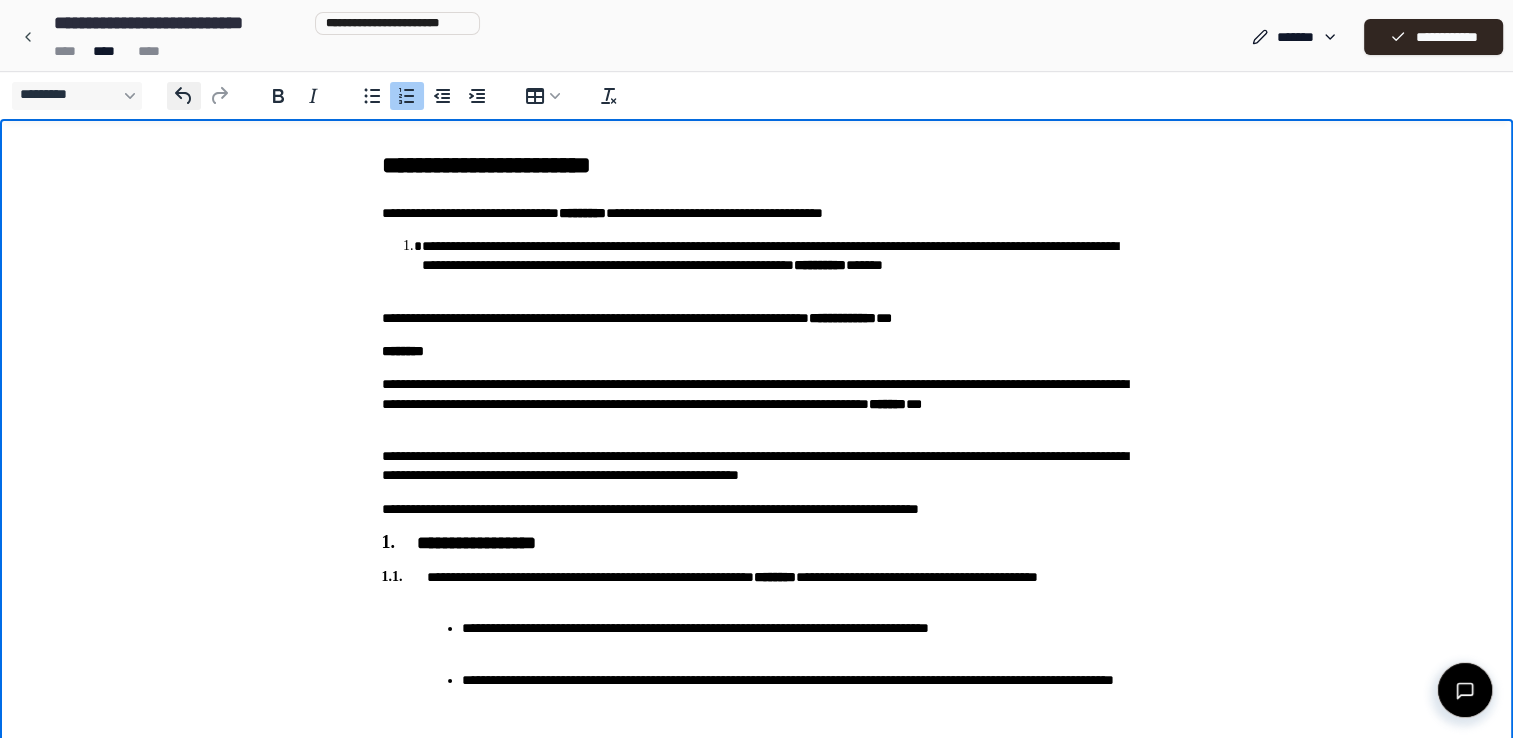 click 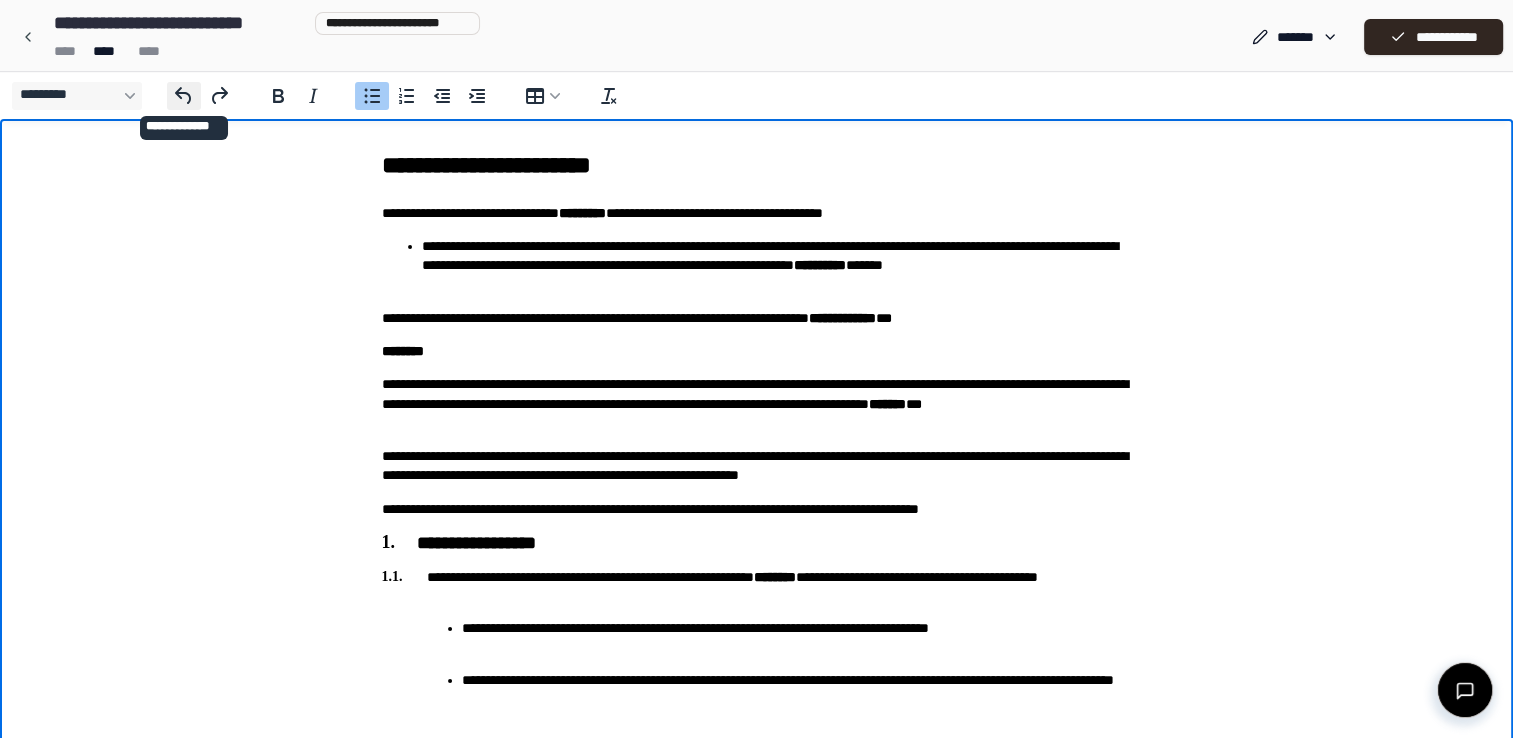click 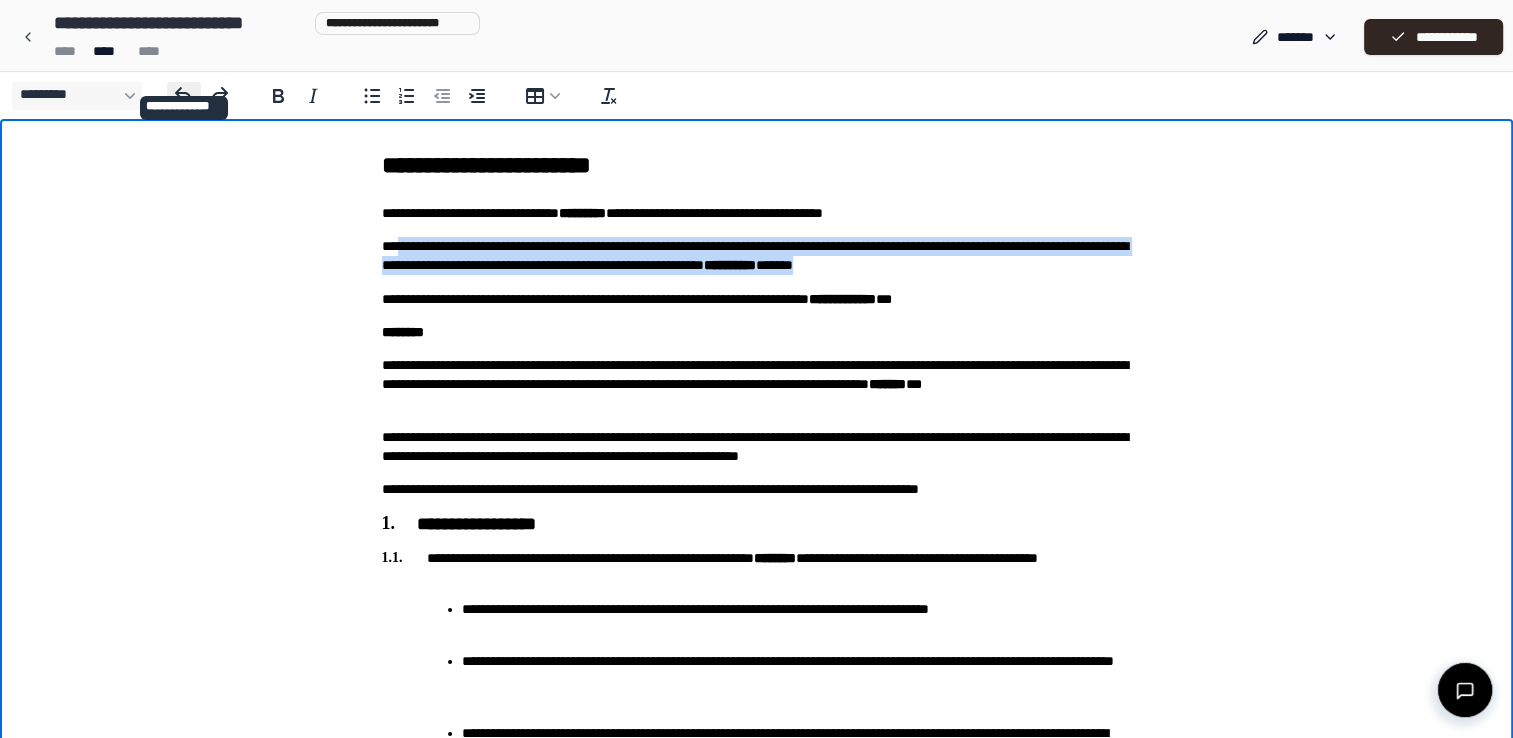 click 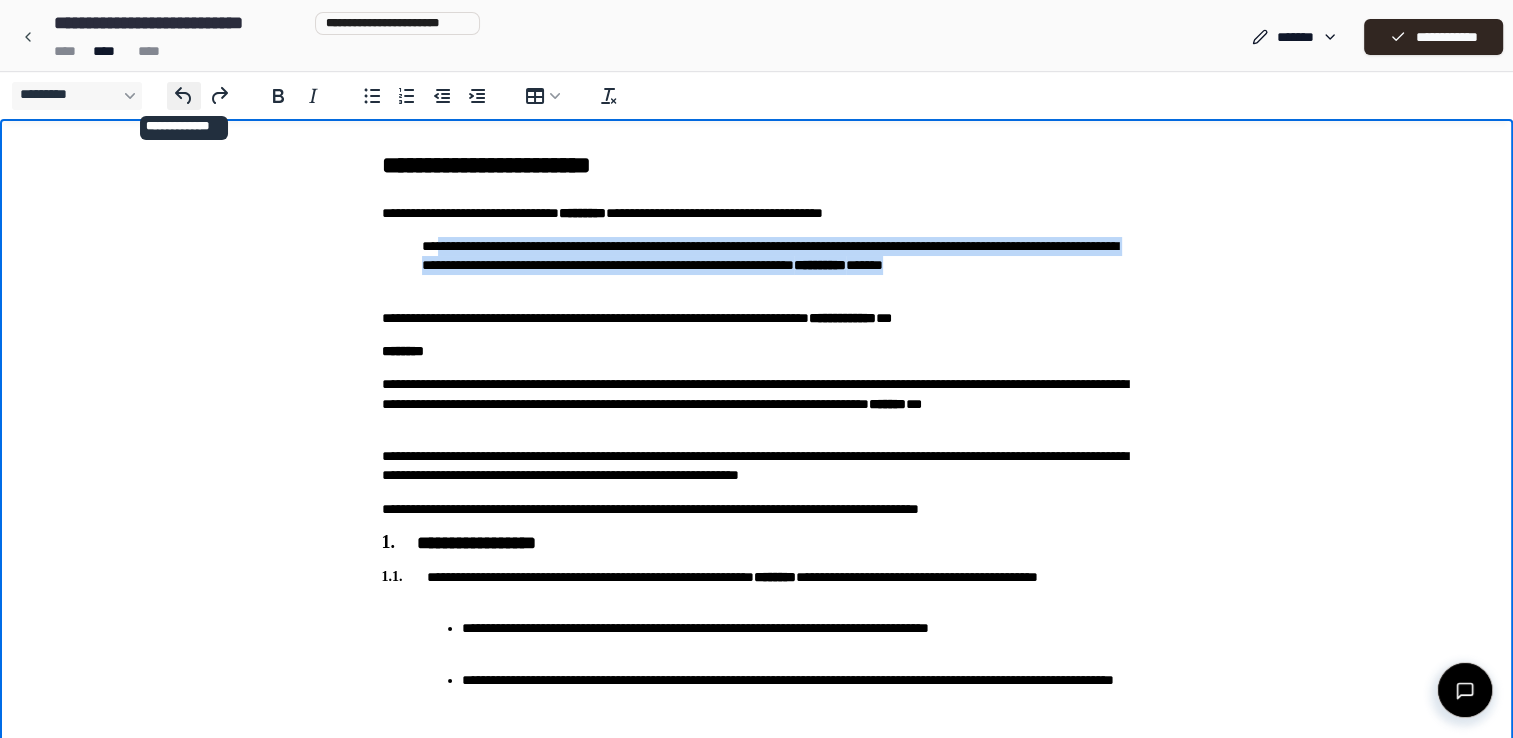 click 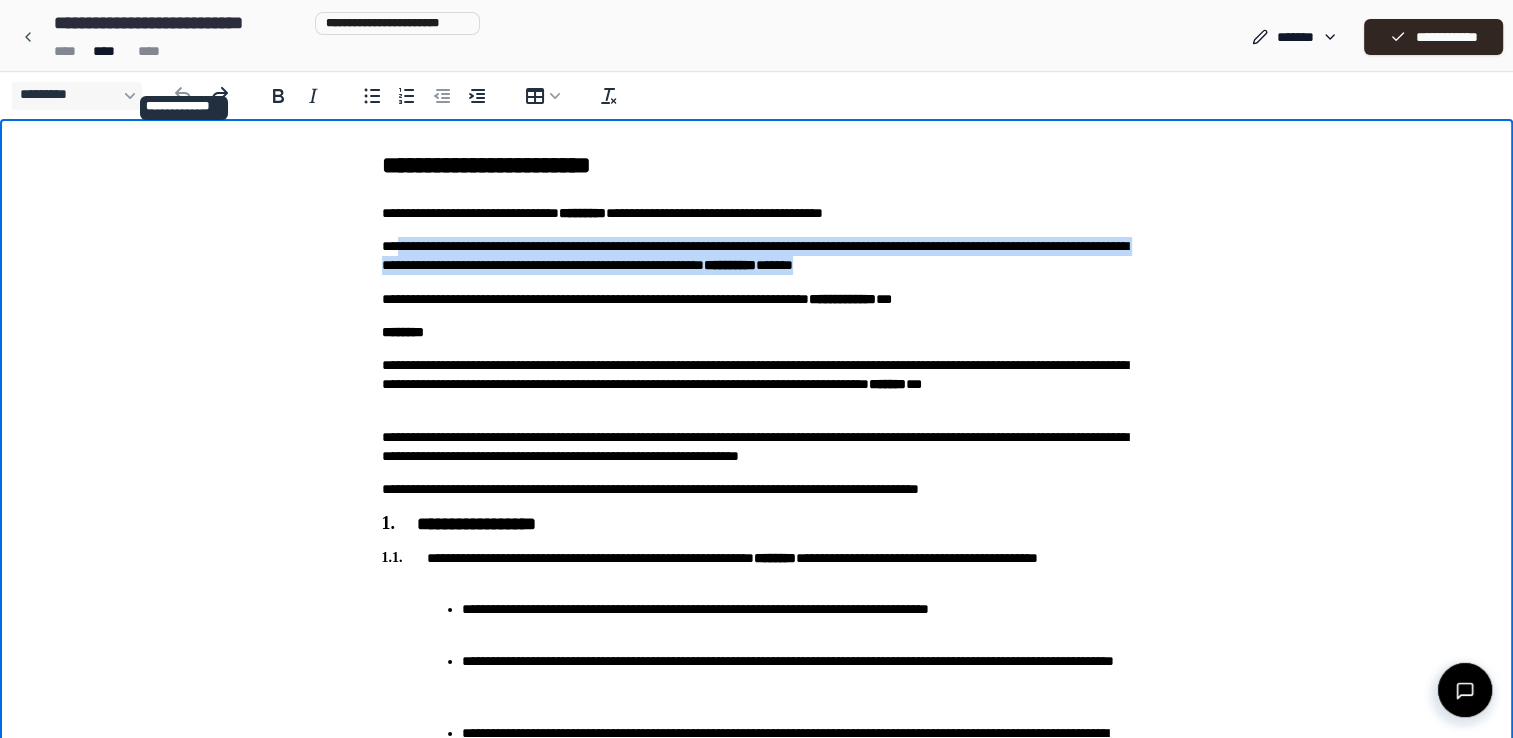 click 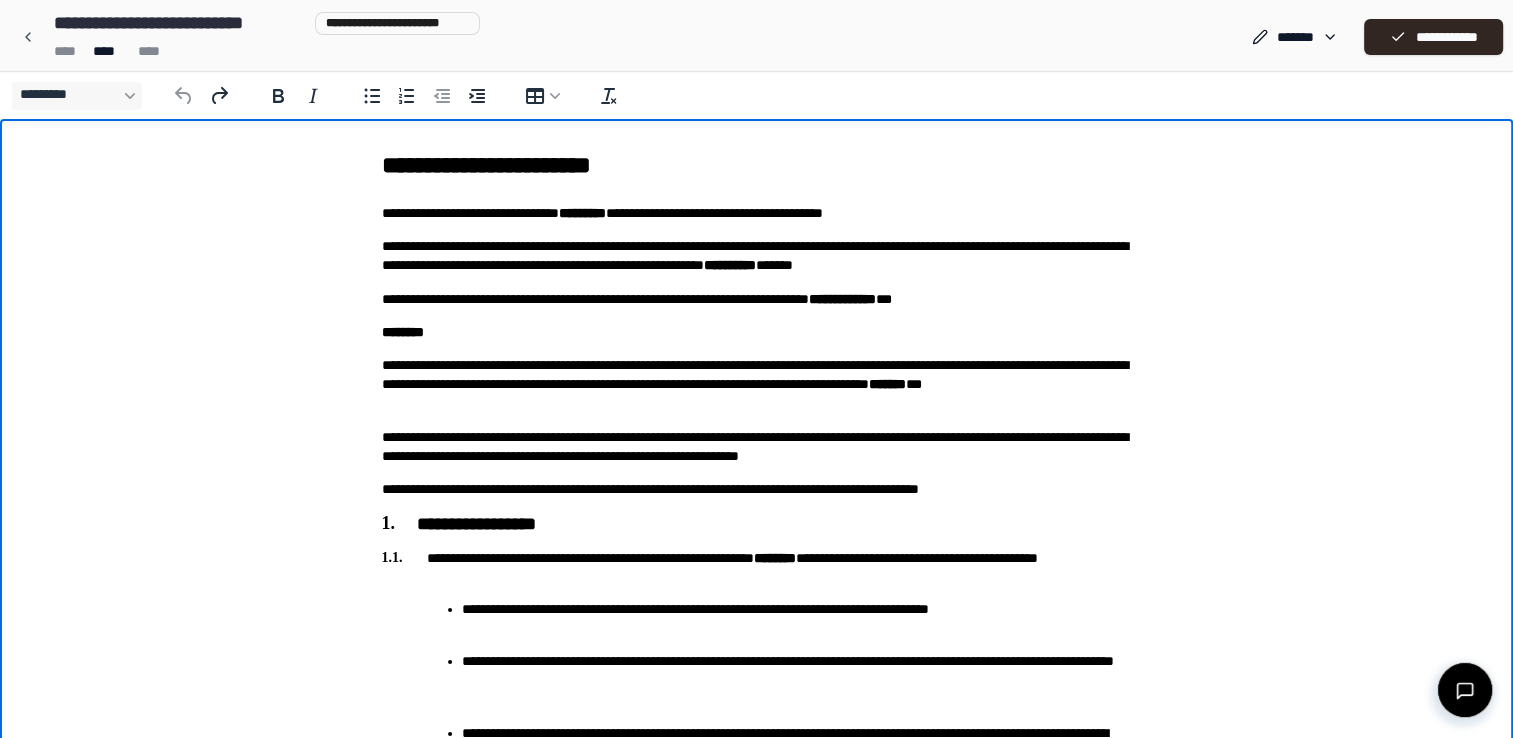 click on "**********" at bounding box center [757, 256] 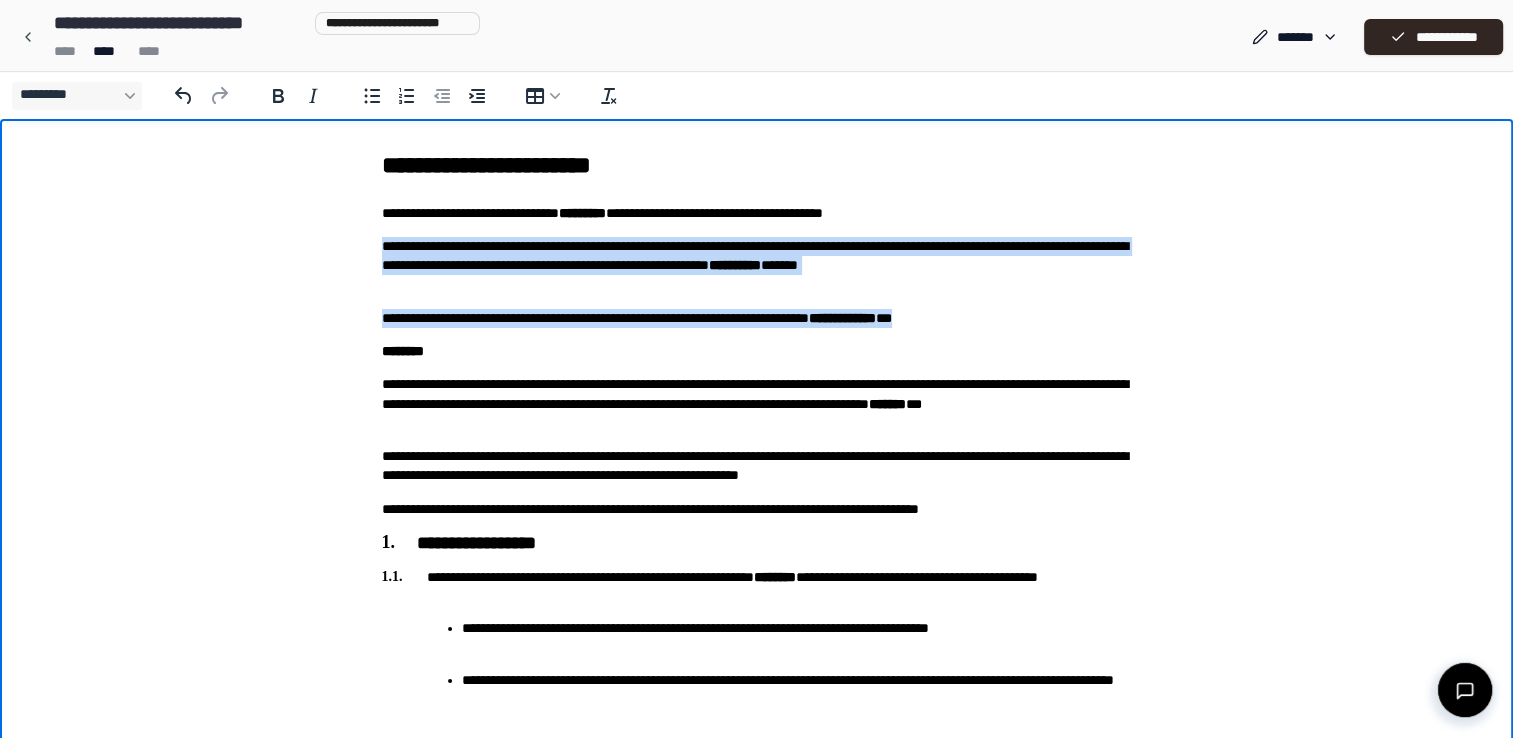 drag, startPoint x: 381, startPoint y: 252, endPoint x: 1033, endPoint y: 322, distance: 655.7469 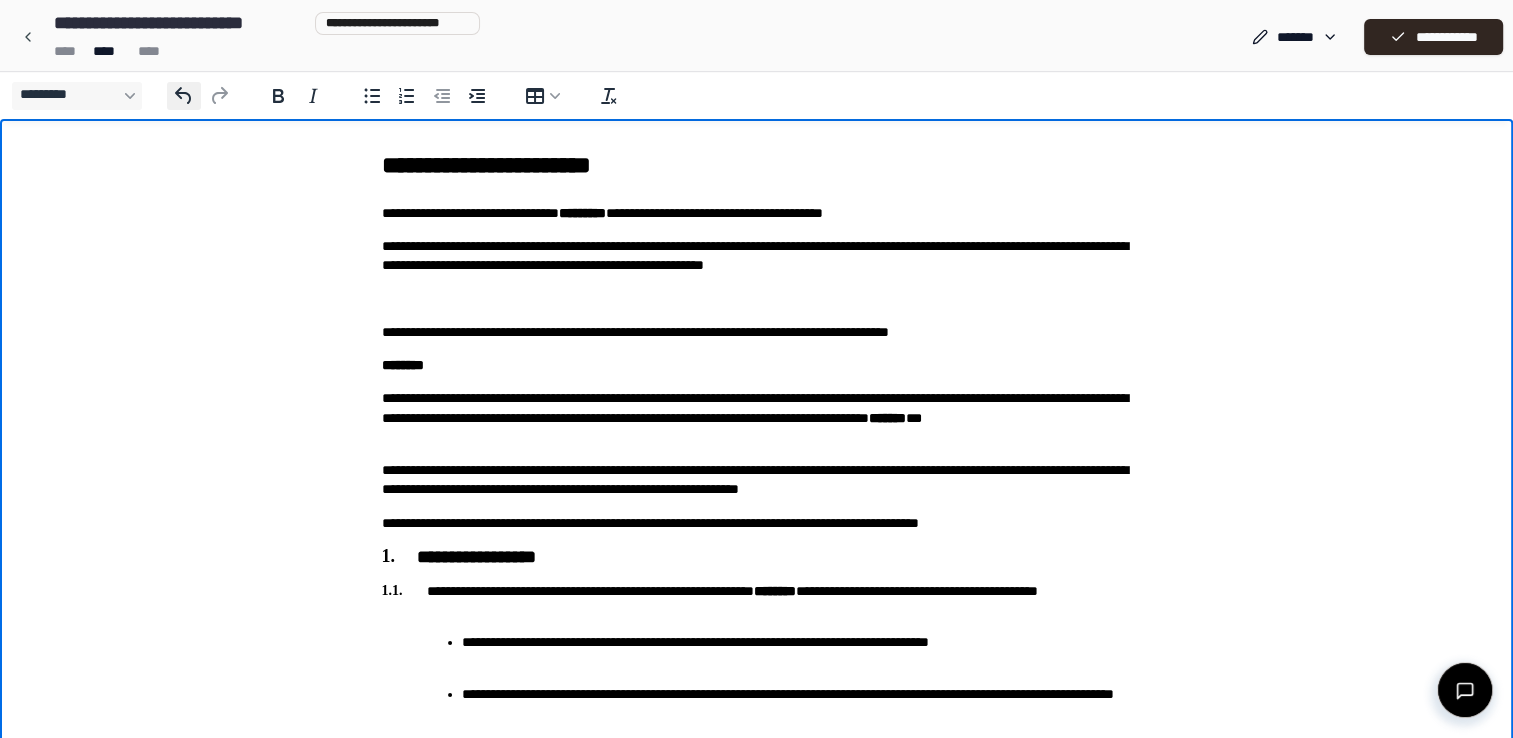click 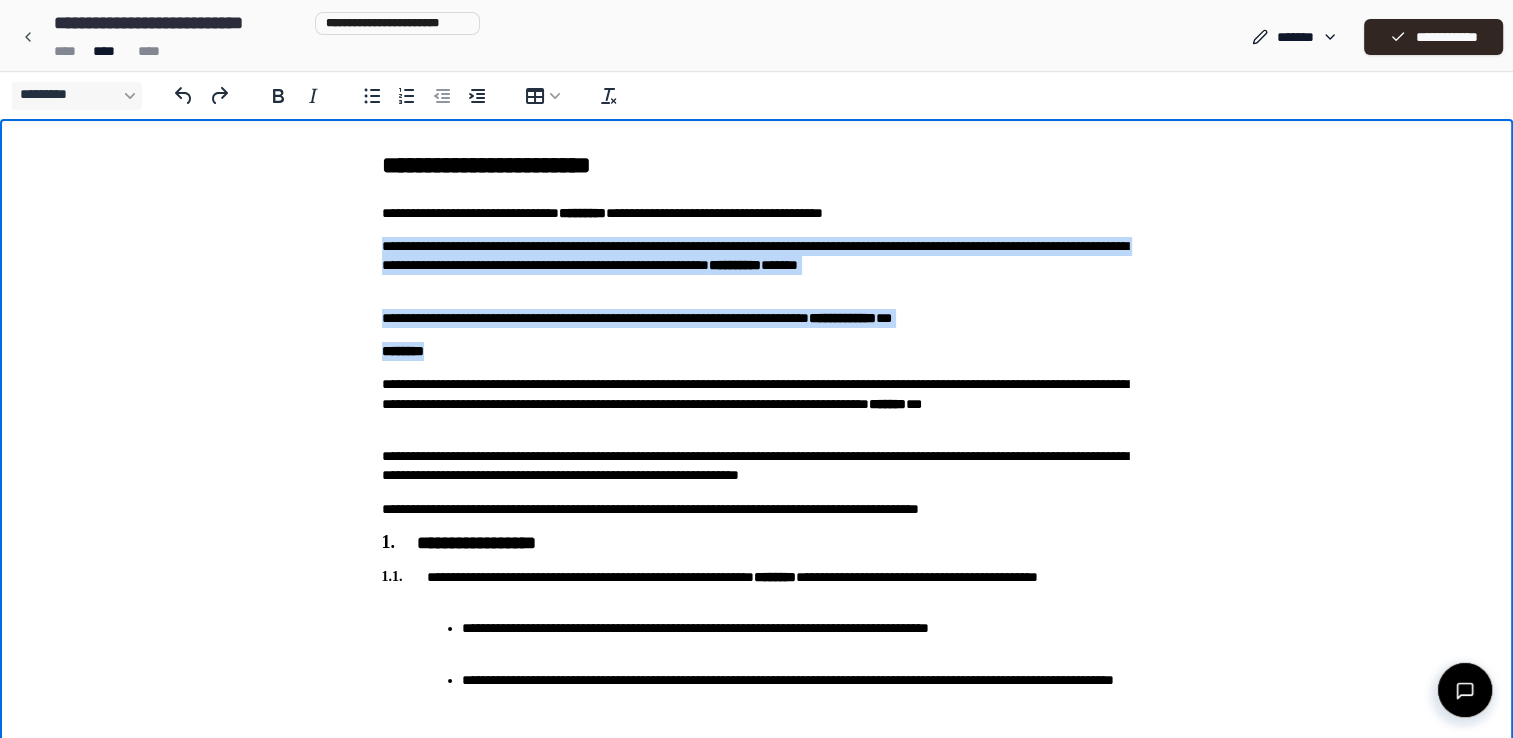 drag, startPoint x: 380, startPoint y: 246, endPoint x: 1219, endPoint y: 331, distance: 843.29474 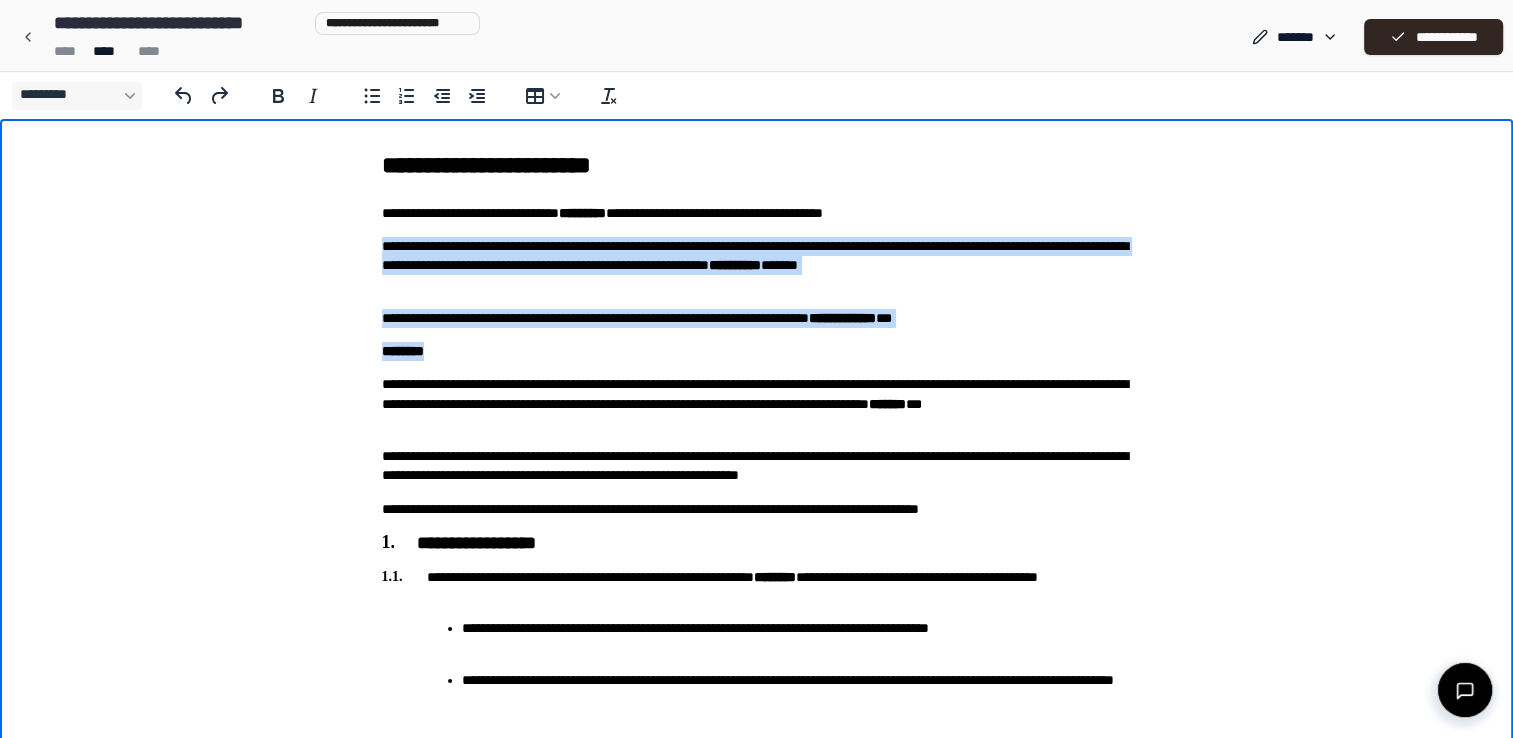 copy on "**********" 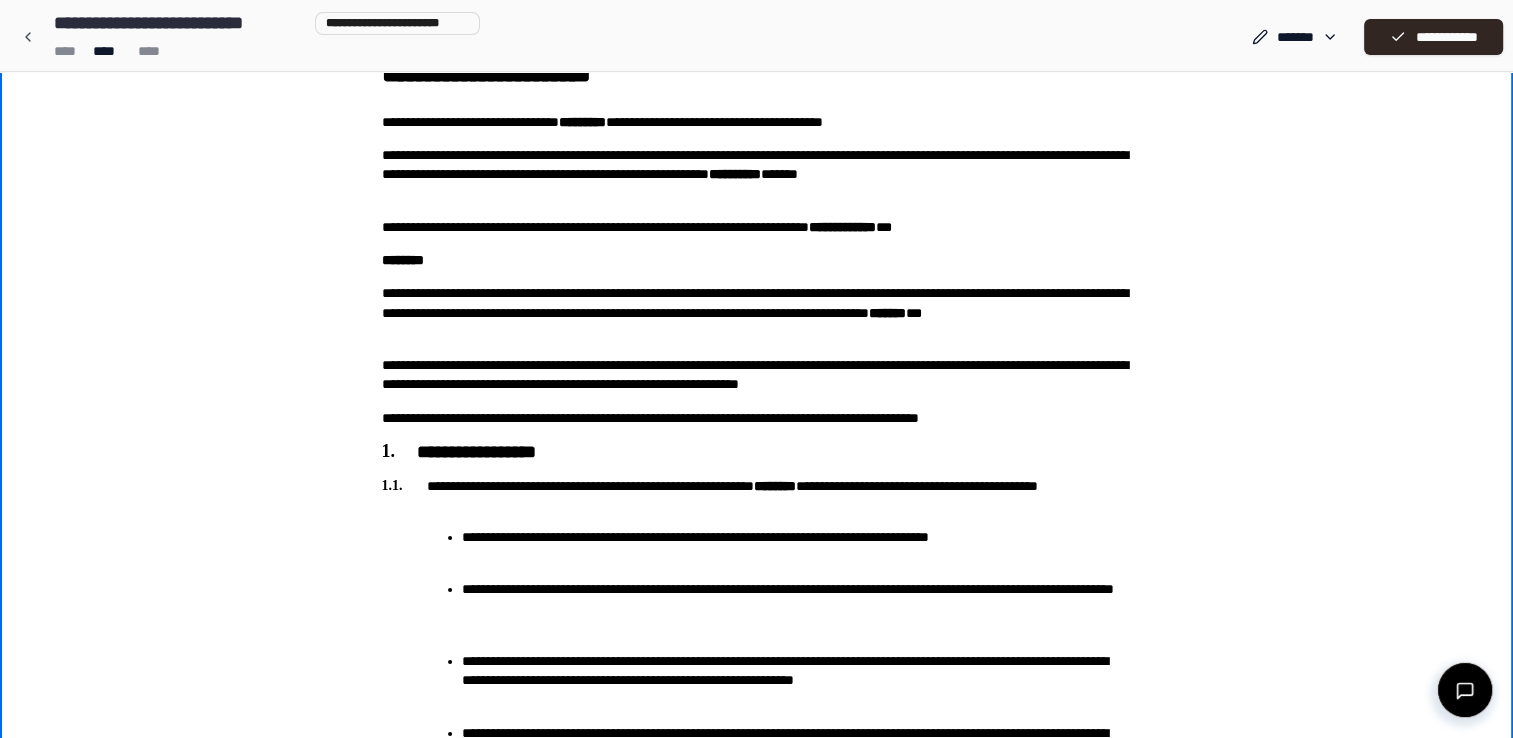 scroll, scrollTop: 0, scrollLeft: 0, axis: both 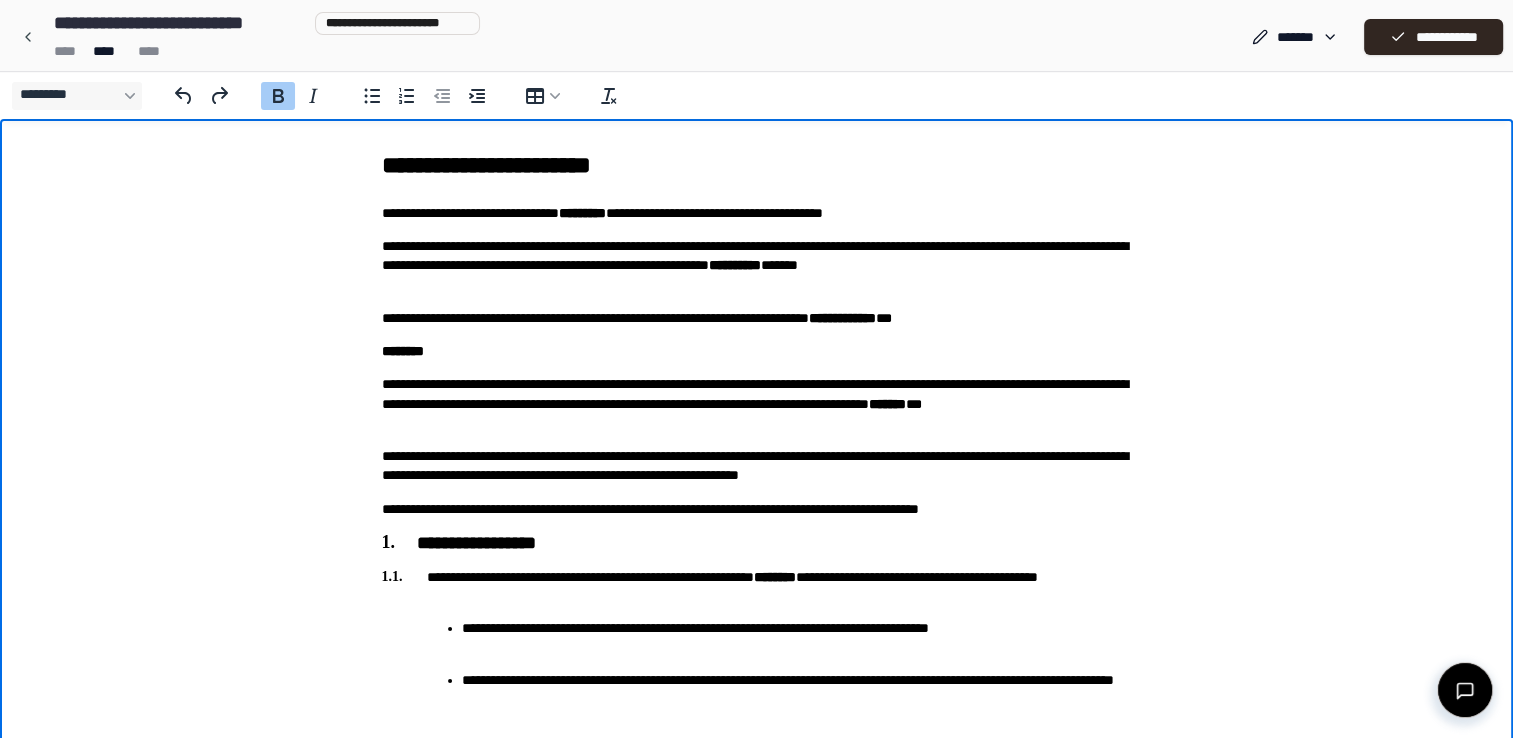 drag, startPoint x: 403, startPoint y: 247, endPoint x: 510, endPoint y: 299, distance: 118.966385 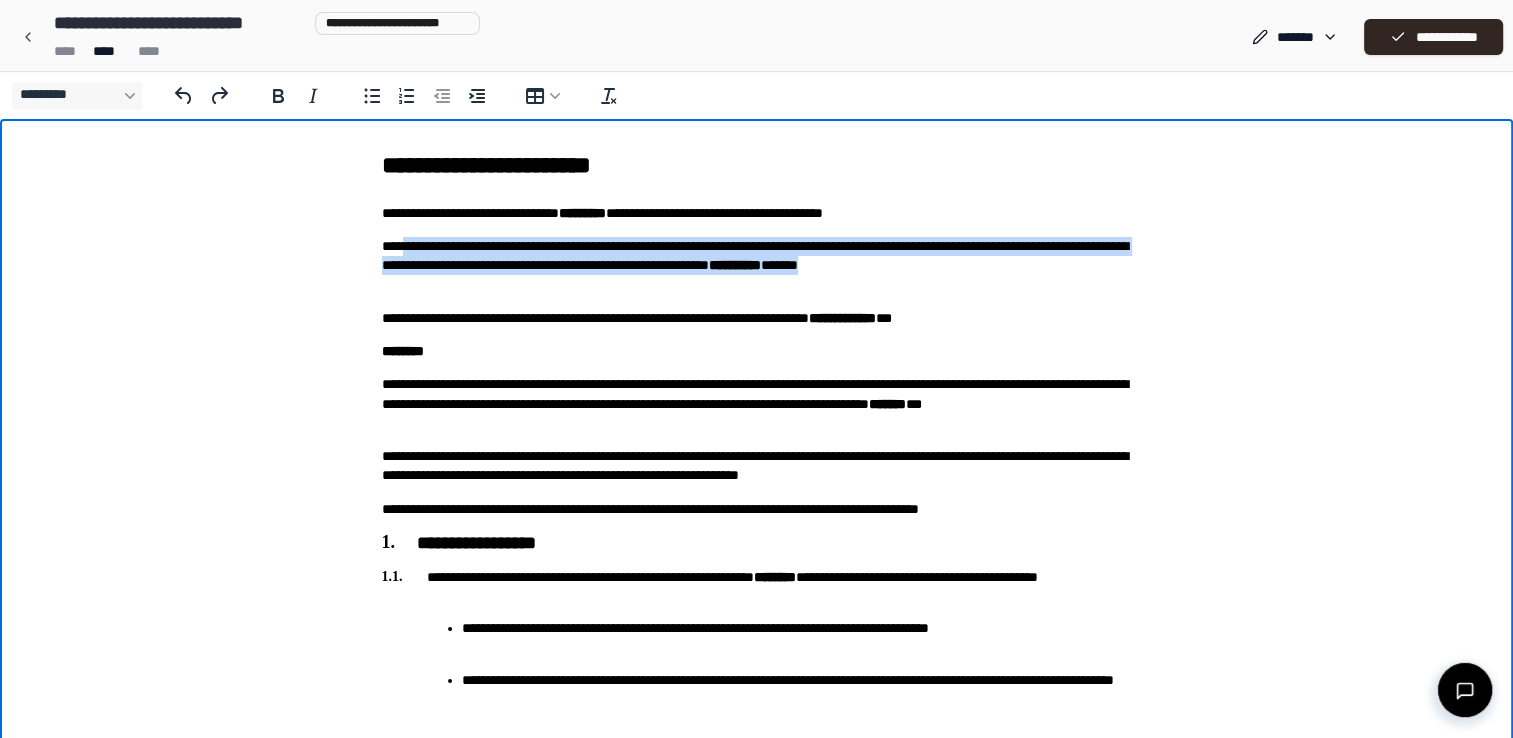 drag, startPoint x: 404, startPoint y: 243, endPoint x: 510, endPoint y: 285, distance: 114.01754 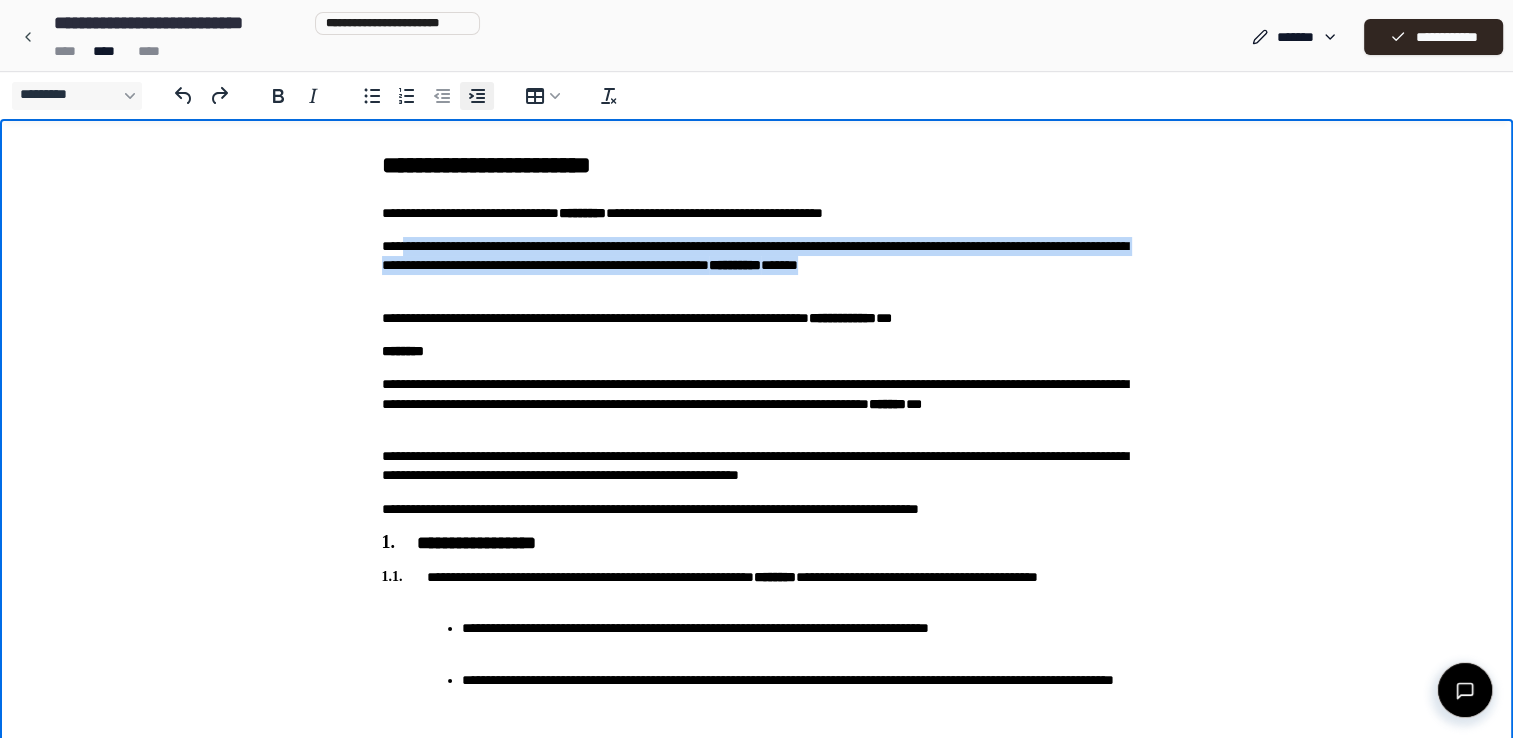 click 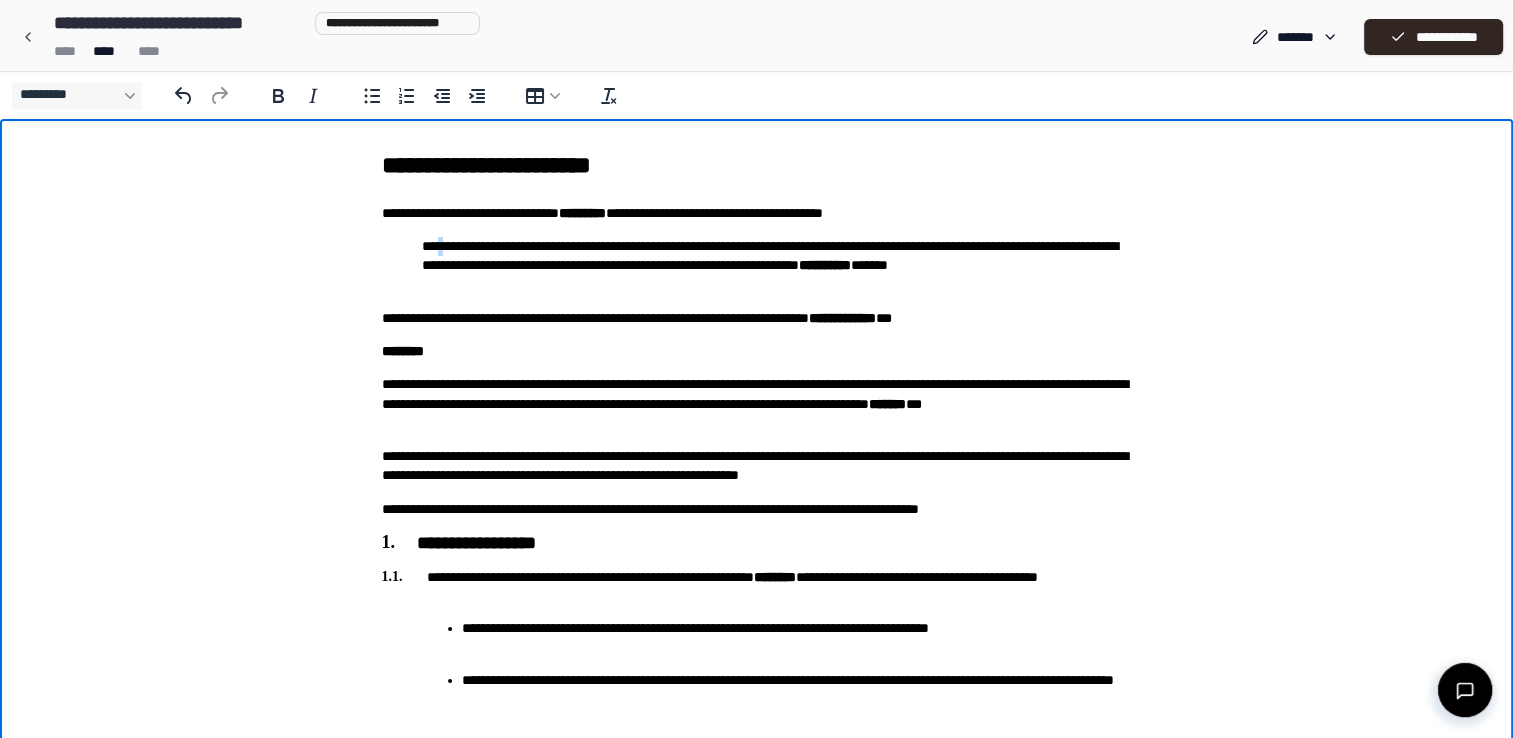 click on "**********" at bounding box center [757, 266] 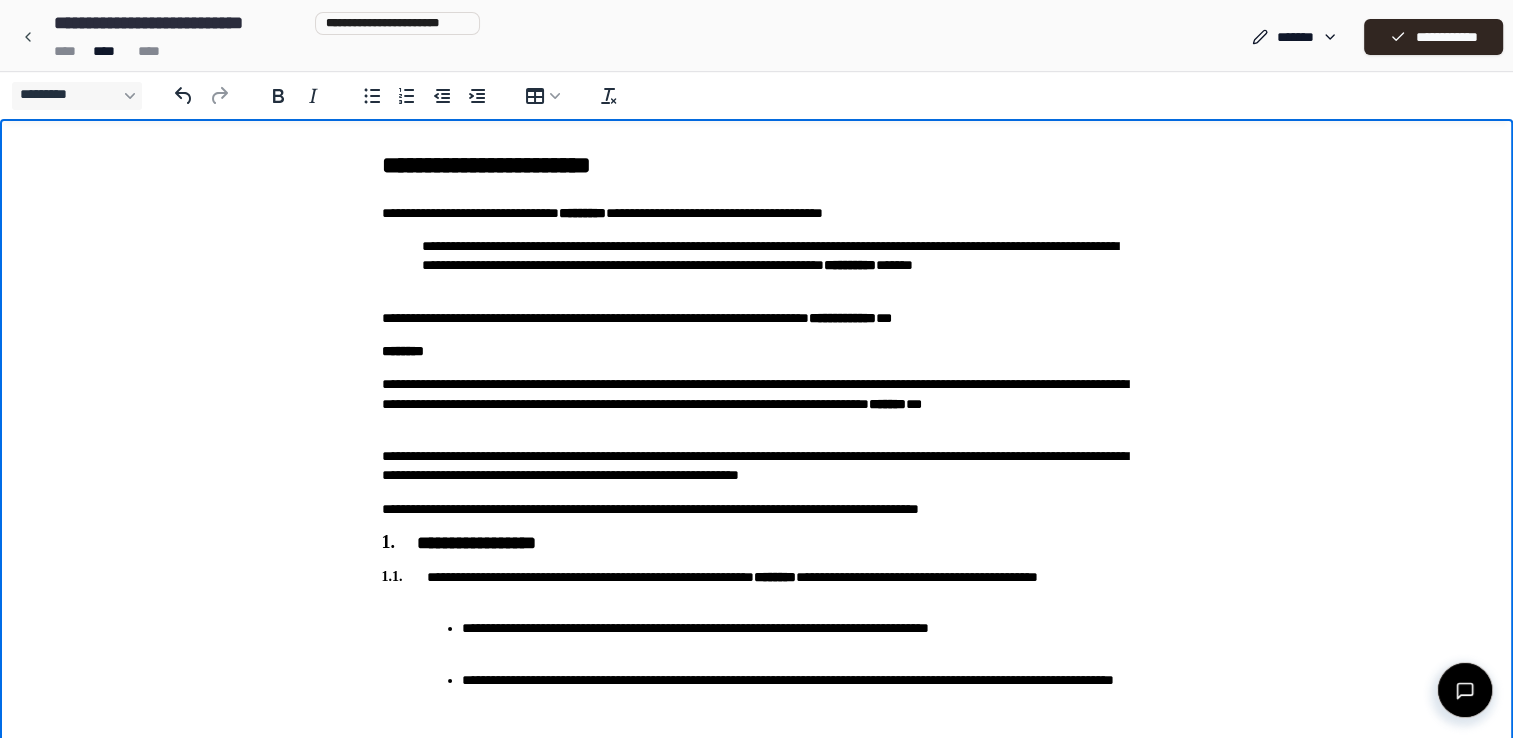 click on "**********" at bounding box center (757, 266) 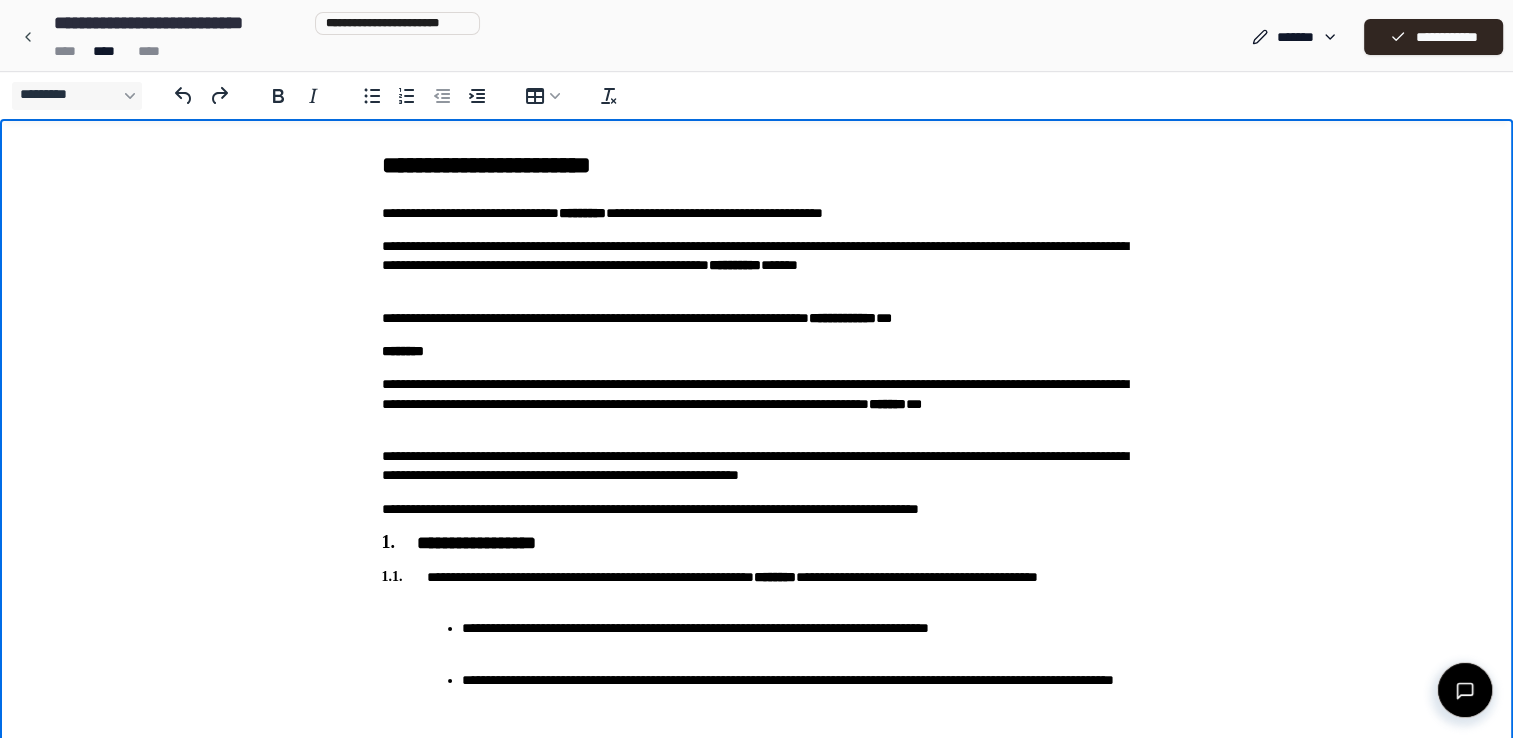 click on "**********" at bounding box center (757, 1794) 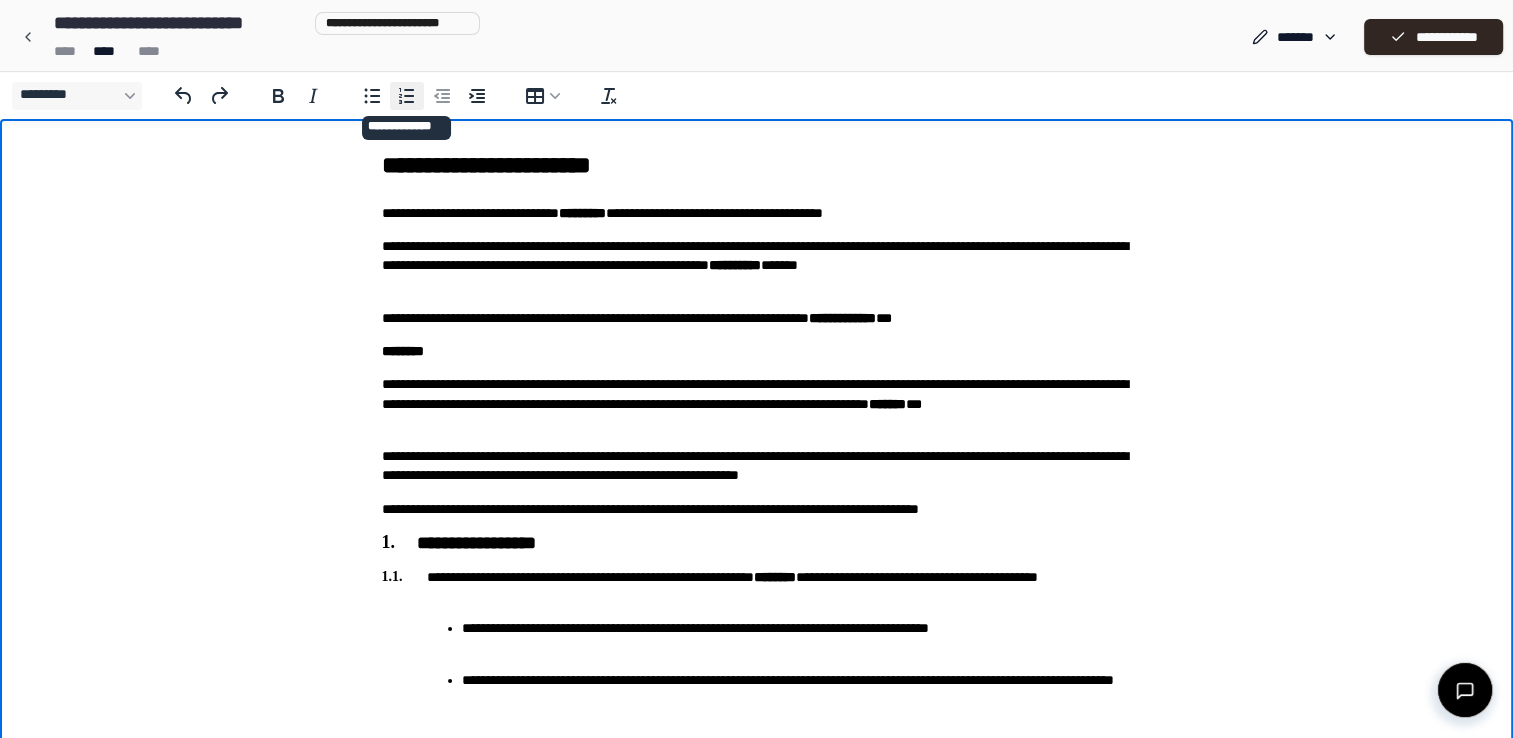 click 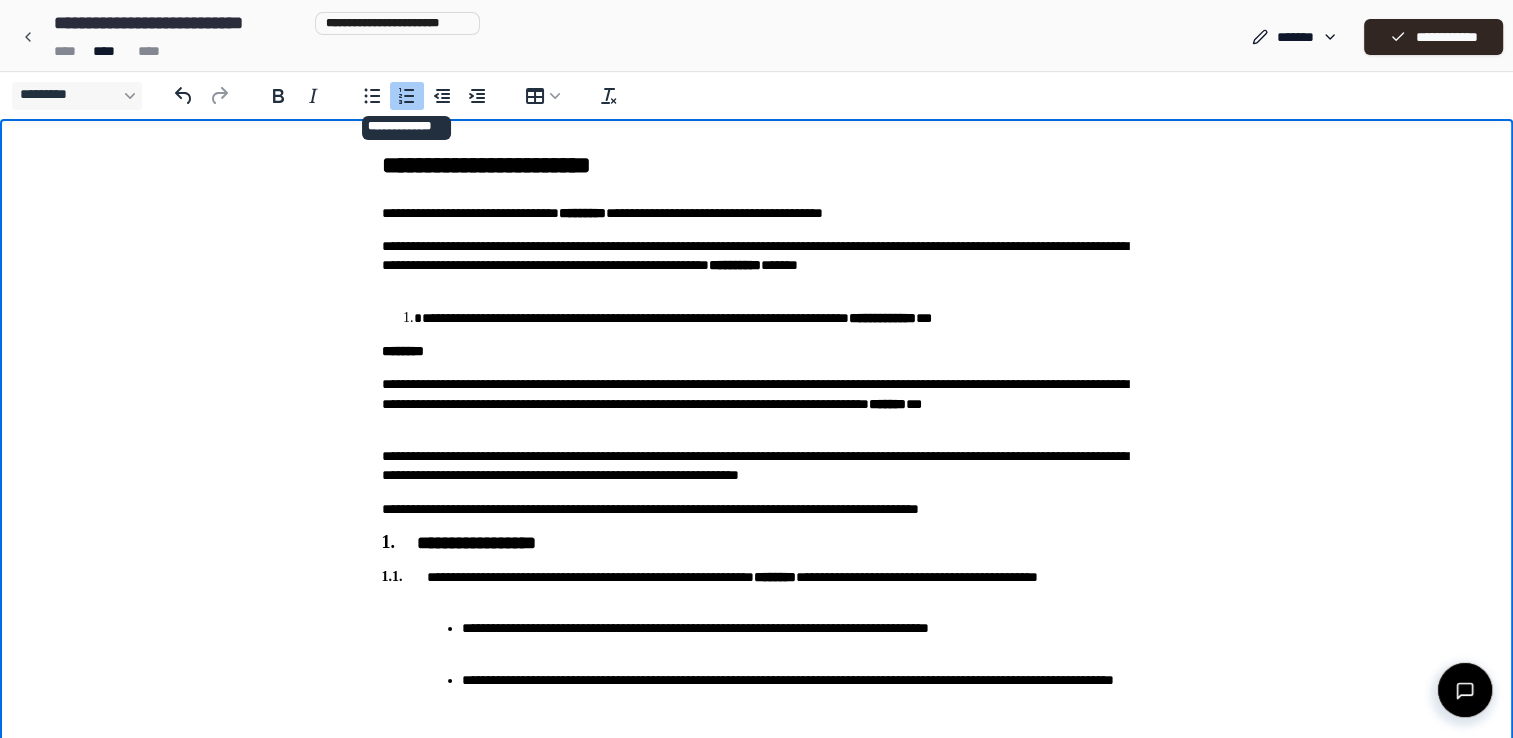 click 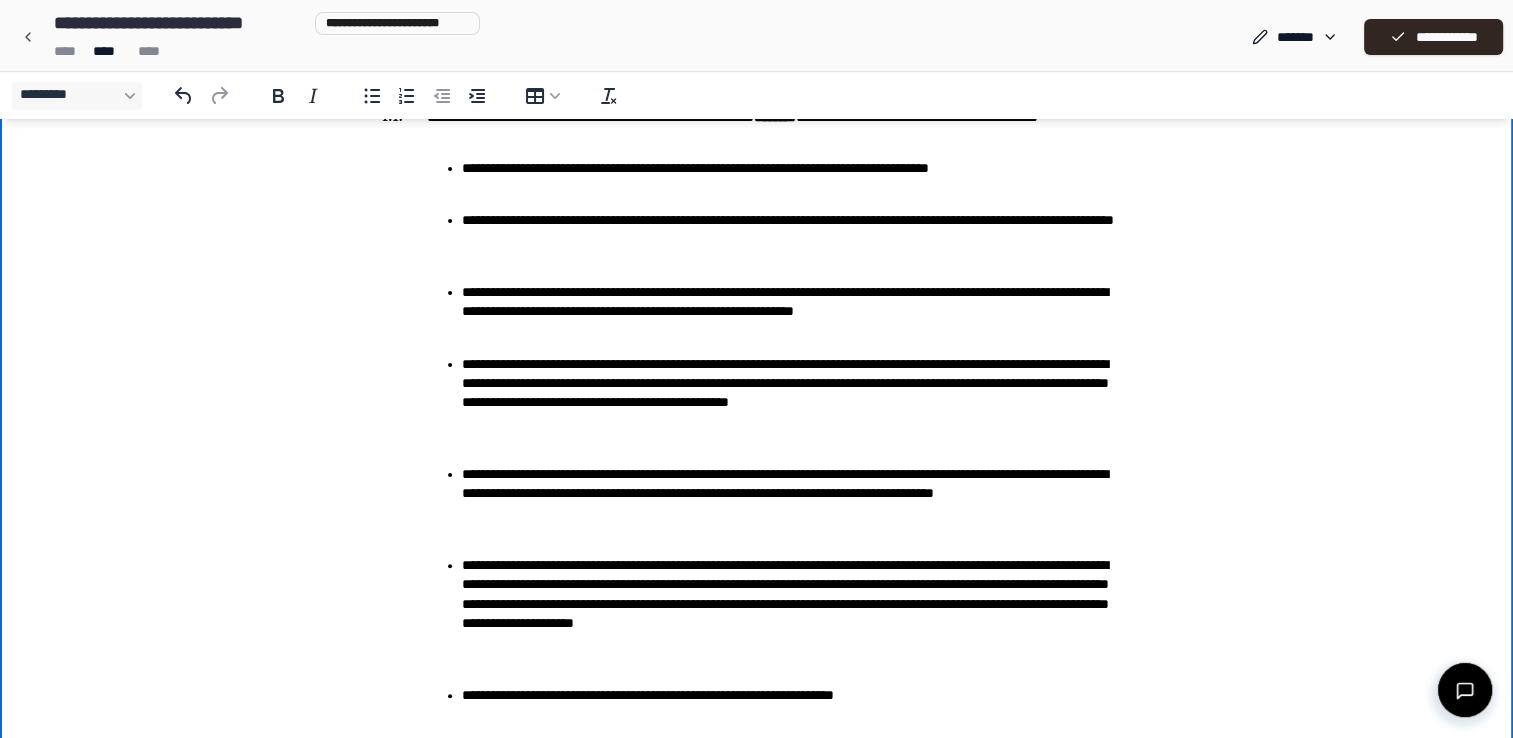 scroll, scrollTop: 300, scrollLeft: 0, axis: vertical 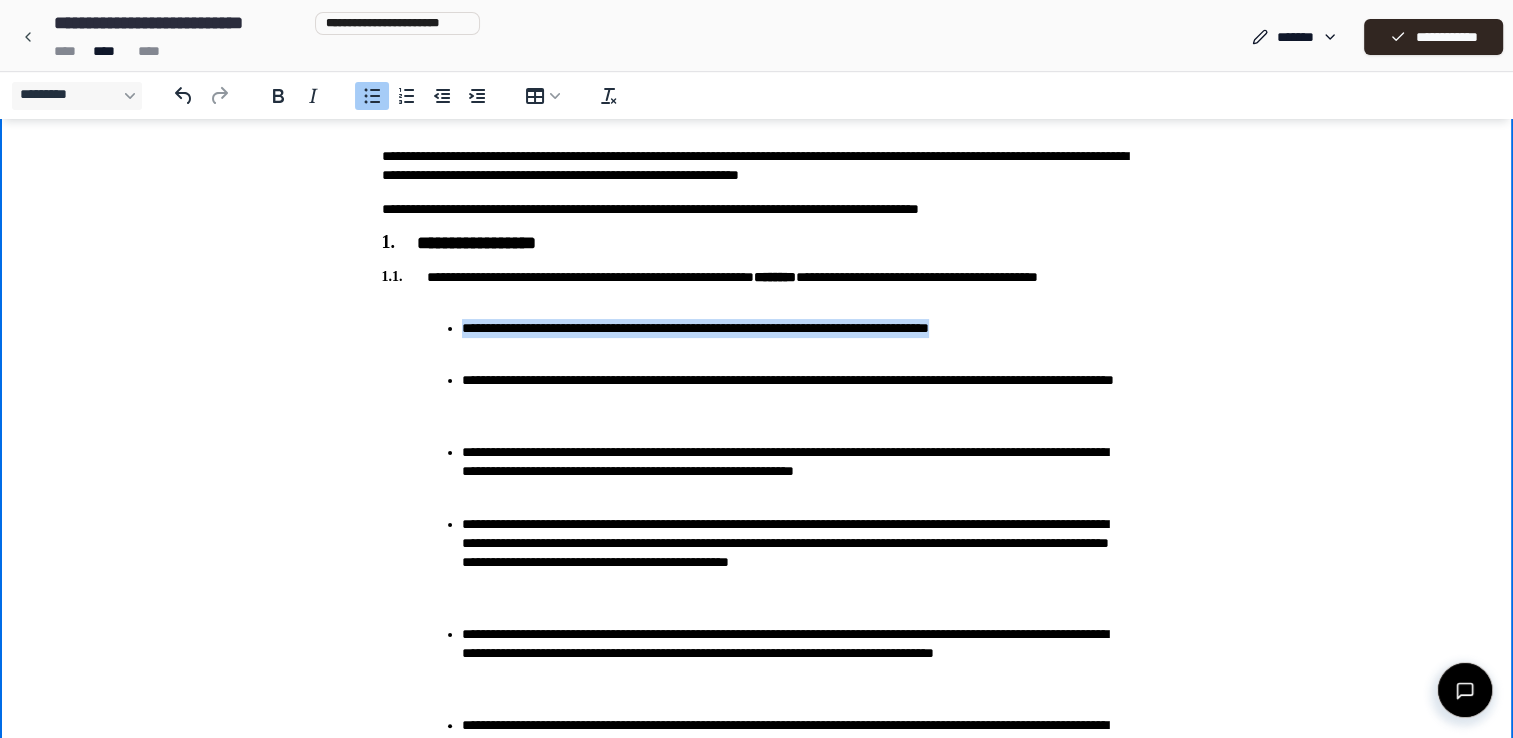 drag, startPoint x: 460, startPoint y: 322, endPoint x: 1052, endPoint y: 322, distance: 592 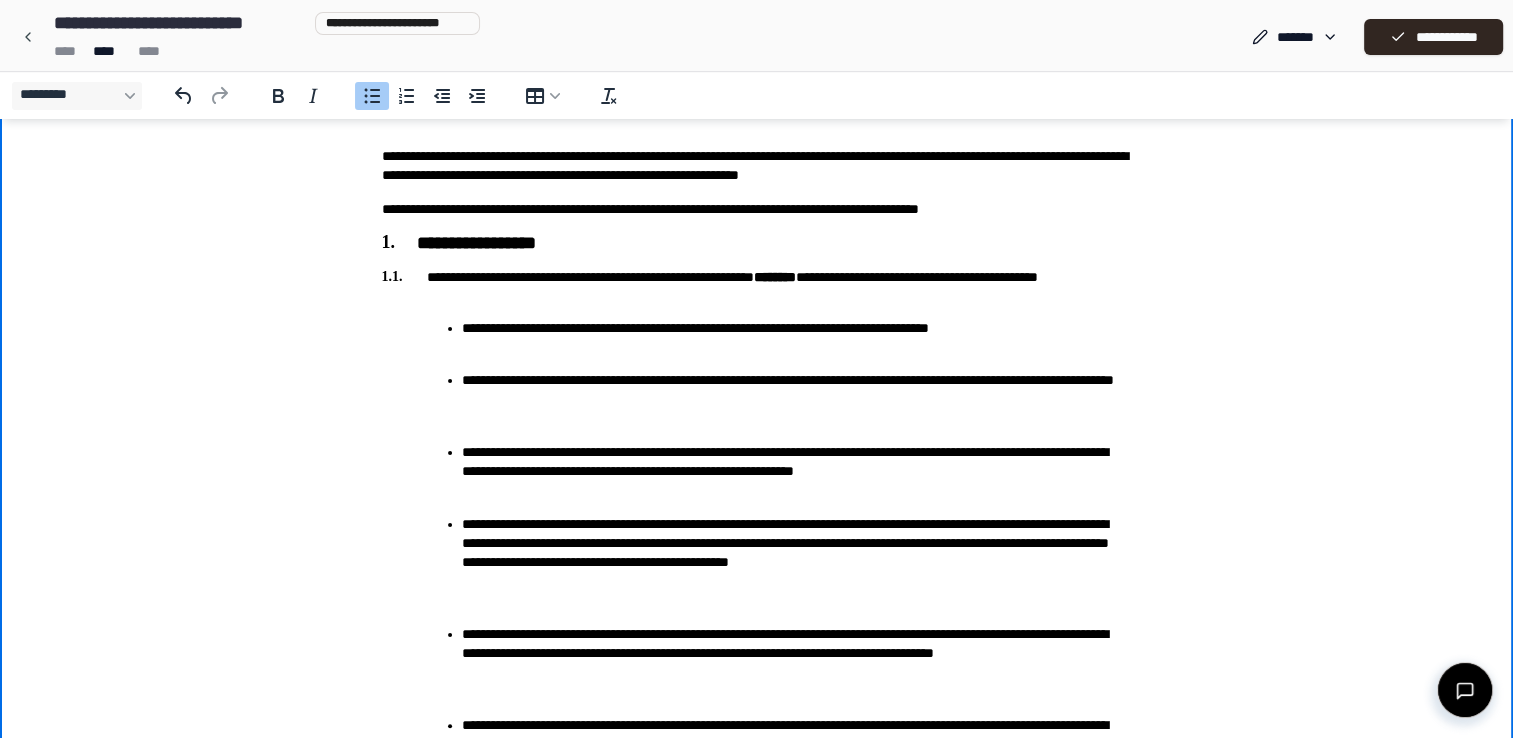 drag, startPoint x: 1024, startPoint y: 339, endPoint x: 465, endPoint y: 314, distance: 559.5588 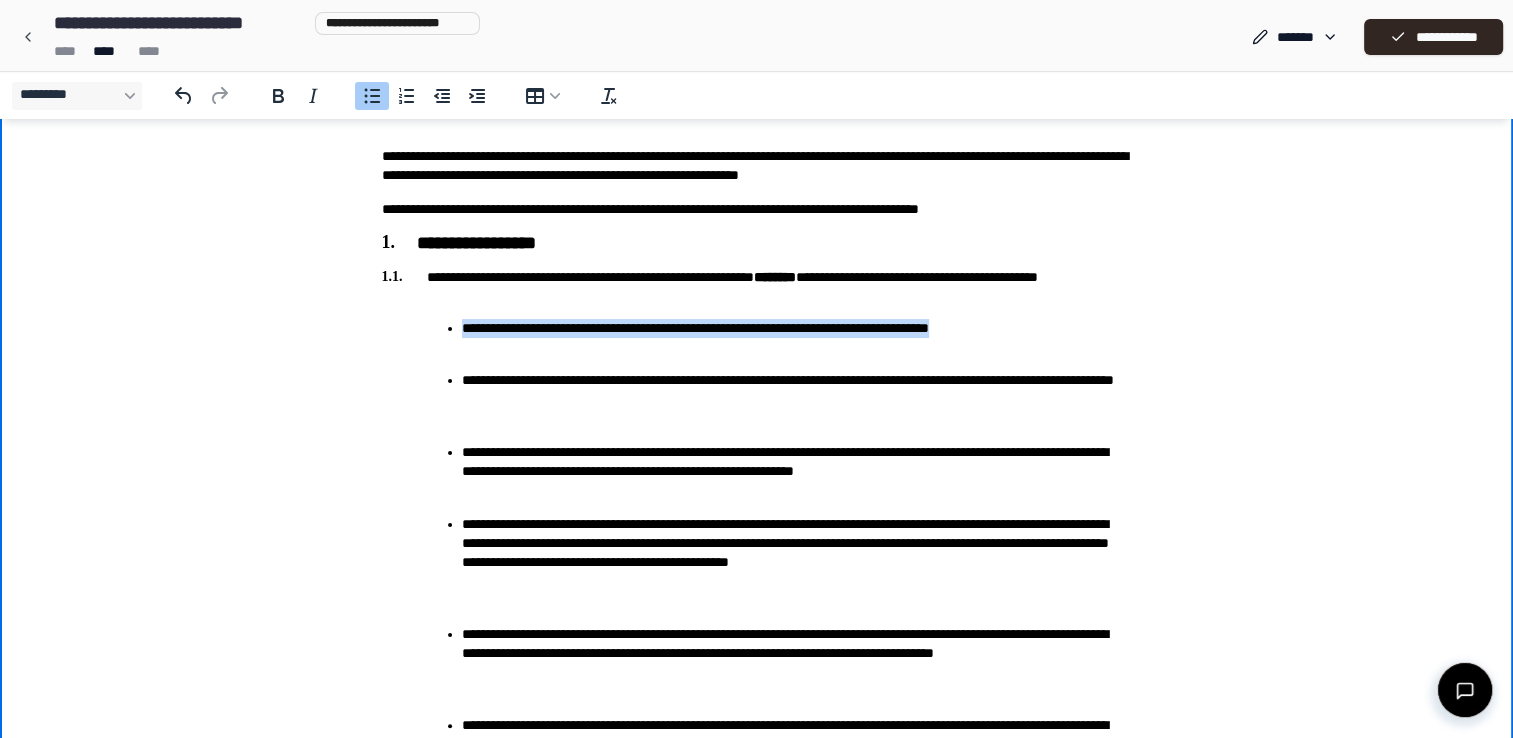 drag, startPoint x: 464, startPoint y: 323, endPoint x: 1074, endPoint y: 321, distance: 610.0033 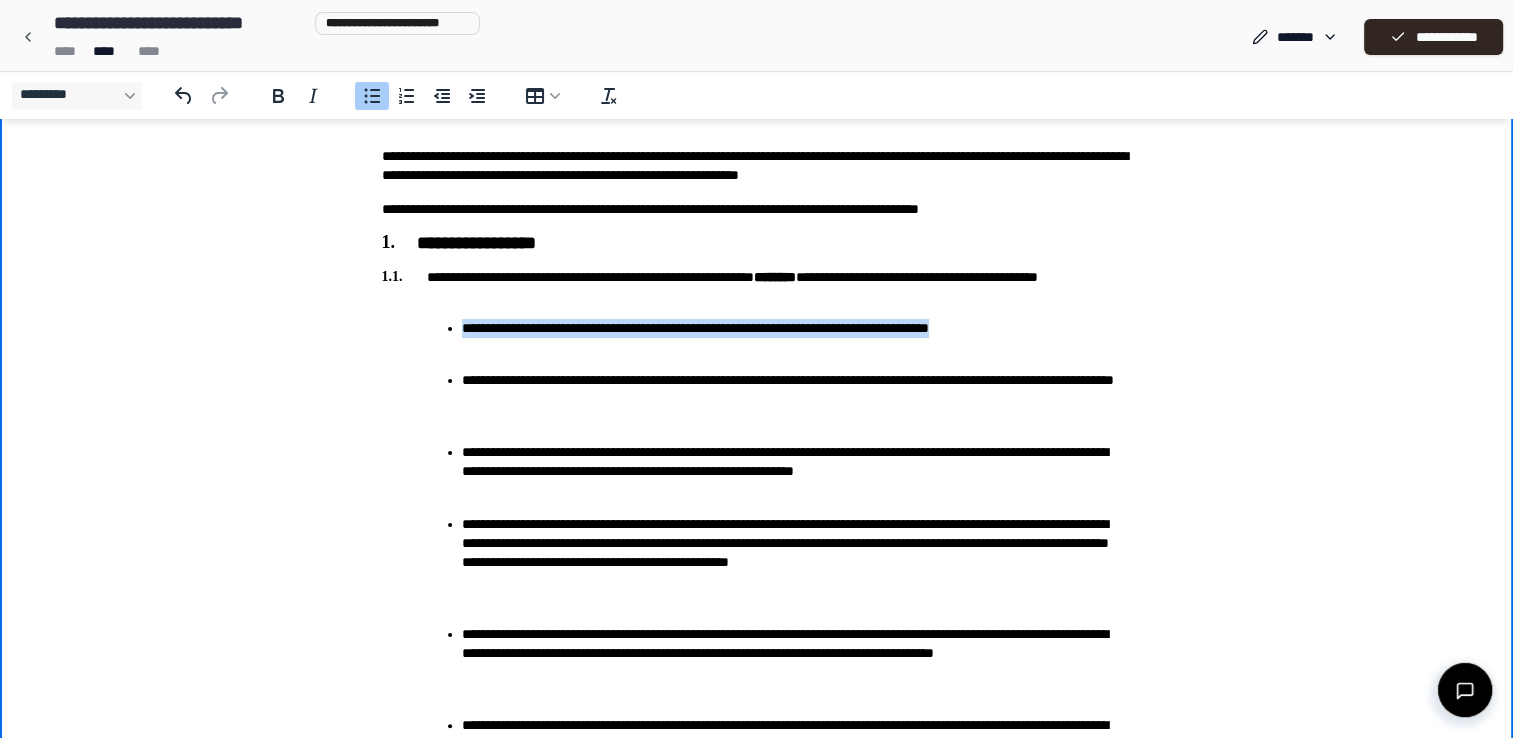 click on "**********" at bounding box center [797, 328] 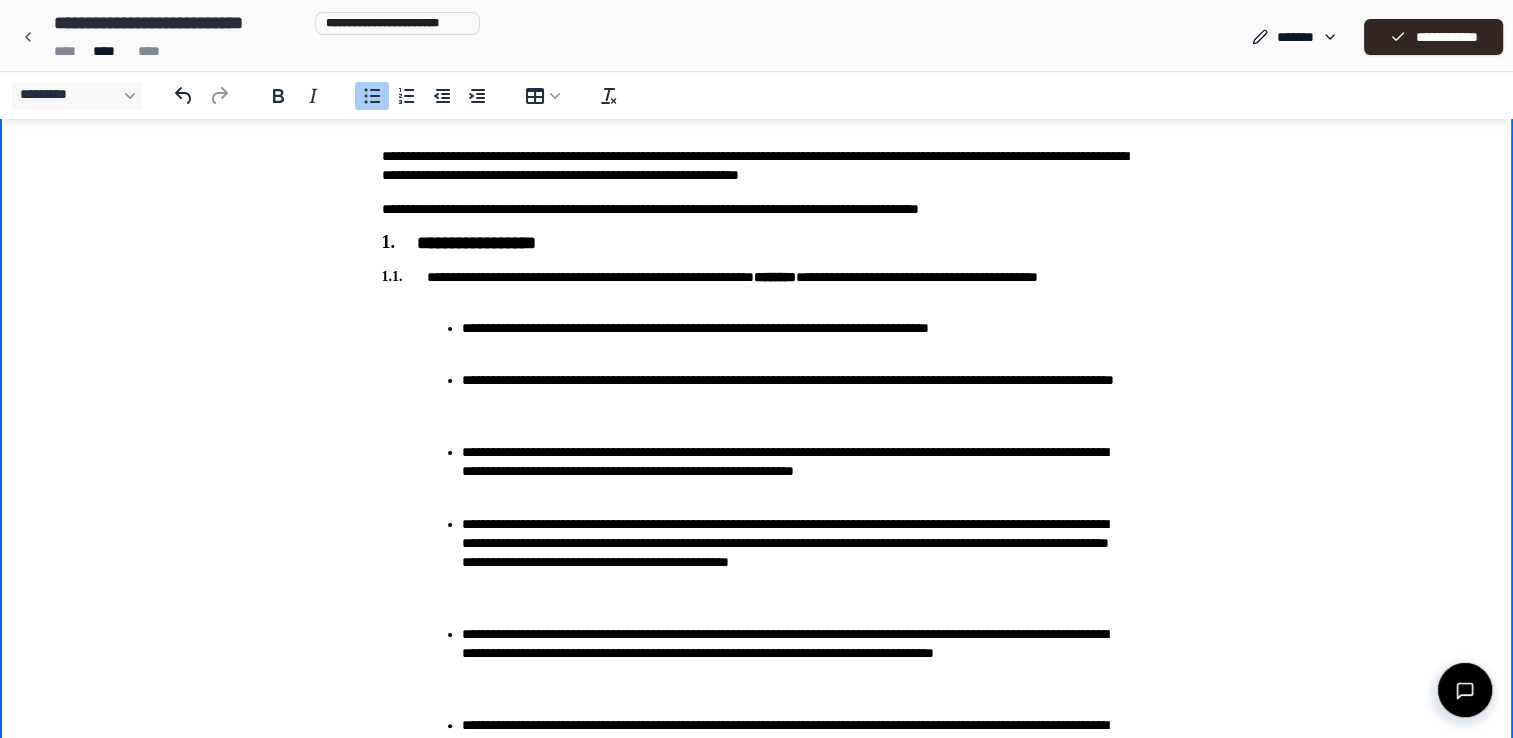 click on "**********" at bounding box center [777, 462] 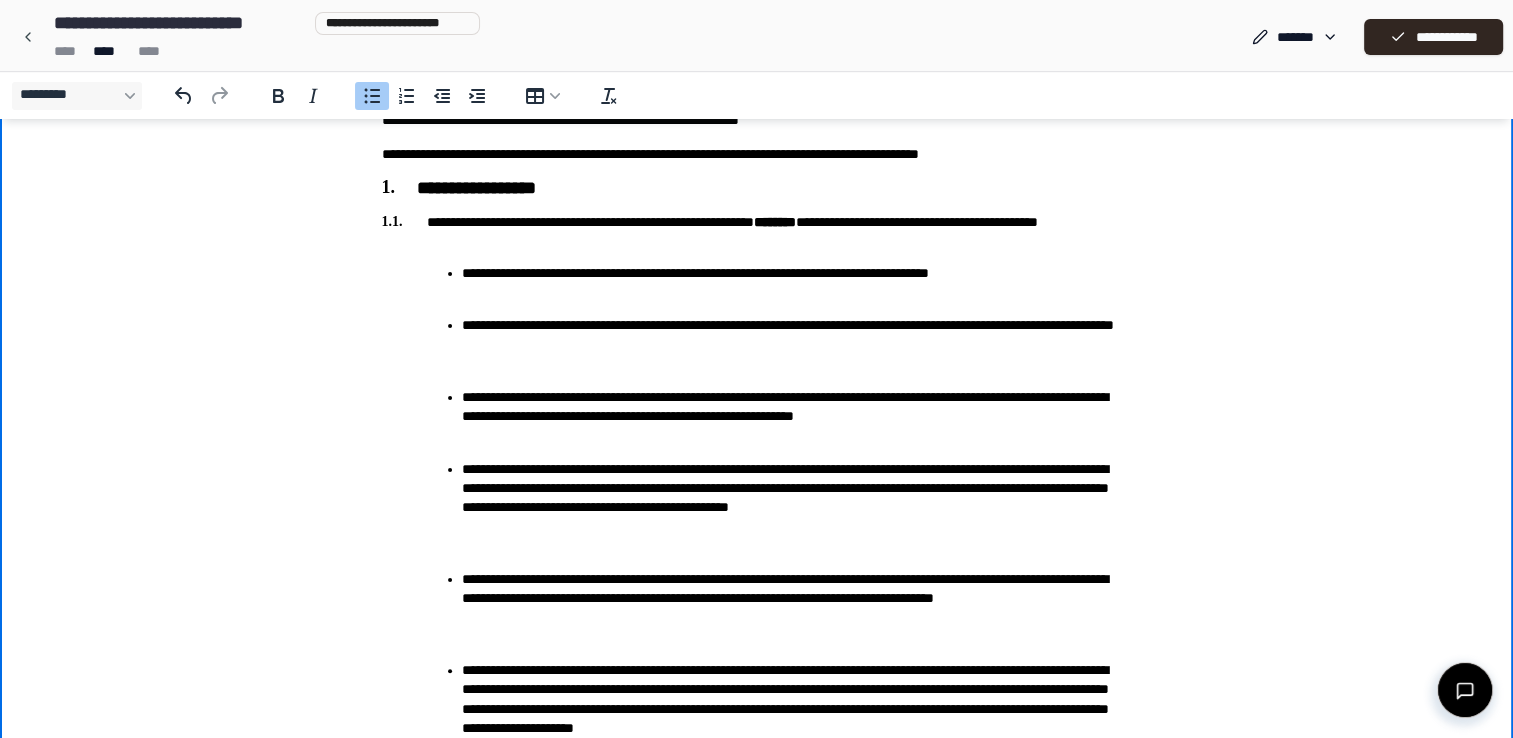 scroll, scrollTop: 400, scrollLeft: 0, axis: vertical 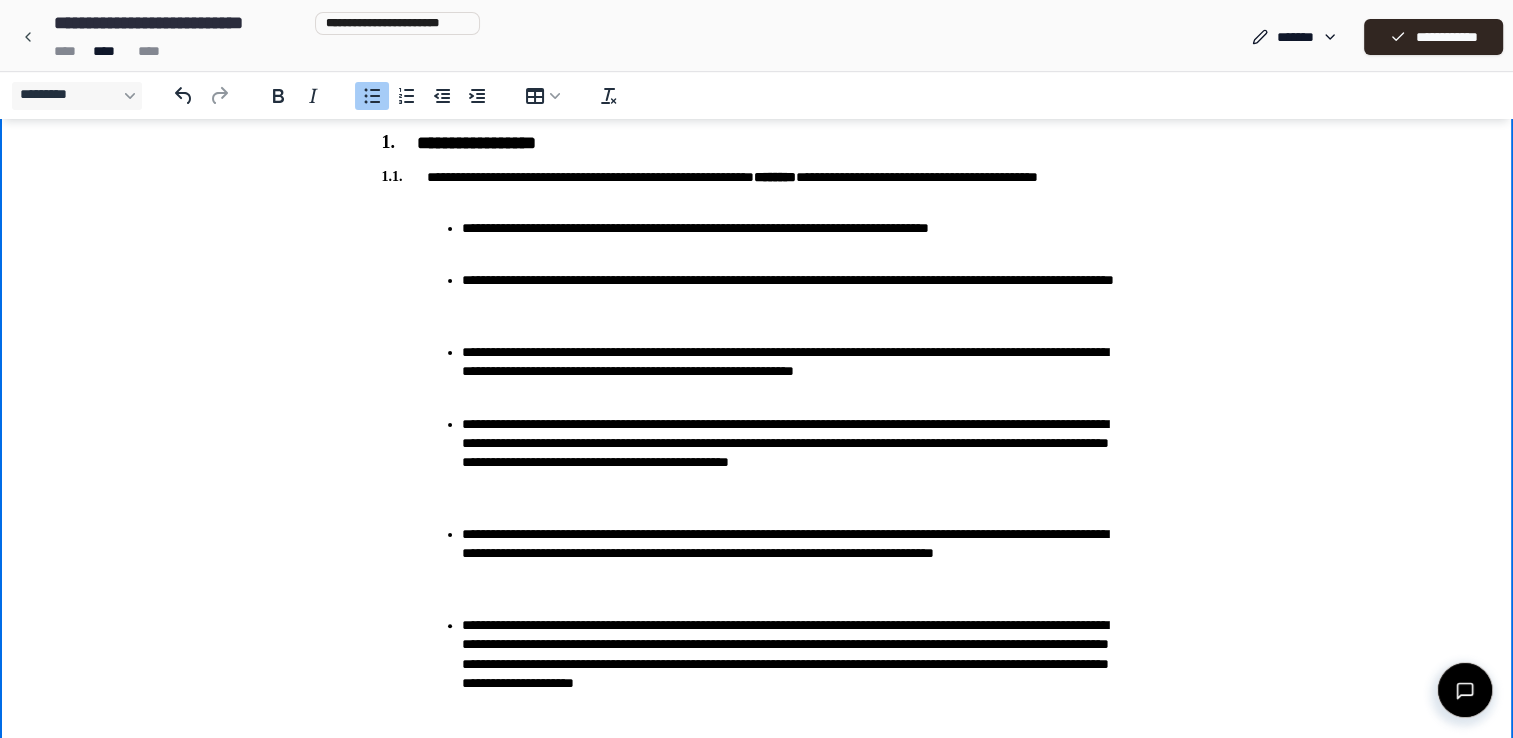 click on "**********" at bounding box center [797, 290] 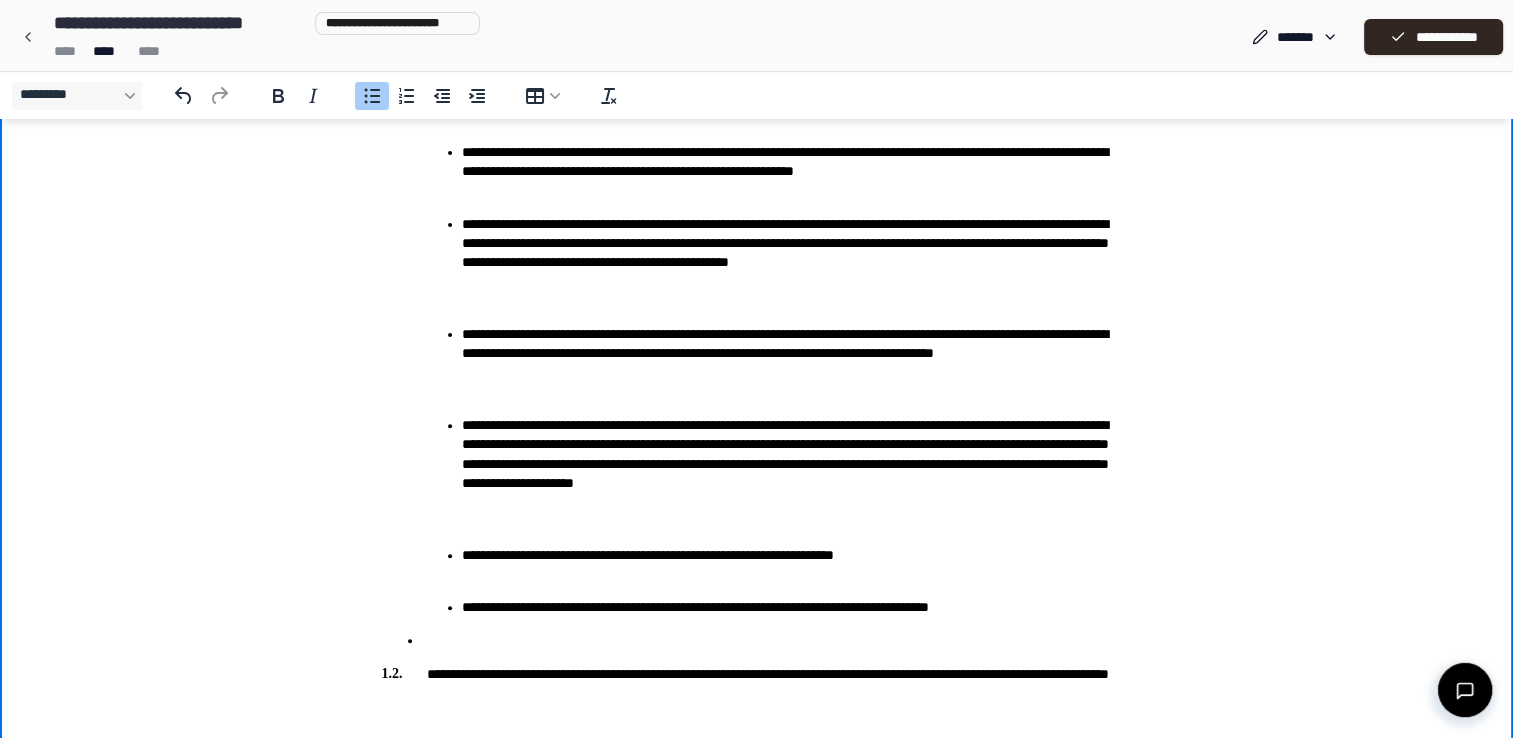 scroll, scrollTop: 500, scrollLeft: 0, axis: vertical 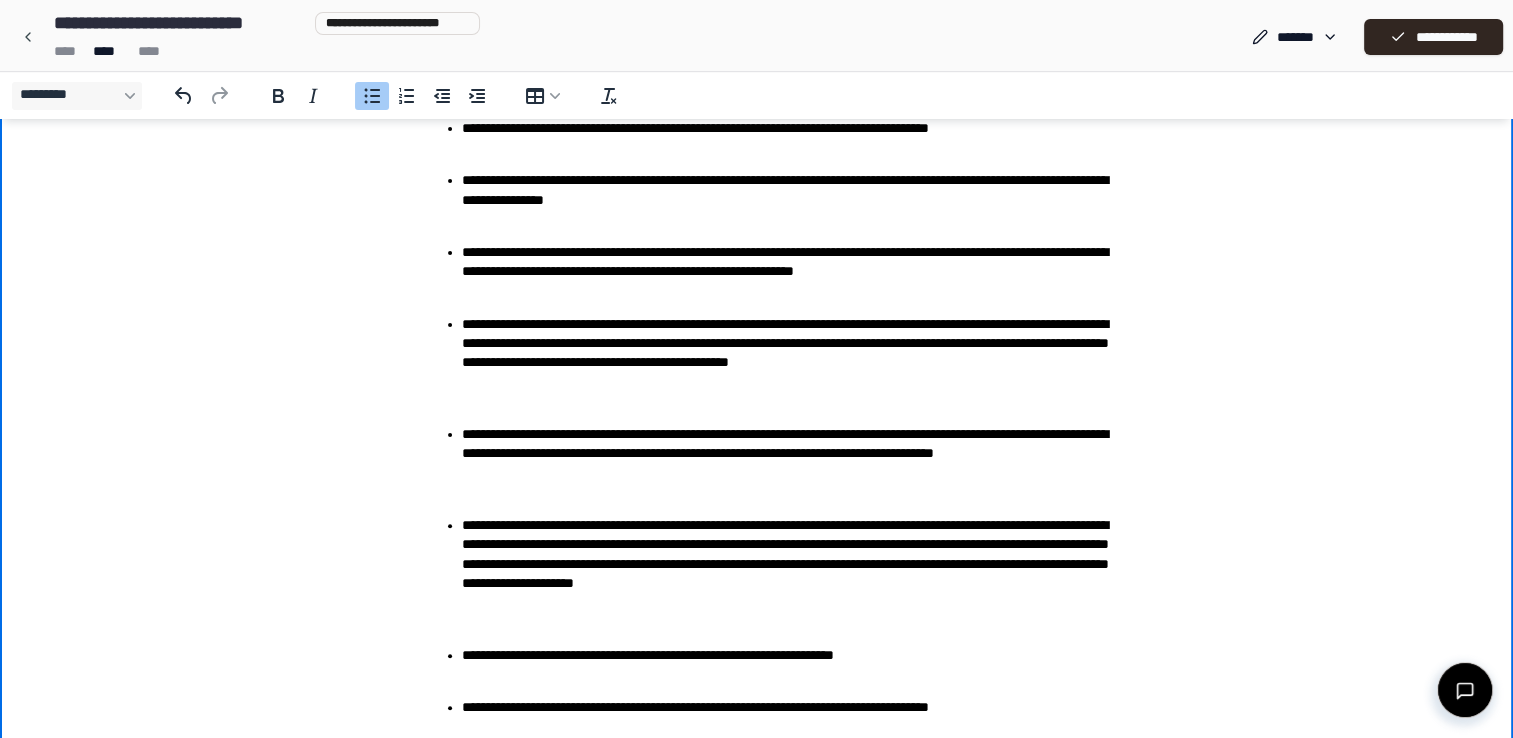 click on "**********" at bounding box center (797, 262) 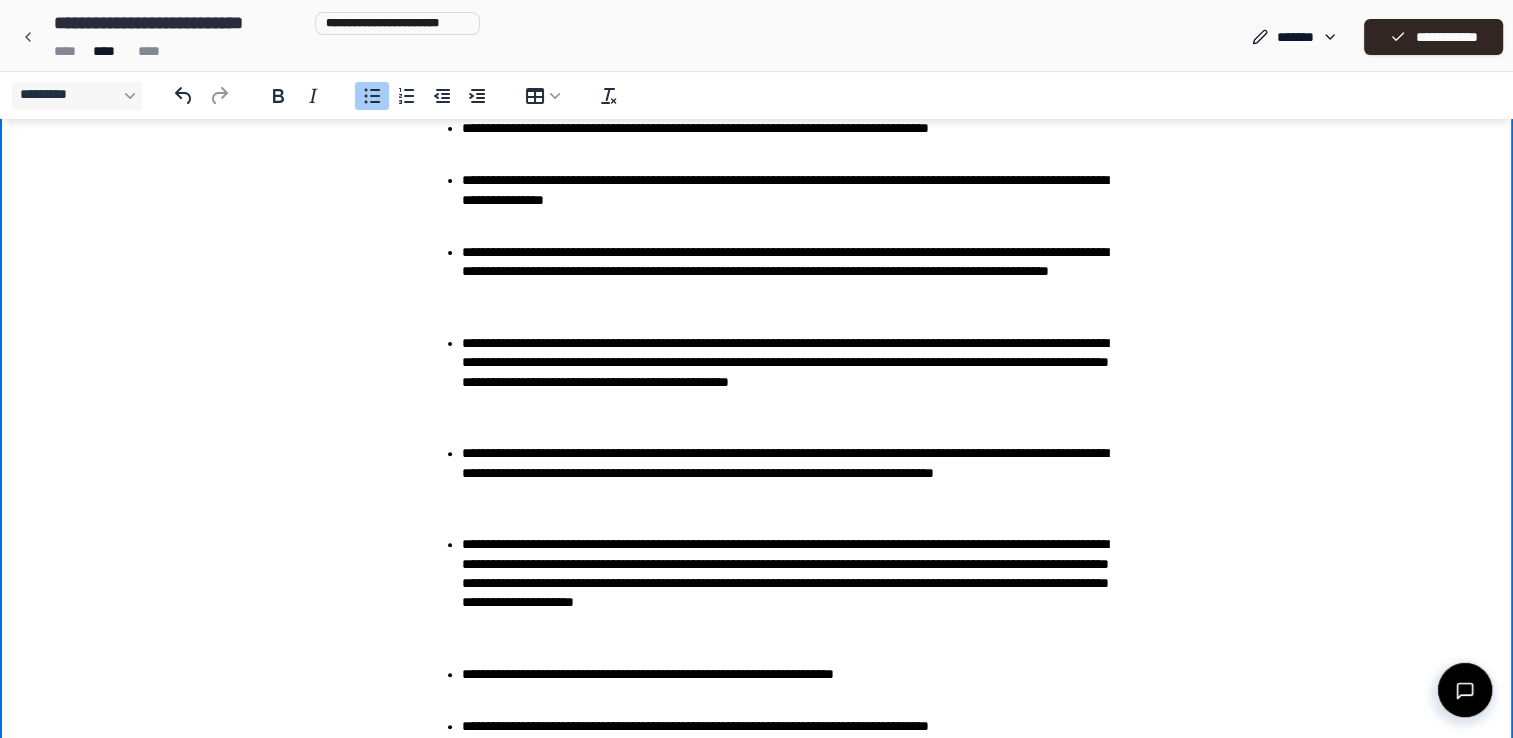 click on "**********" at bounding box center [797, 272] 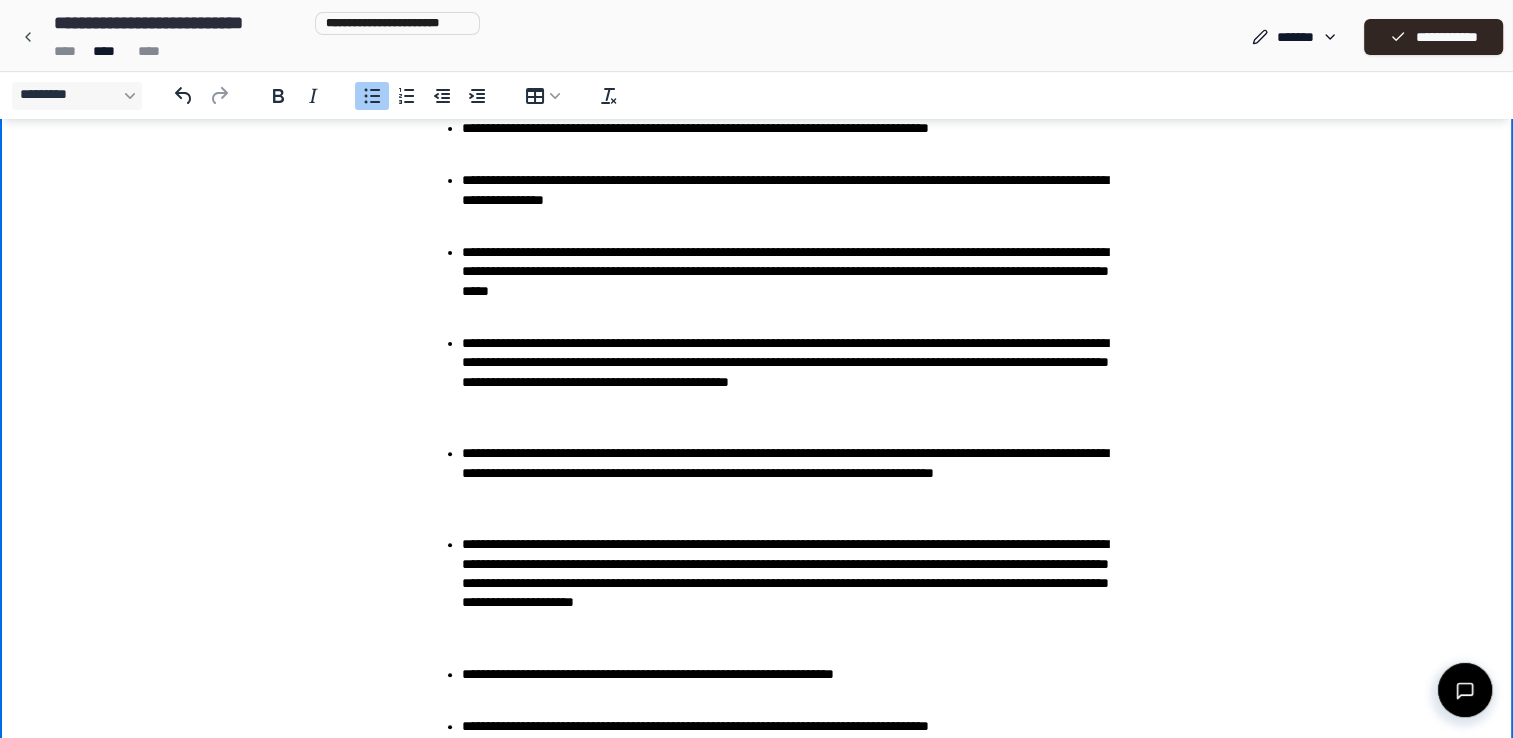click on "**********" at bounding box center (797, 272) 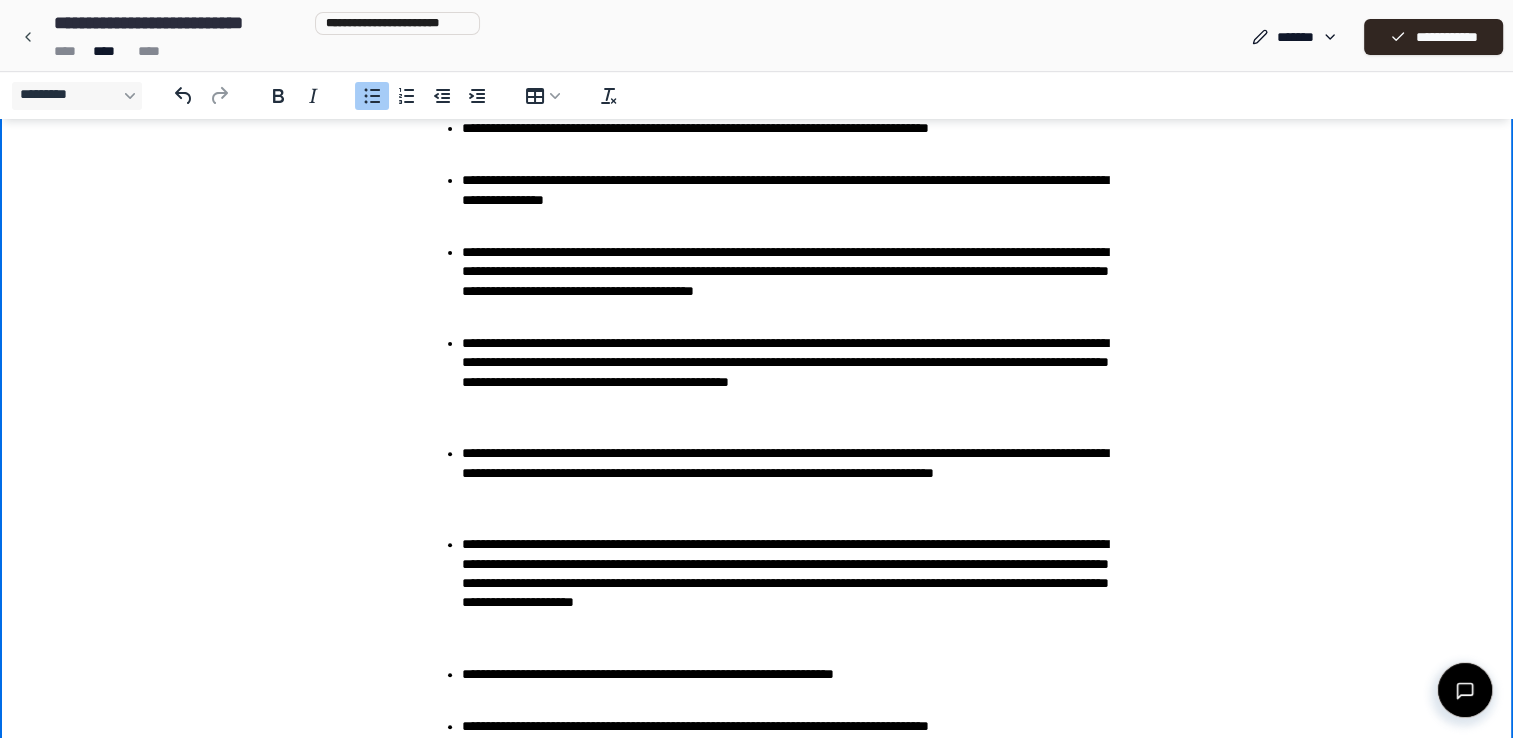 click on "**********" at bounding box center [797, 272] 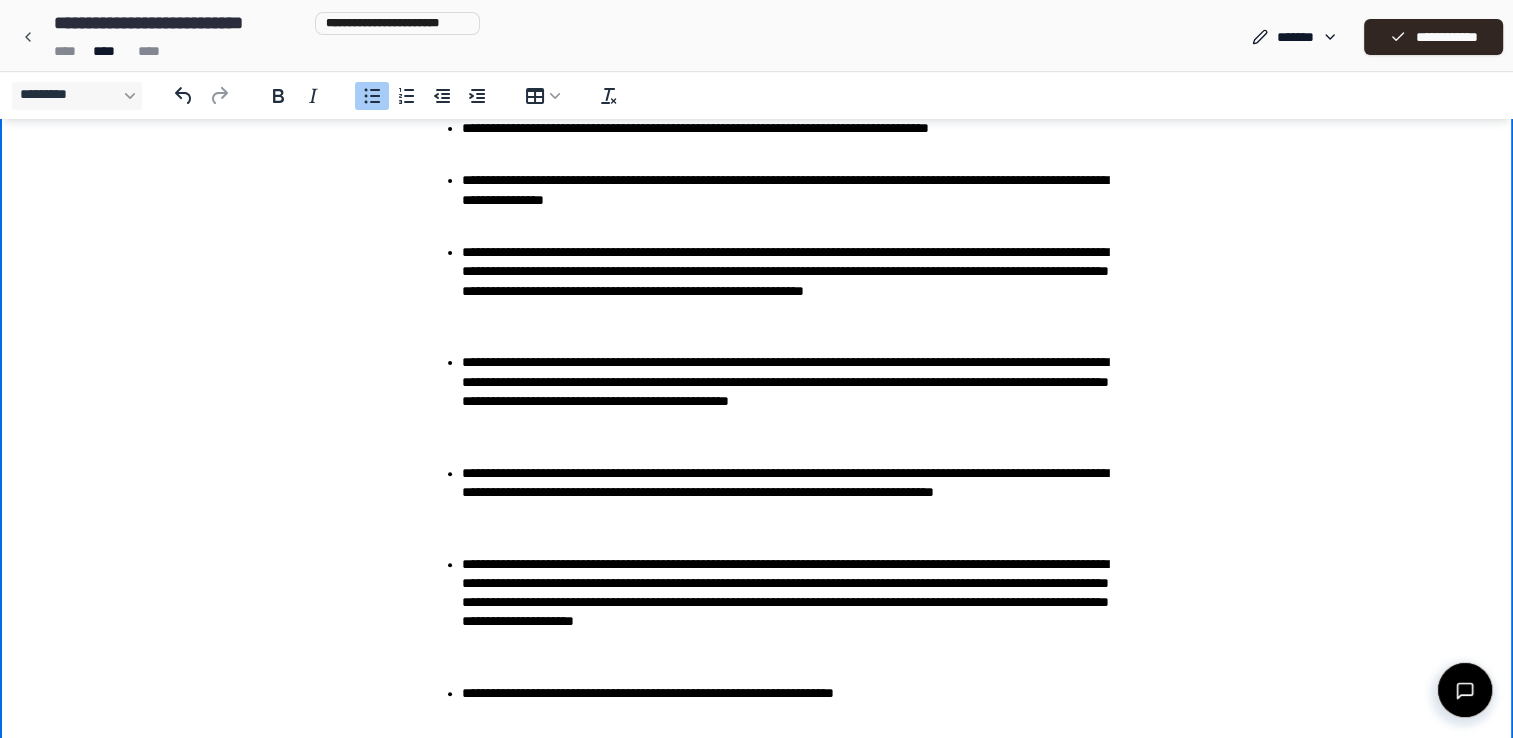 click on "**********" at bounding box center (797, 281) 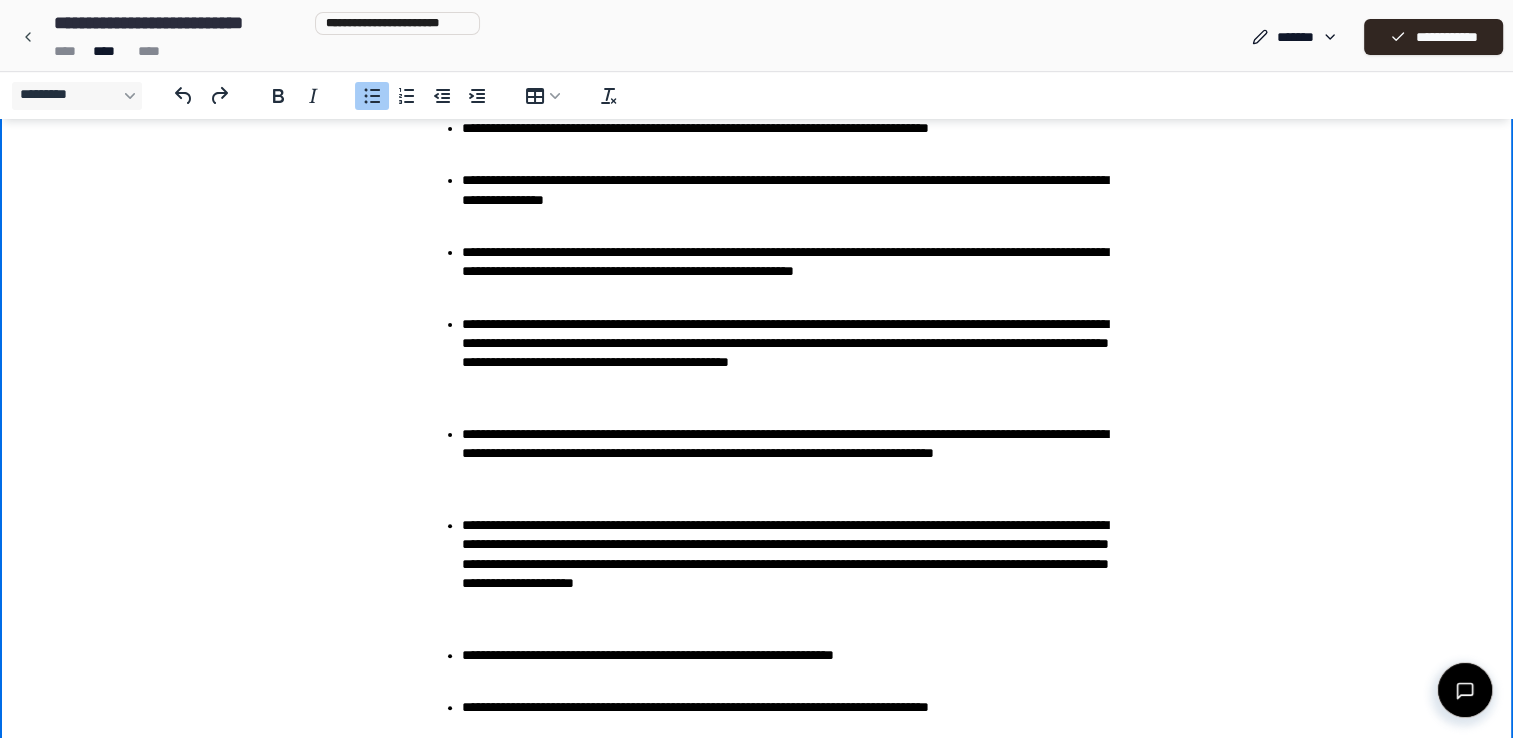 click on "**********" at bounding box center (797, 262) 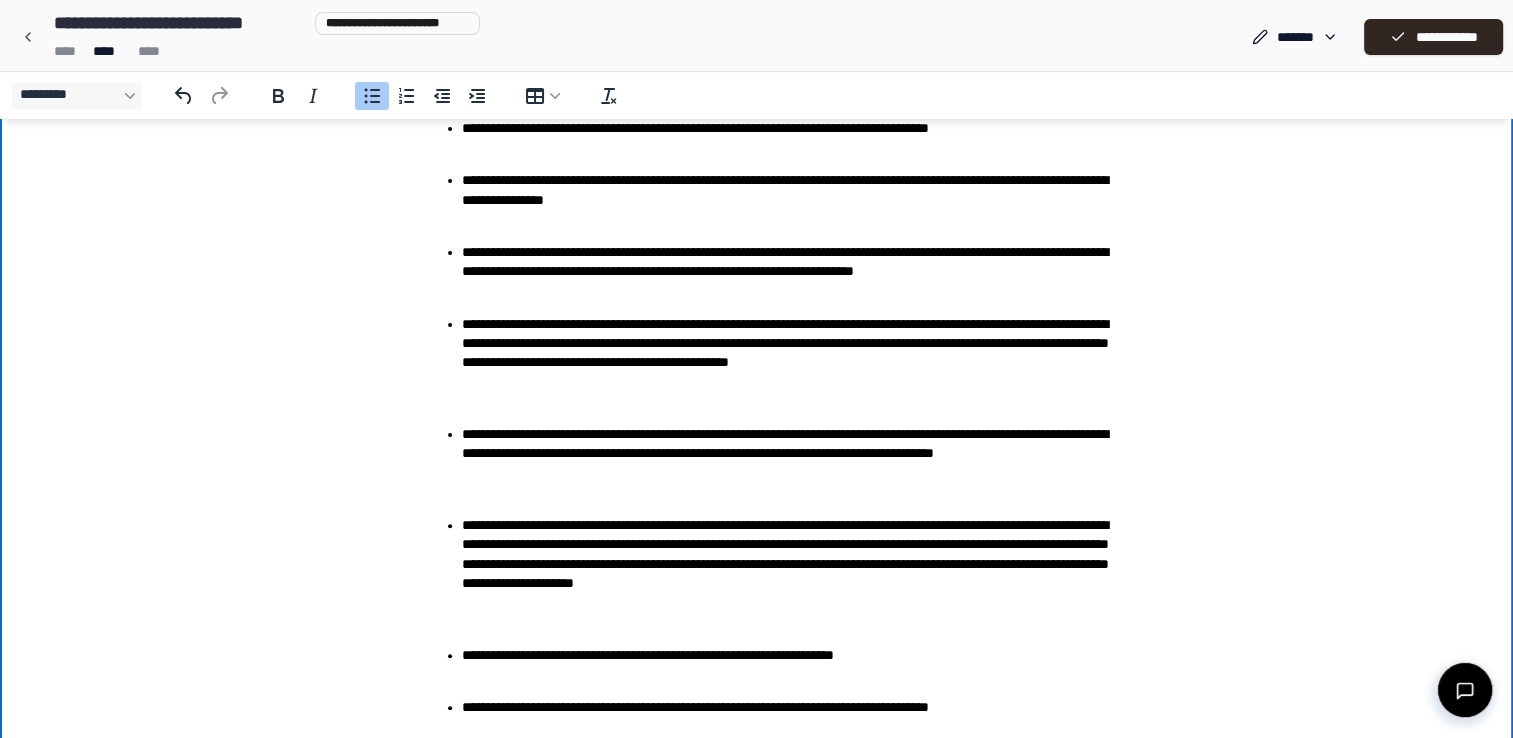click on "**********" at bounding box center [797, 262] 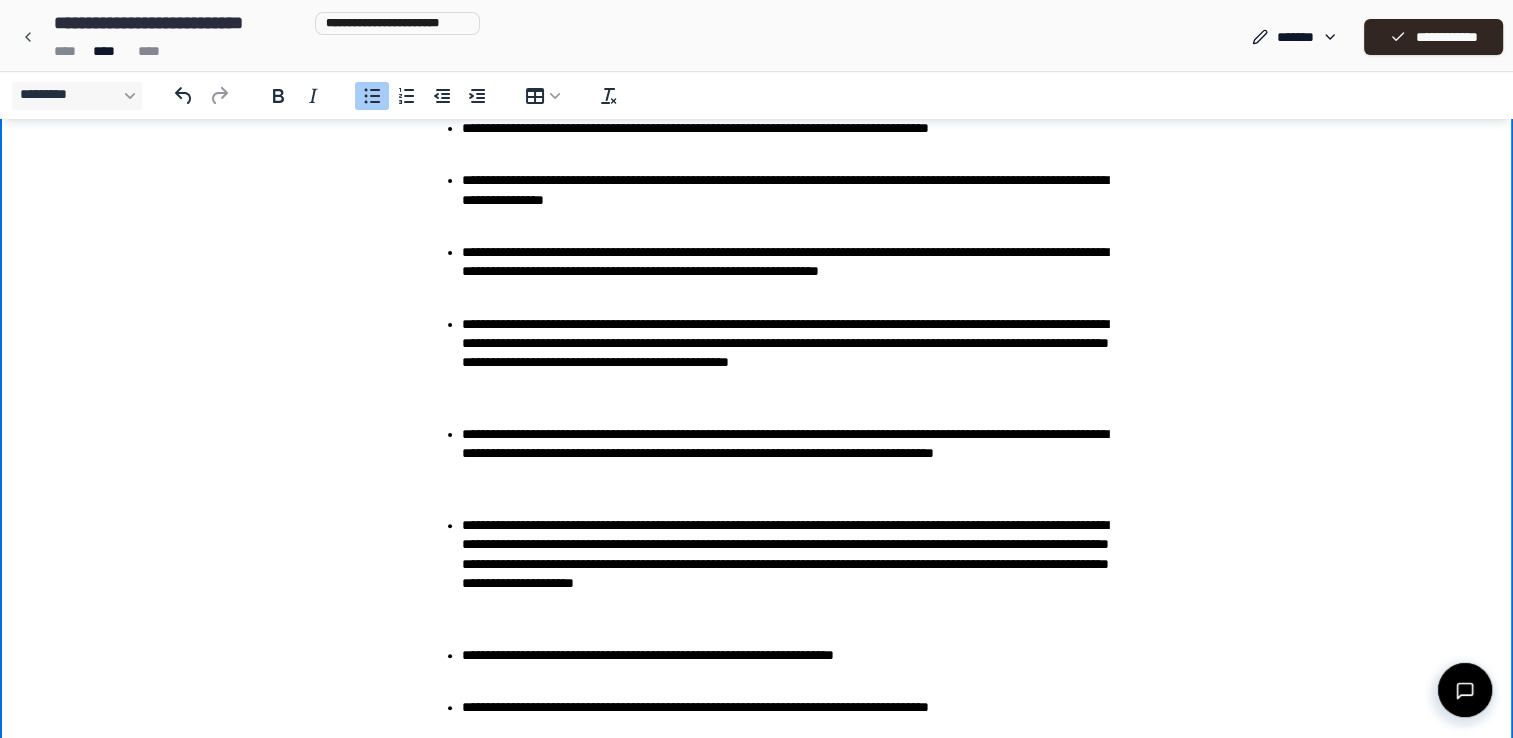 click on "**********" at bounding box center (797, 262) 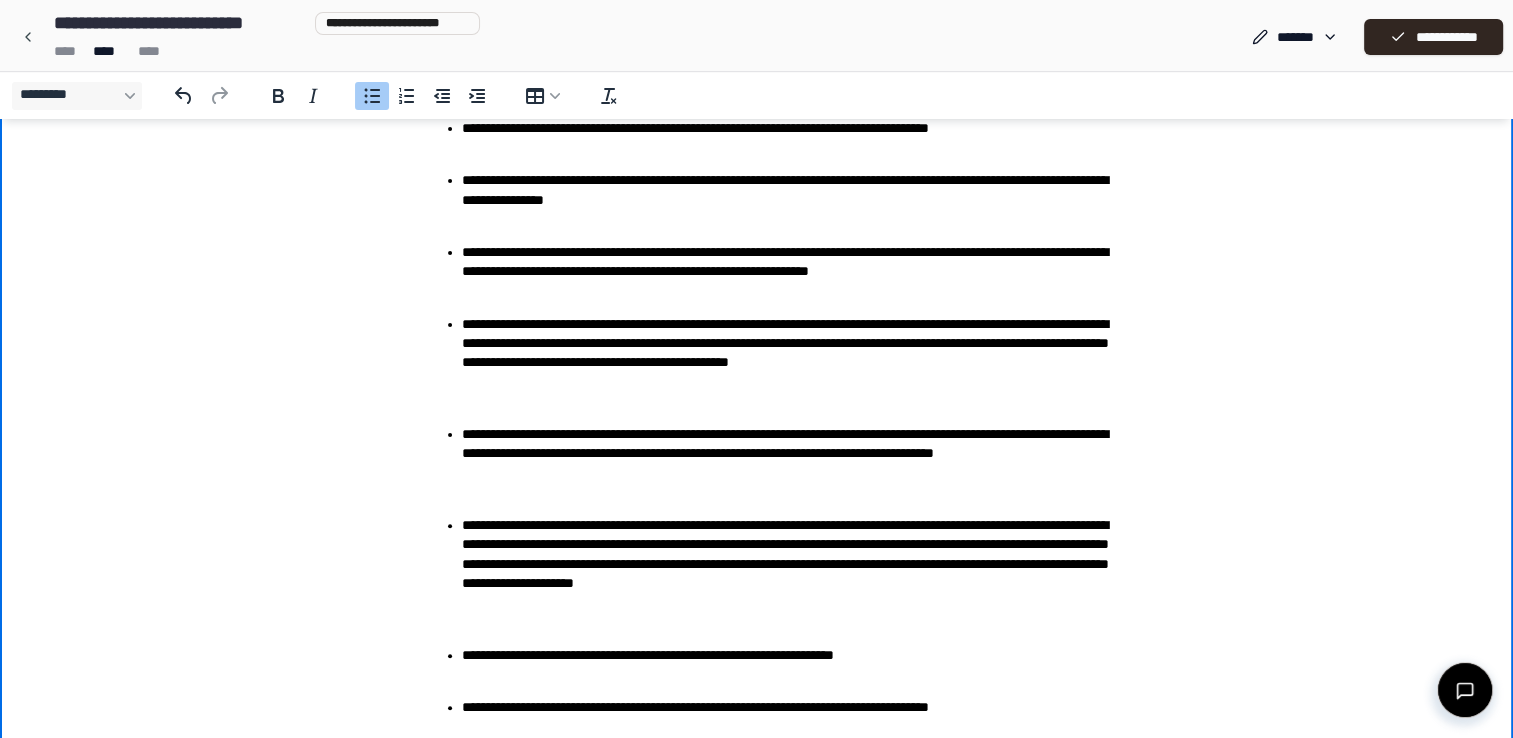 click on "**********" at bounding box center (797, 262) 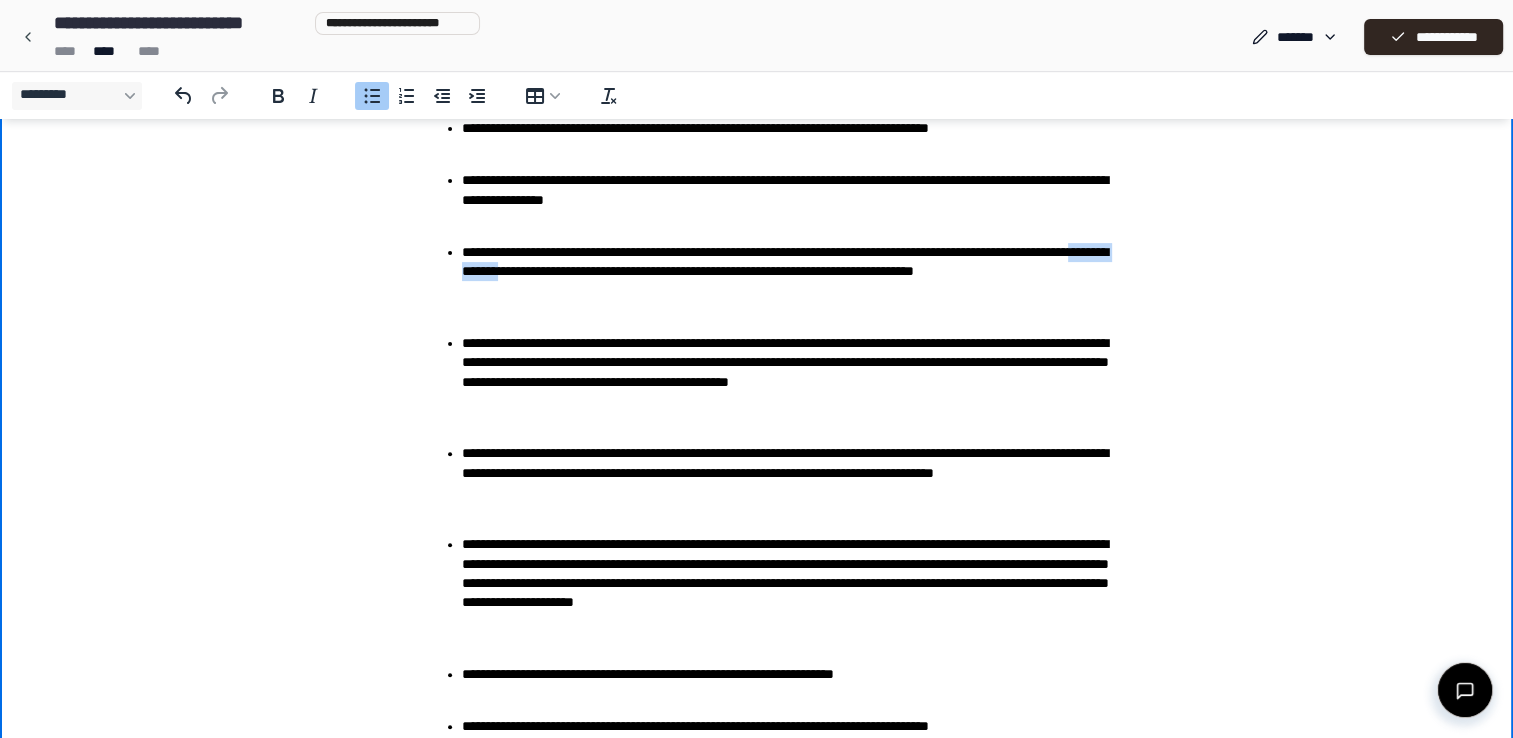 drag, startPoint x: 645, startPoint y: 266, endPoint x: 535, endPoint y: 279, distance: 110.76552 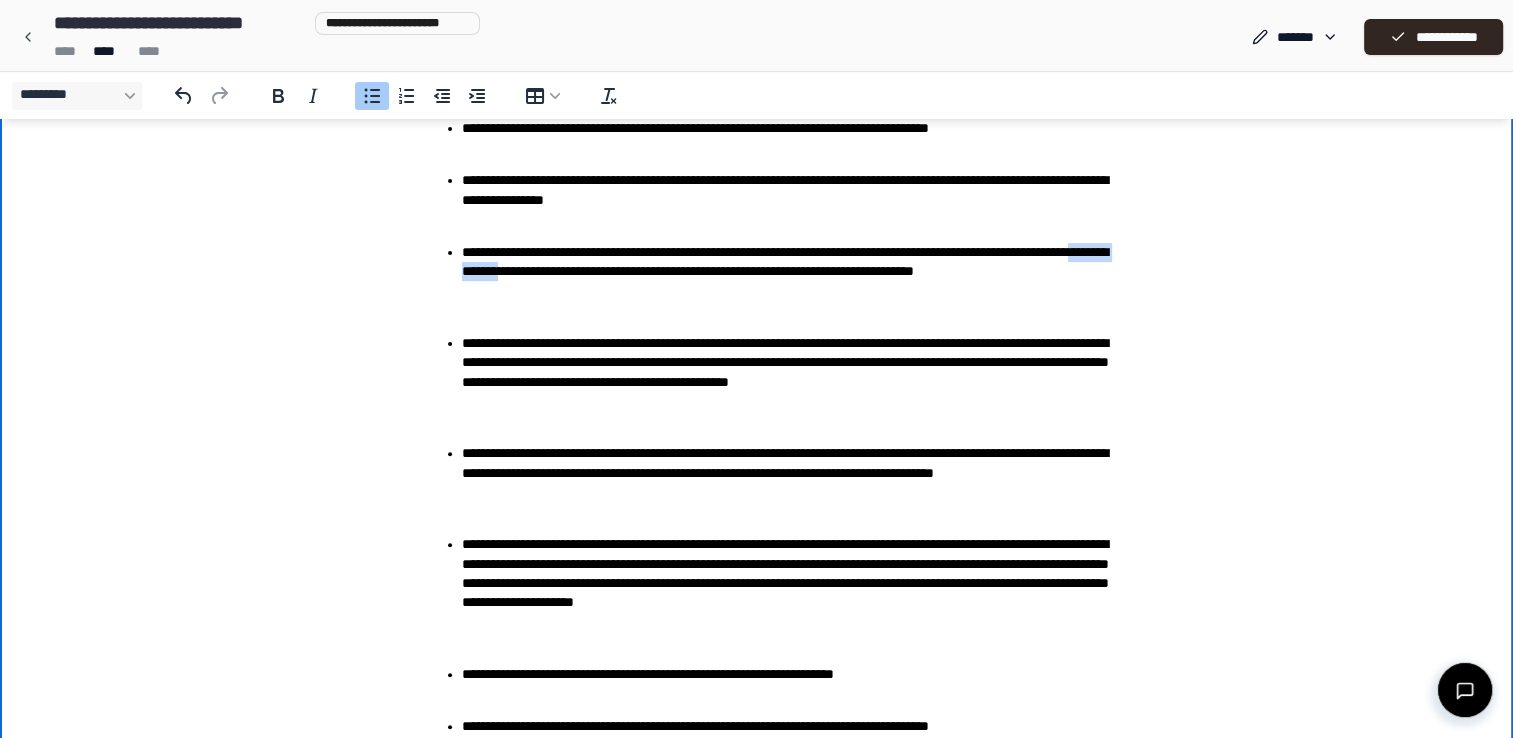 click on "**********" at bounding box center (797, 272) 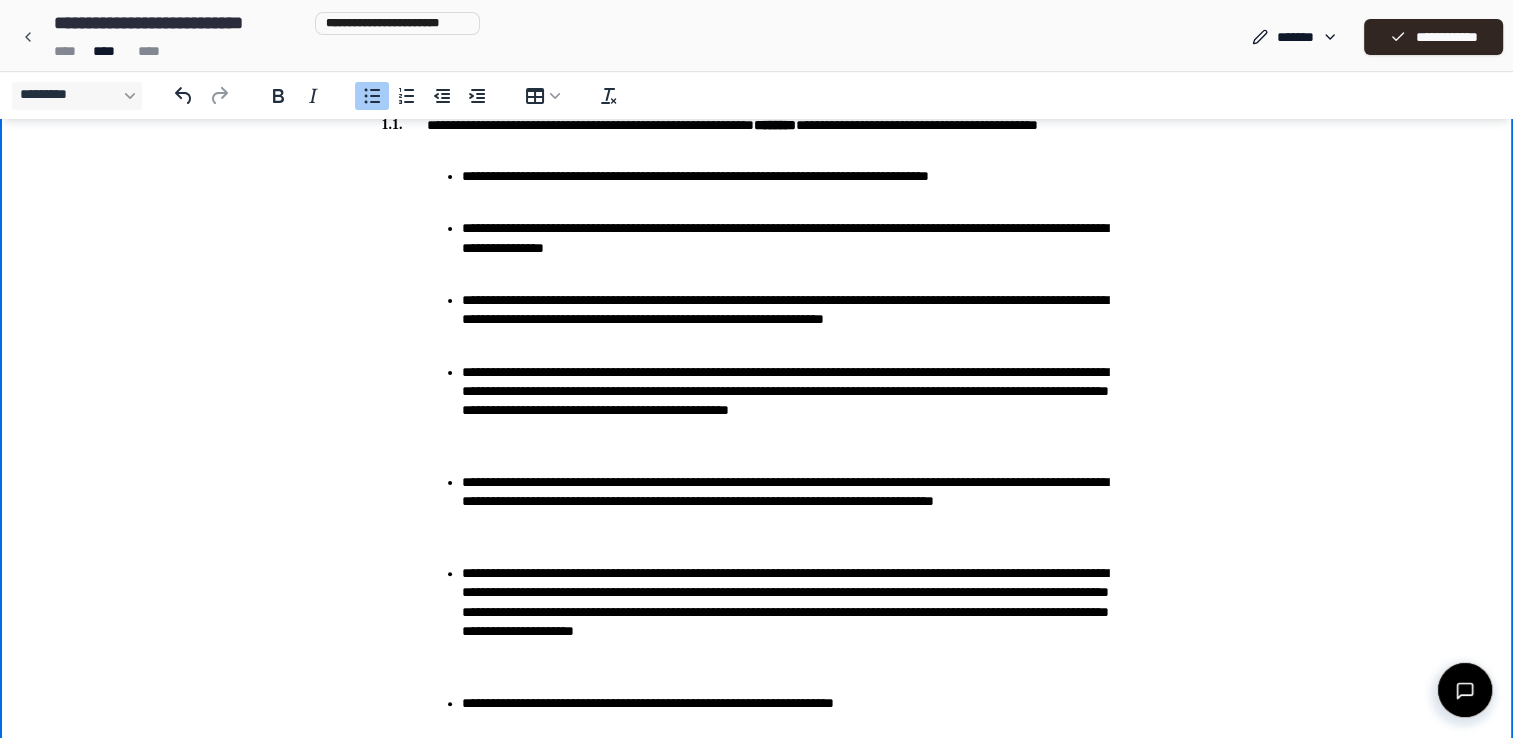 scroll, scrollTop: 500, scrollLeft: 0, axis: vertical 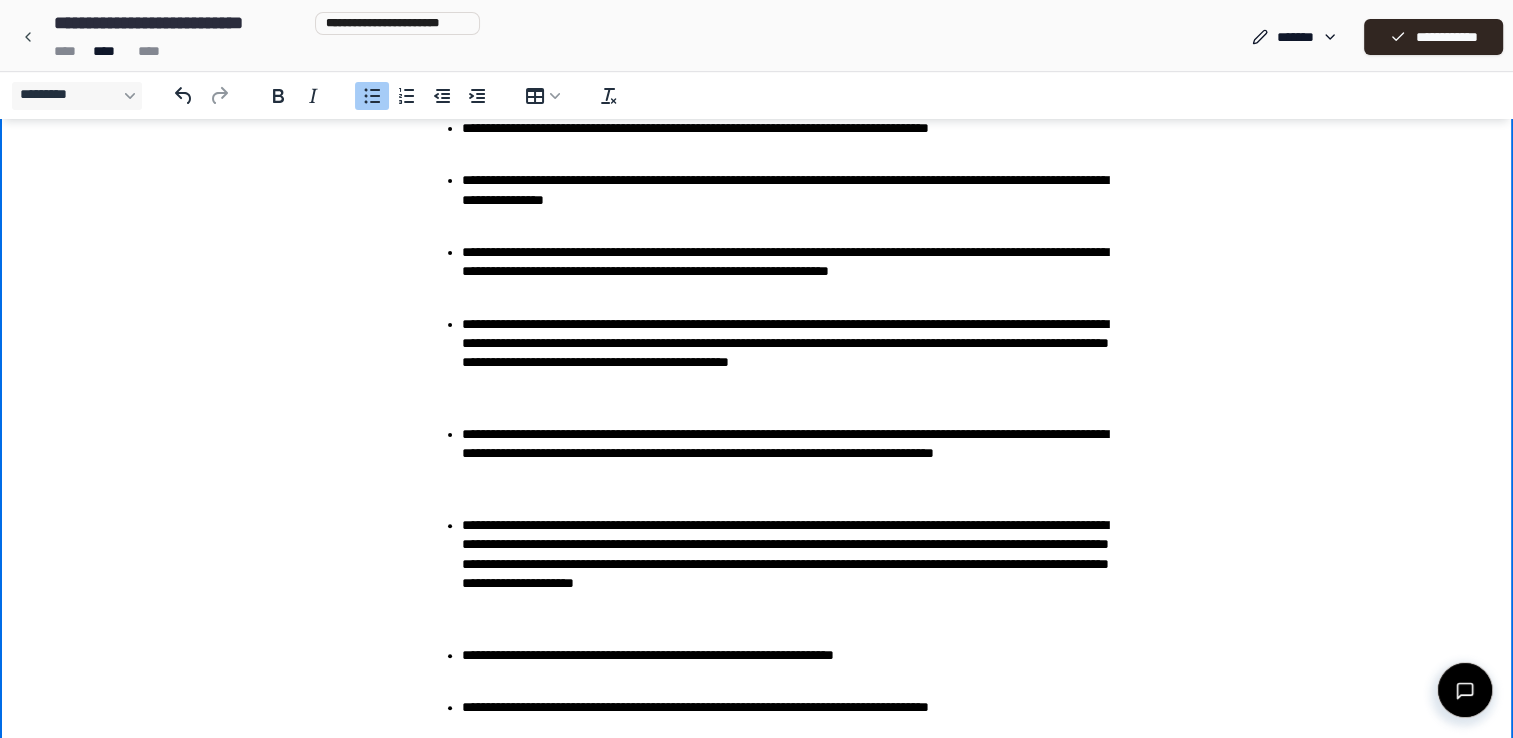 click on "**********" at bounding box center (797, 262) 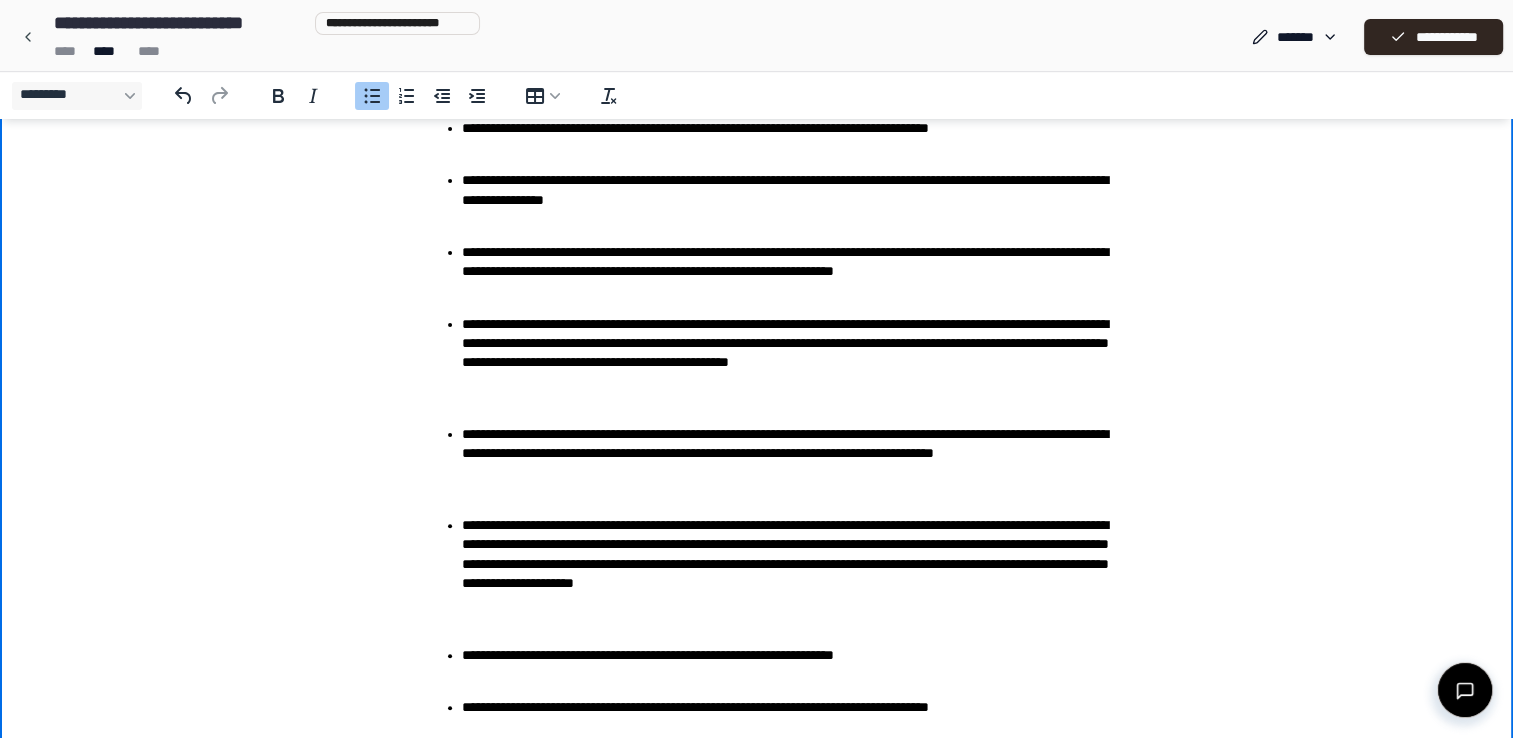 click on "**********" at bounding box center (797, 262) 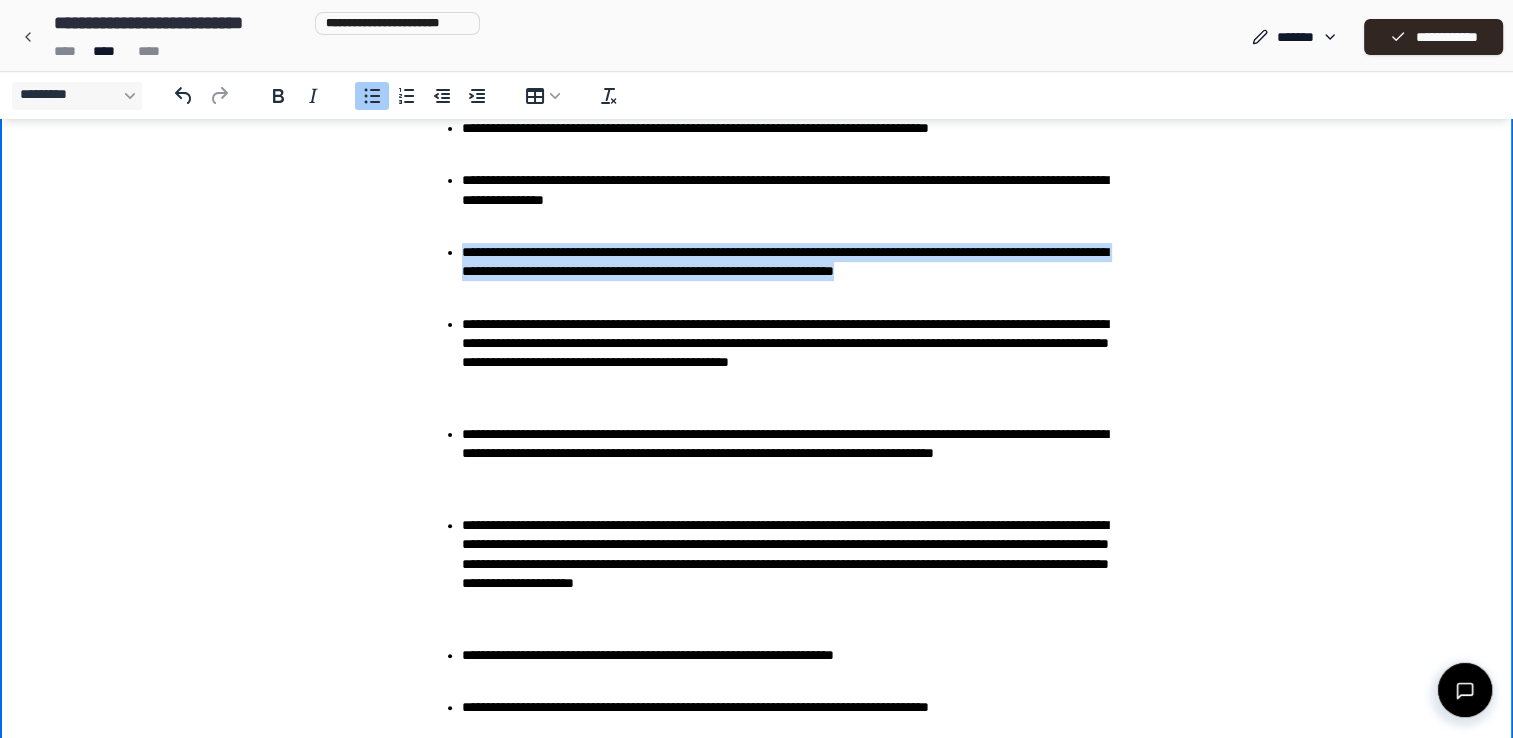 drag, startPoint x: 1036, startPoint y: 266, endPoint x: 443, endPoint y: 259, distance: 593.0413 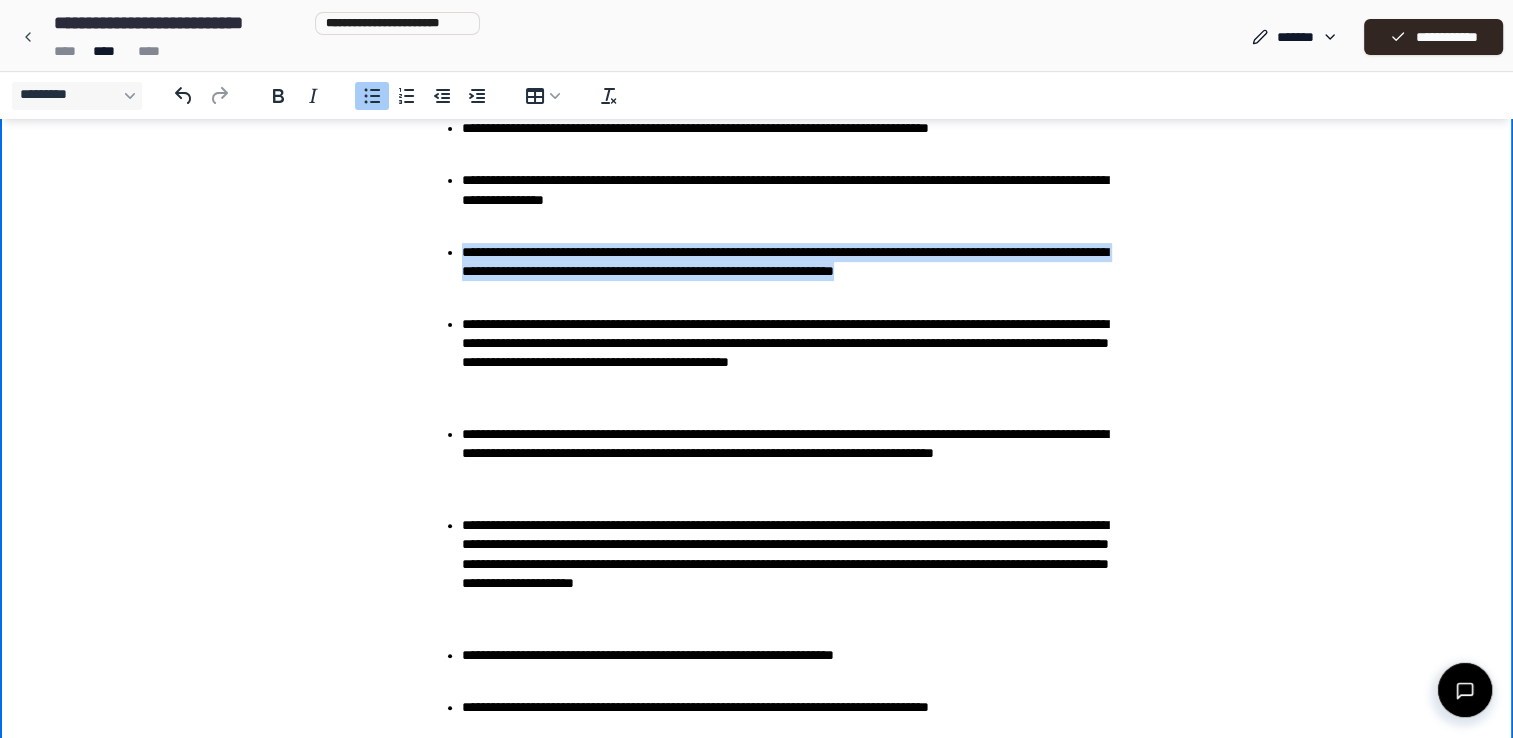 click on "**********" at bounding box center [777, 262] 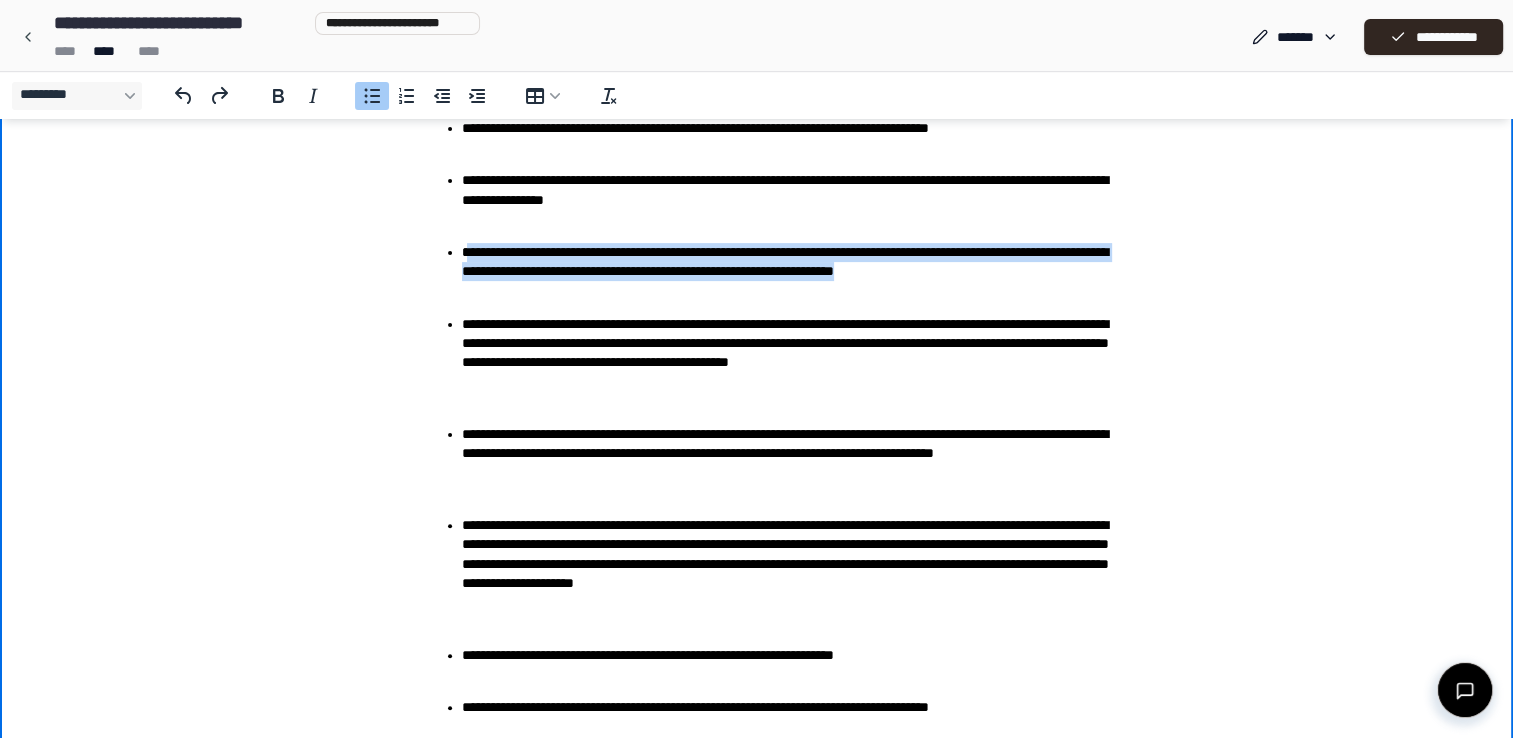drag, startPoint x: 466, startPoint y: 252, endPoint x: 1112, endPoint y: 265, distance: 646.1308 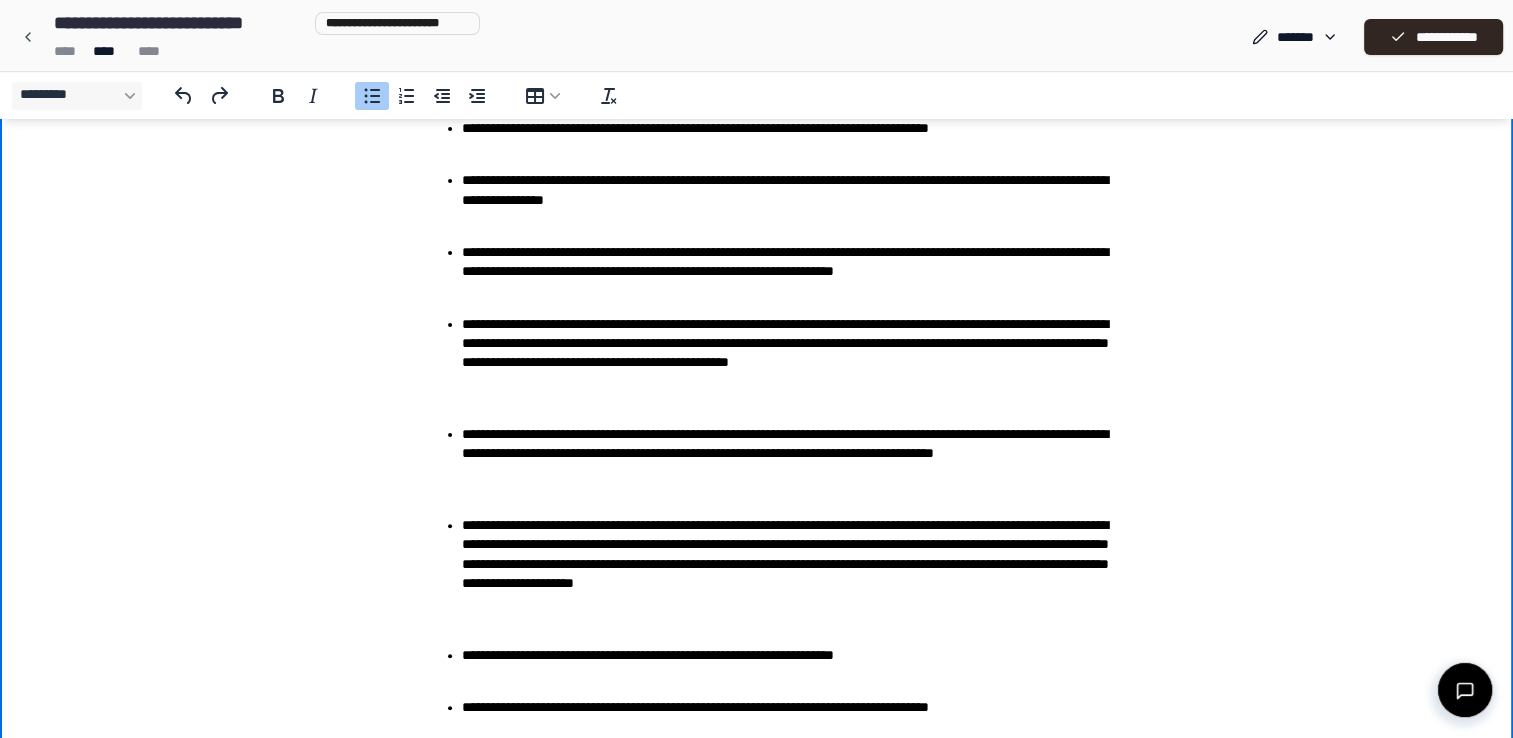 click on "**********" at bounding box center (777, 344) 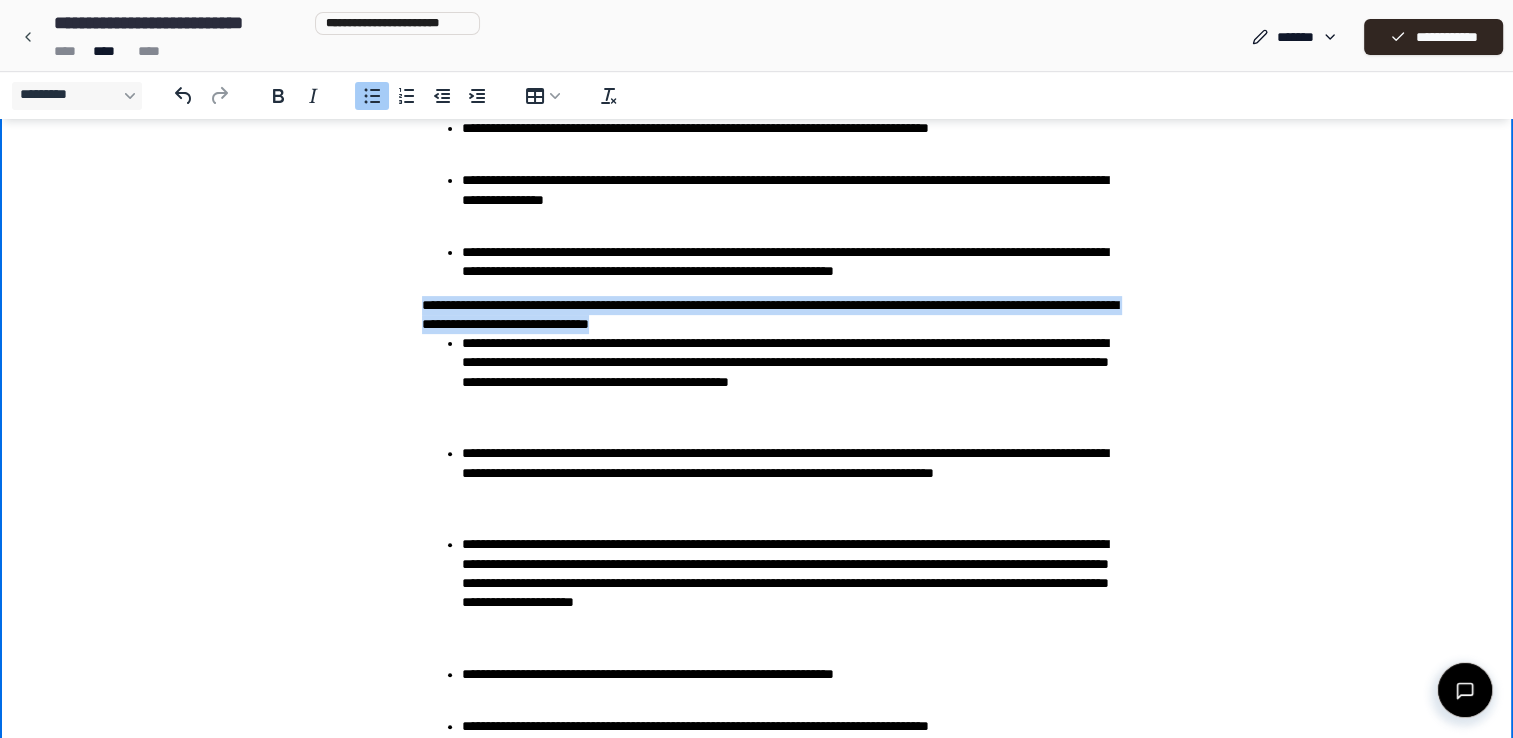drag, startPoint x: 473, startPoint y: 317, endPoint x: 264, endPoint y: 302, distance: 209.53758 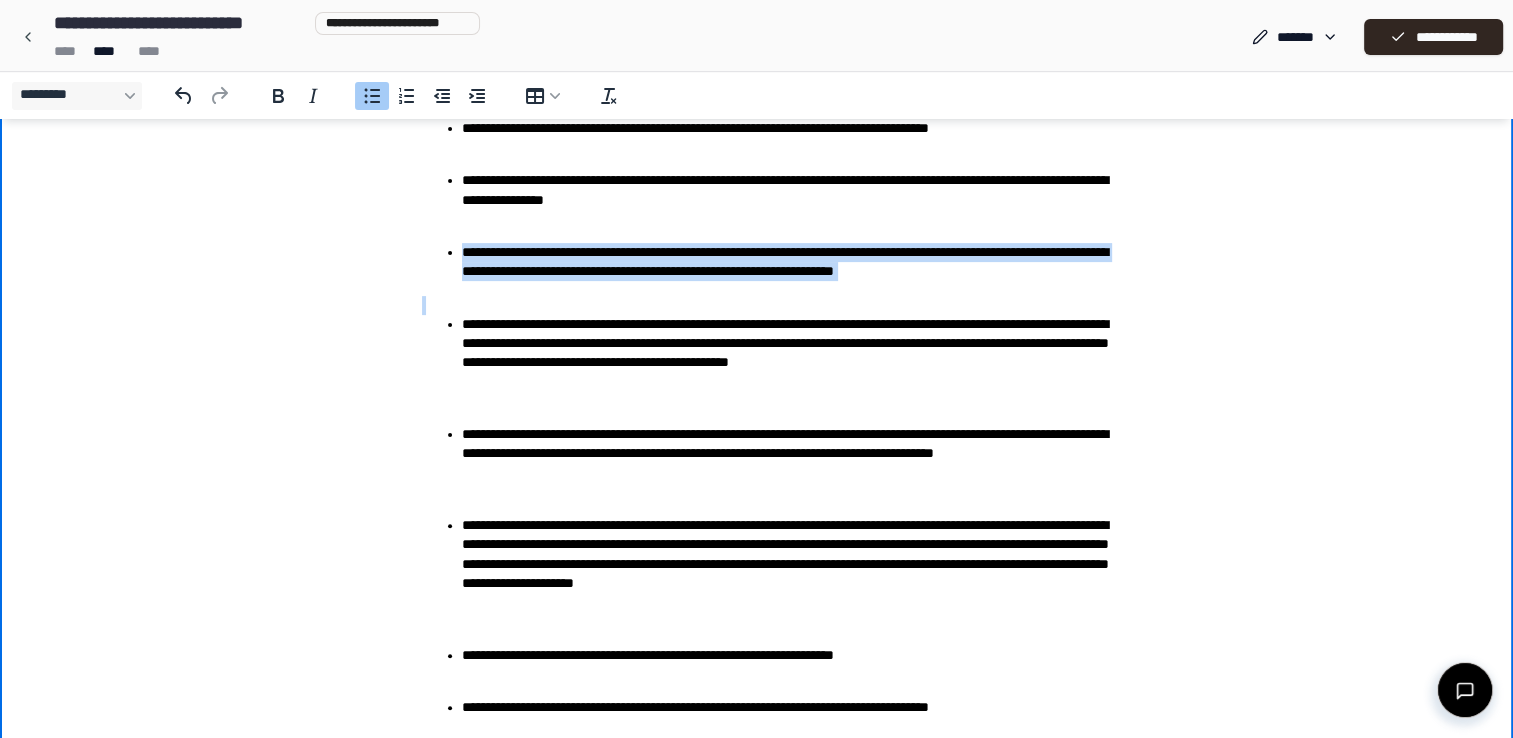 drag, startPoint x: 464, startPoint y: 245, endPoint x: 985, endPoint y: 290, distance: 522.93976 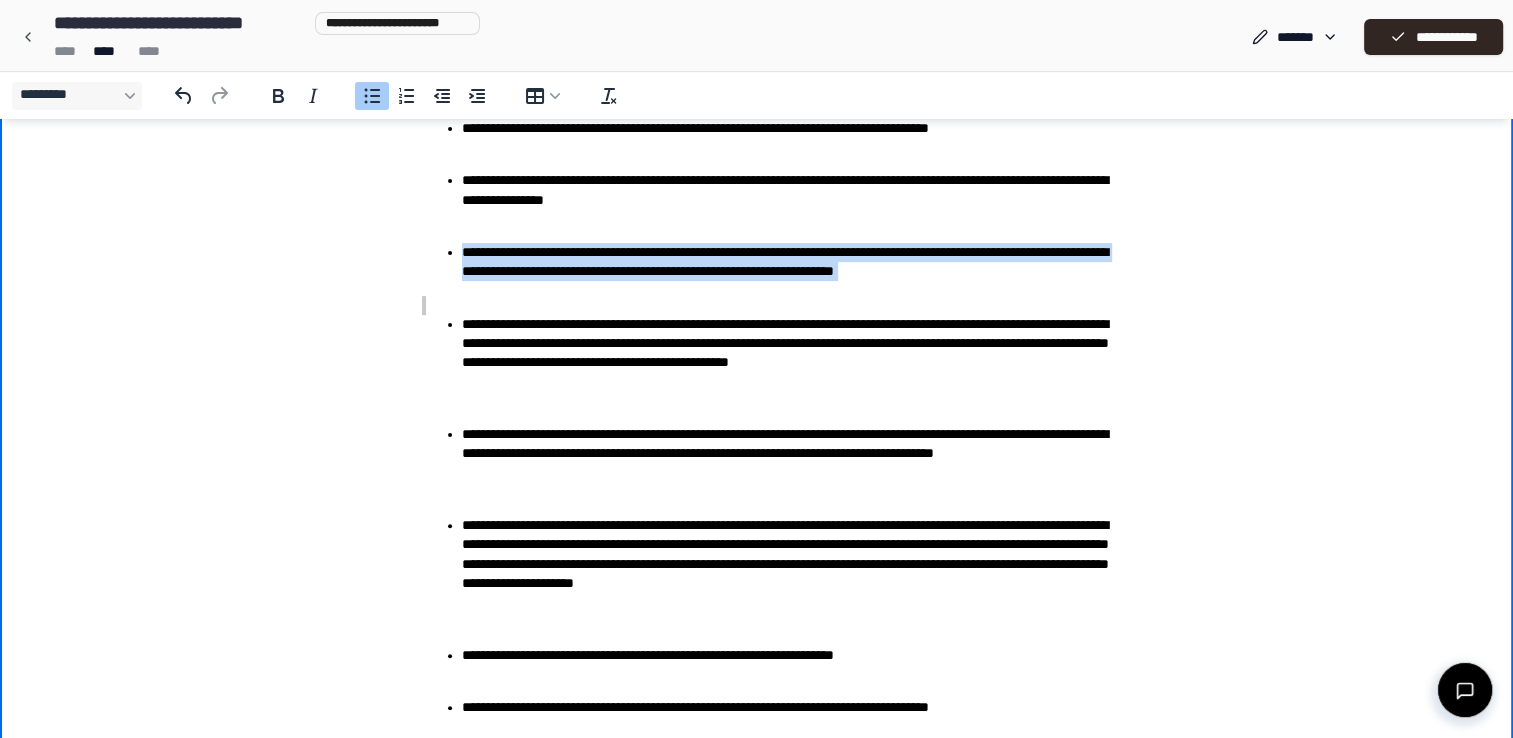 click on "**********" at bounding box center [777, 344] 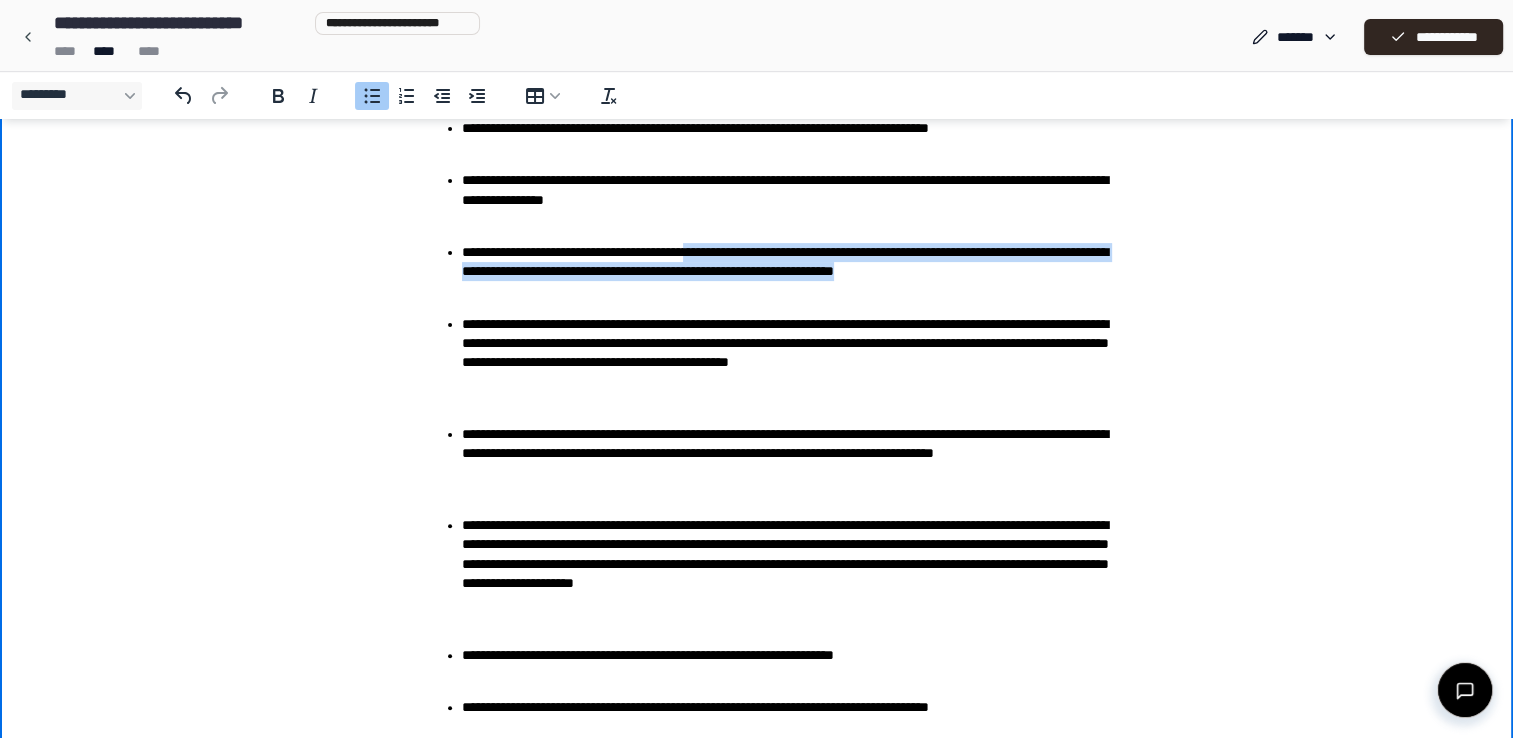 drag, startPoint x: 720, startPoint y: 248, endPoint x: 1032, endPoint y: 266, distance: 312.5188 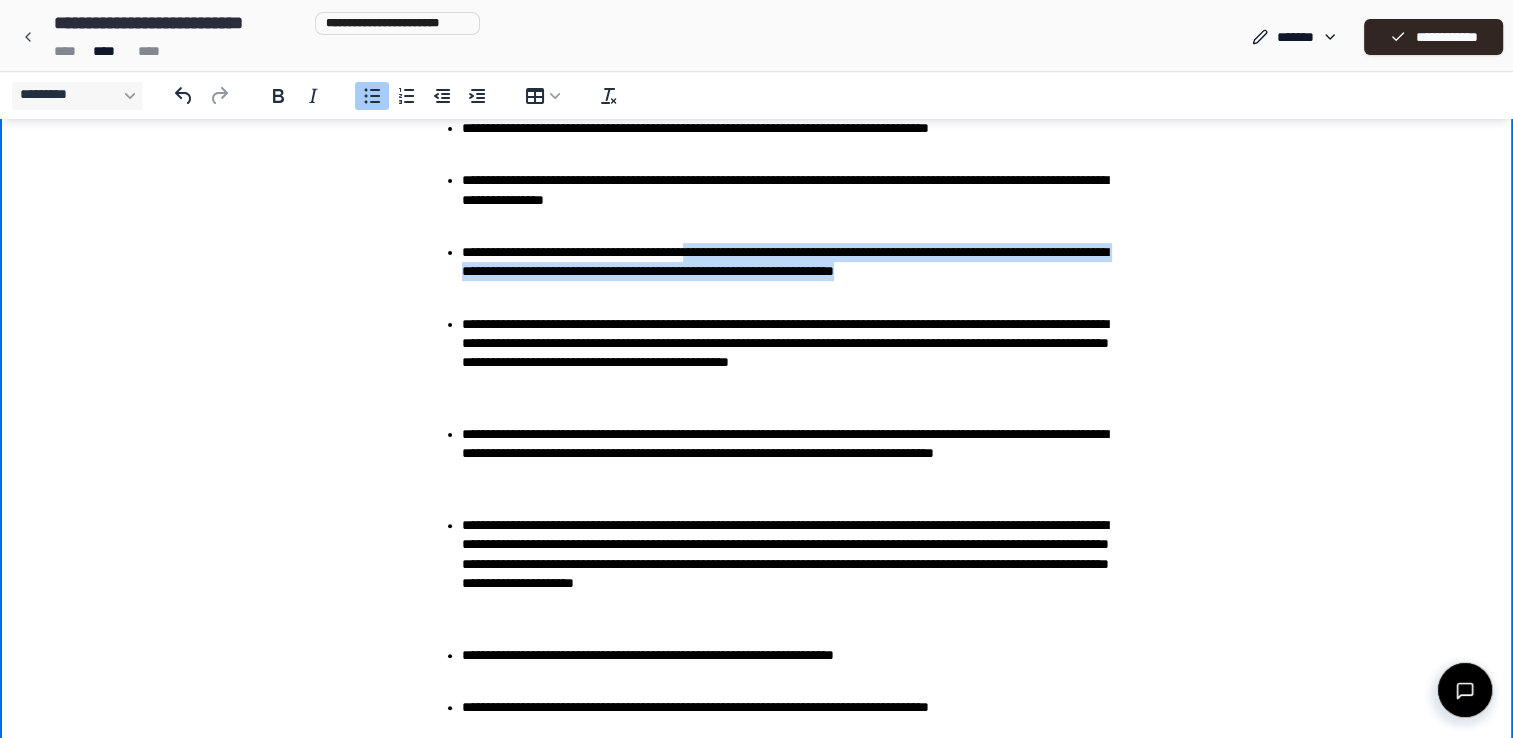 click on "**********" at bounding box center (797, 262) 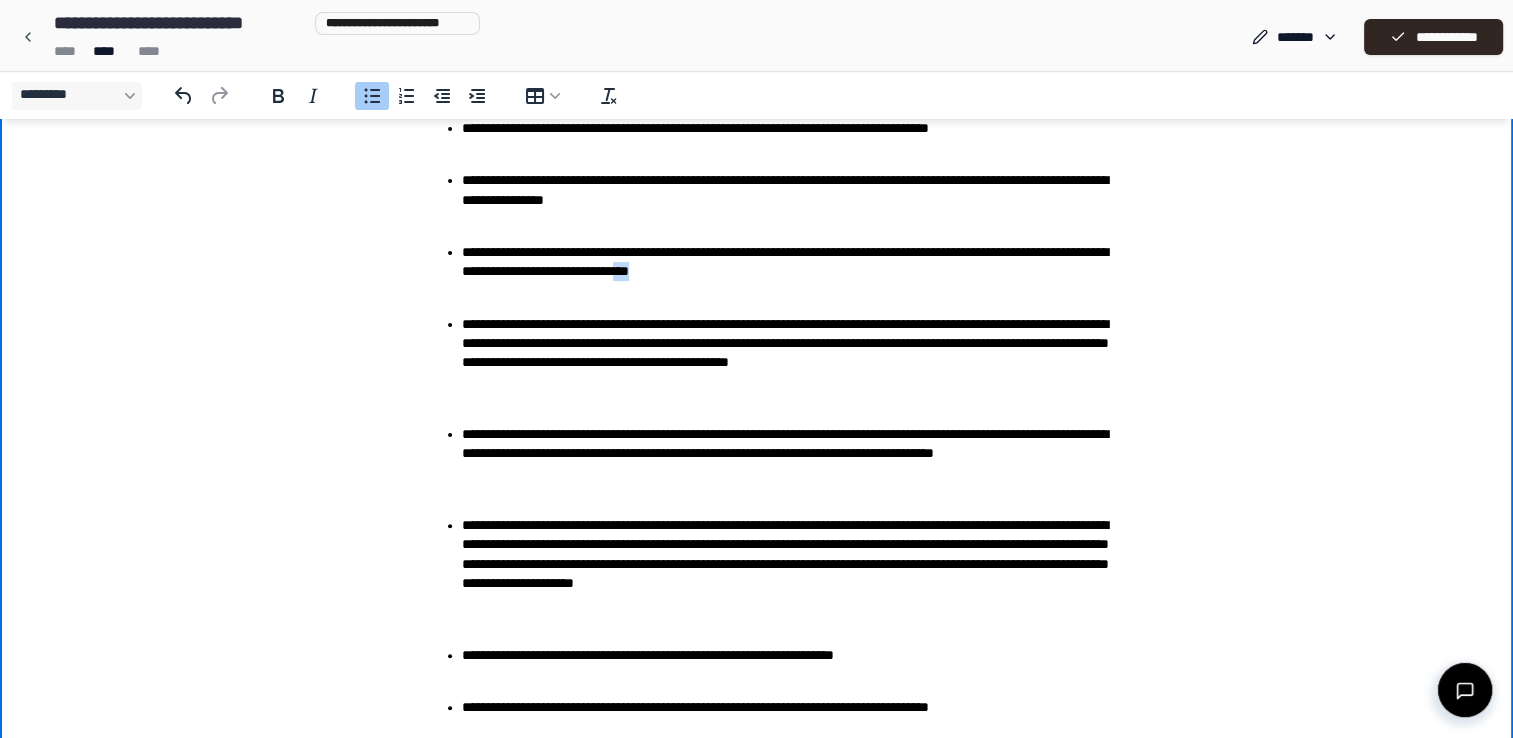 drag, startPoint x: 785, startPoint y: 275, endPoint x: 762, endPoint y: 275, distance: 23 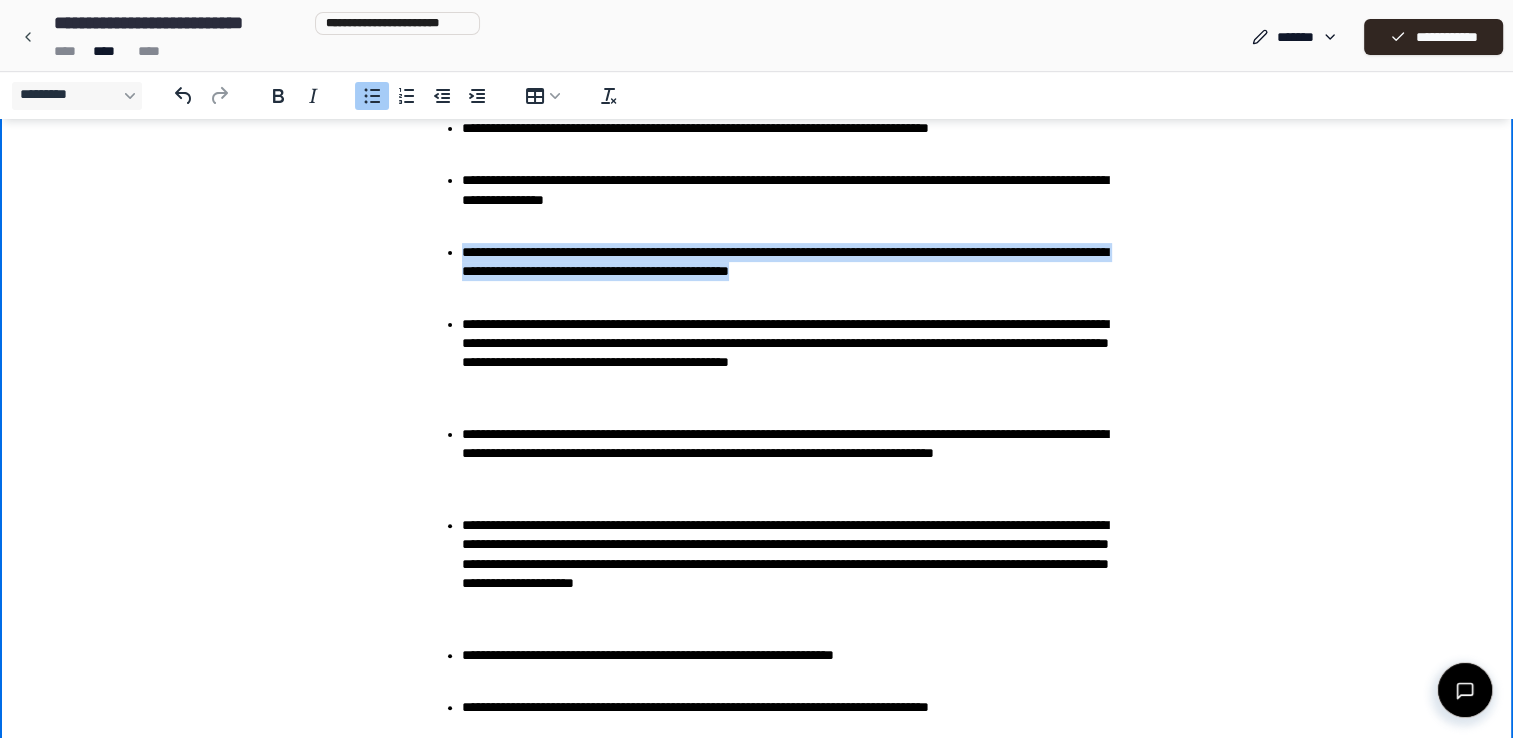 drag, startPoint x: 904, startPoint y: 267, endPoint x: 558, endPoint y: 236, distance: 347.38596 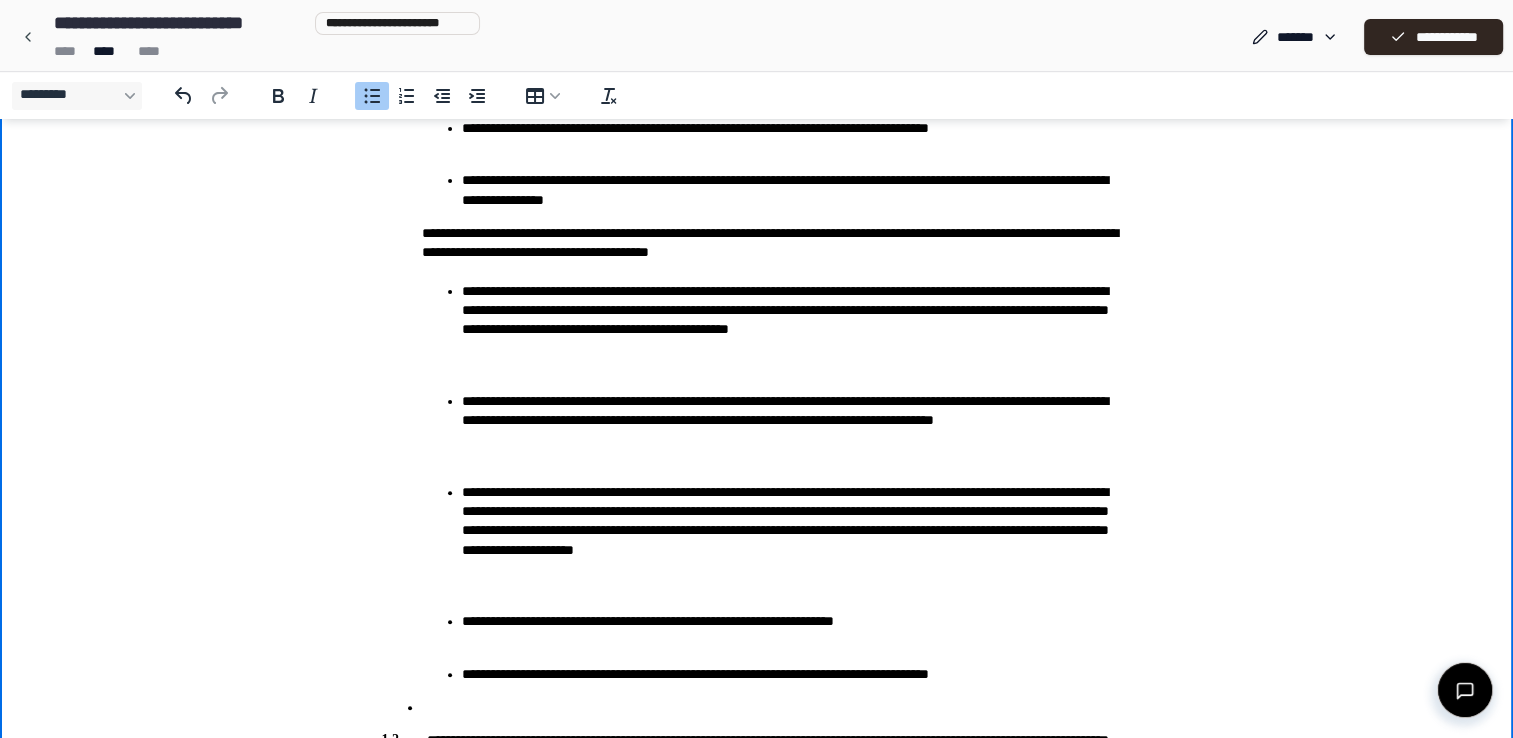 click on "**********" at bounding box center [797, 190] 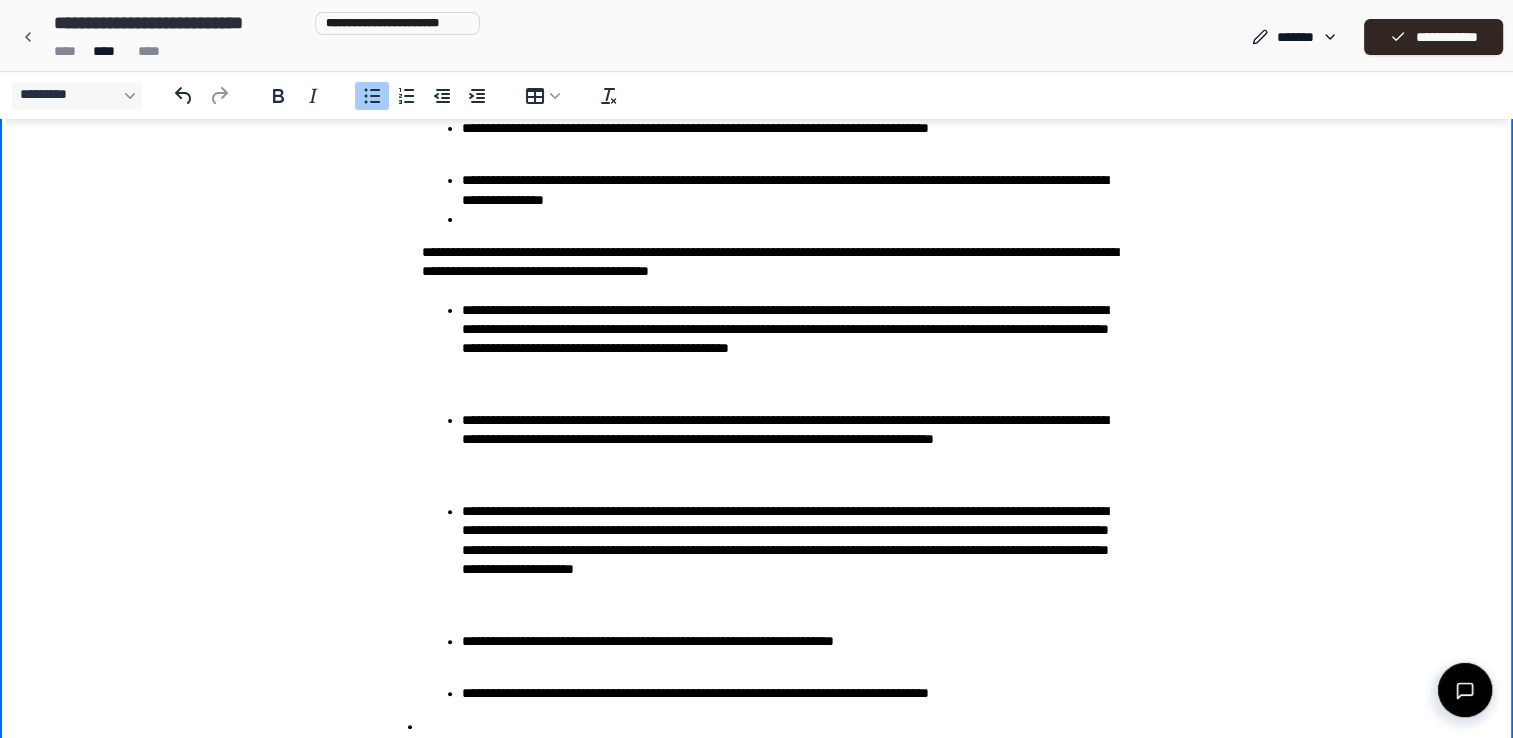 click on "**********" at bounding box center (797, 190) 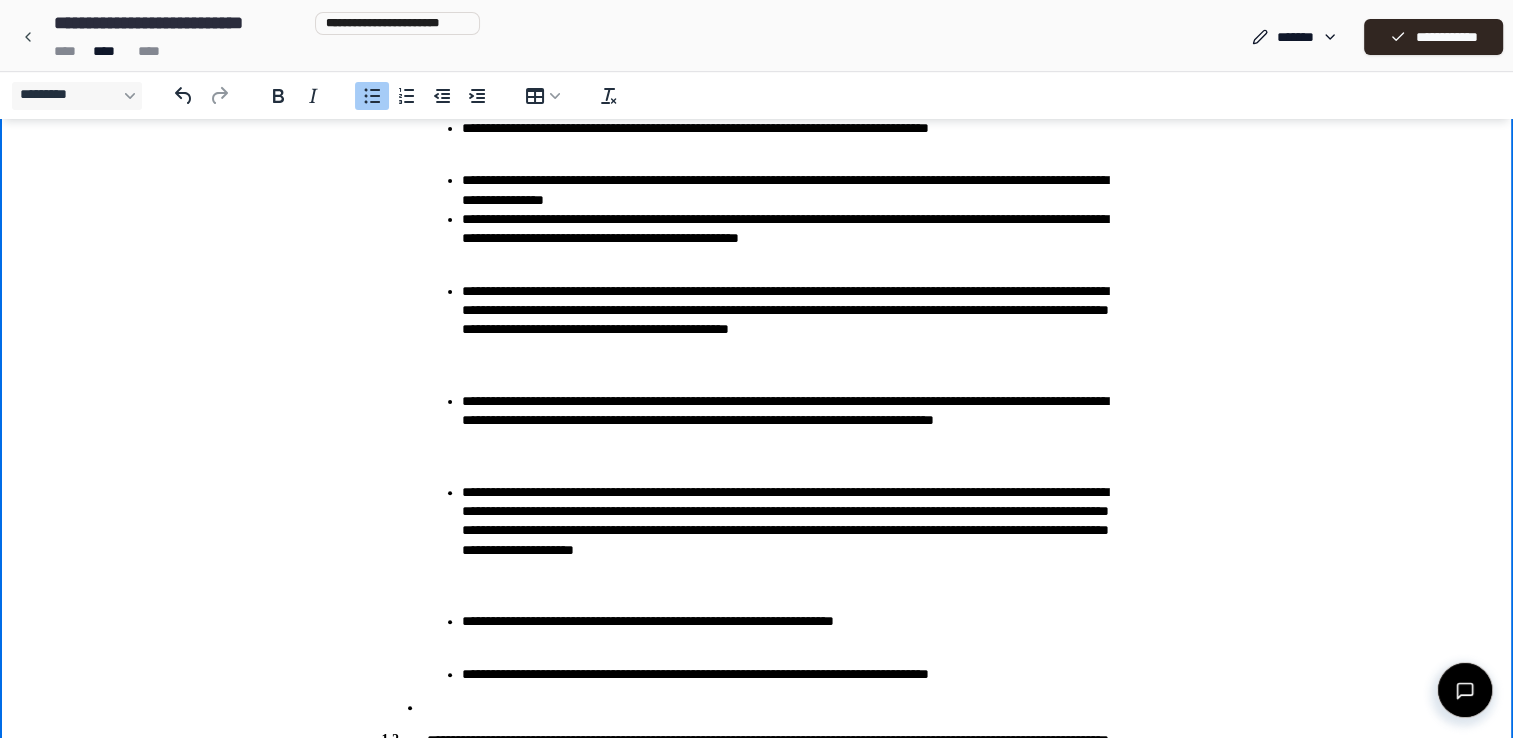 click on "**********" at bounding box center (797, 190) 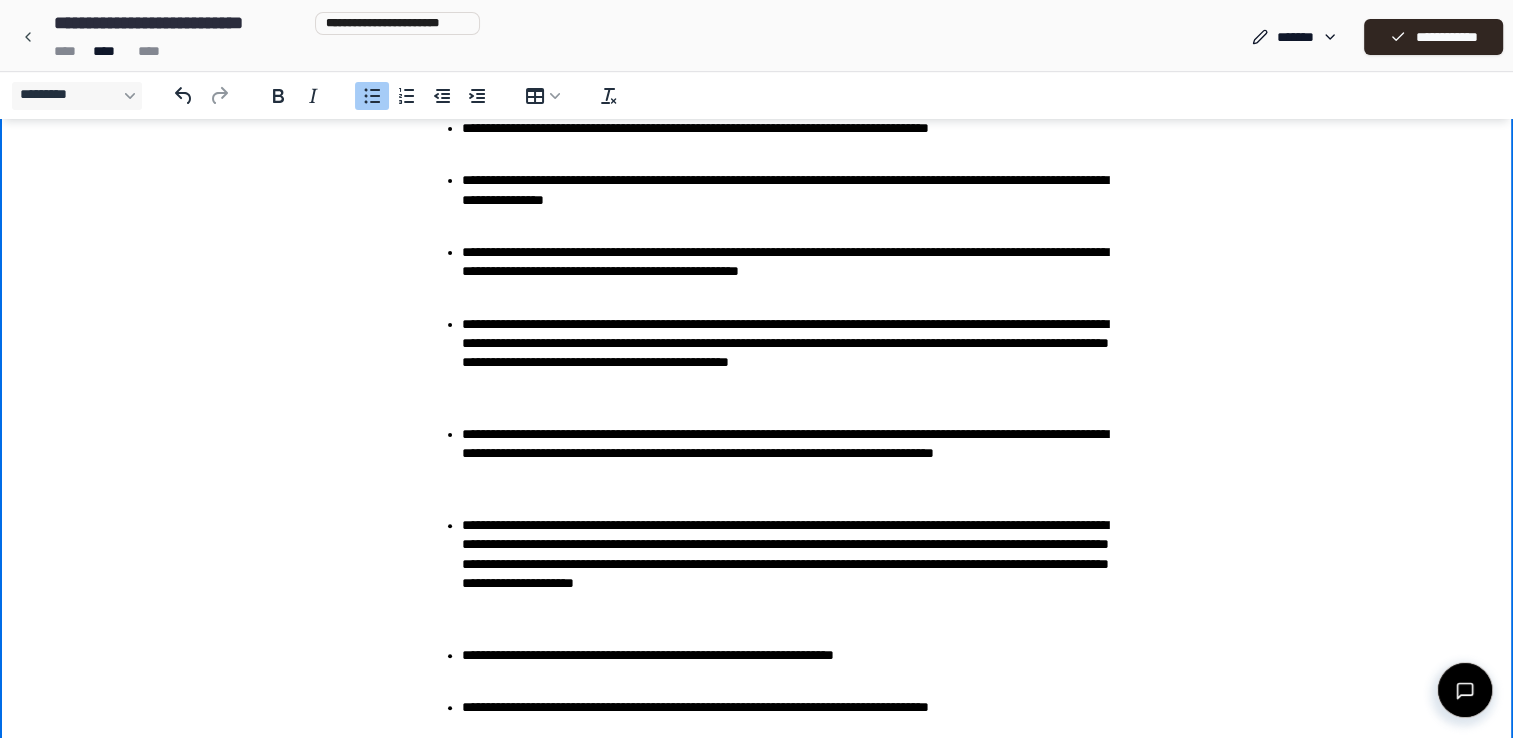 click on "**********" at bounding box center (797, 262) 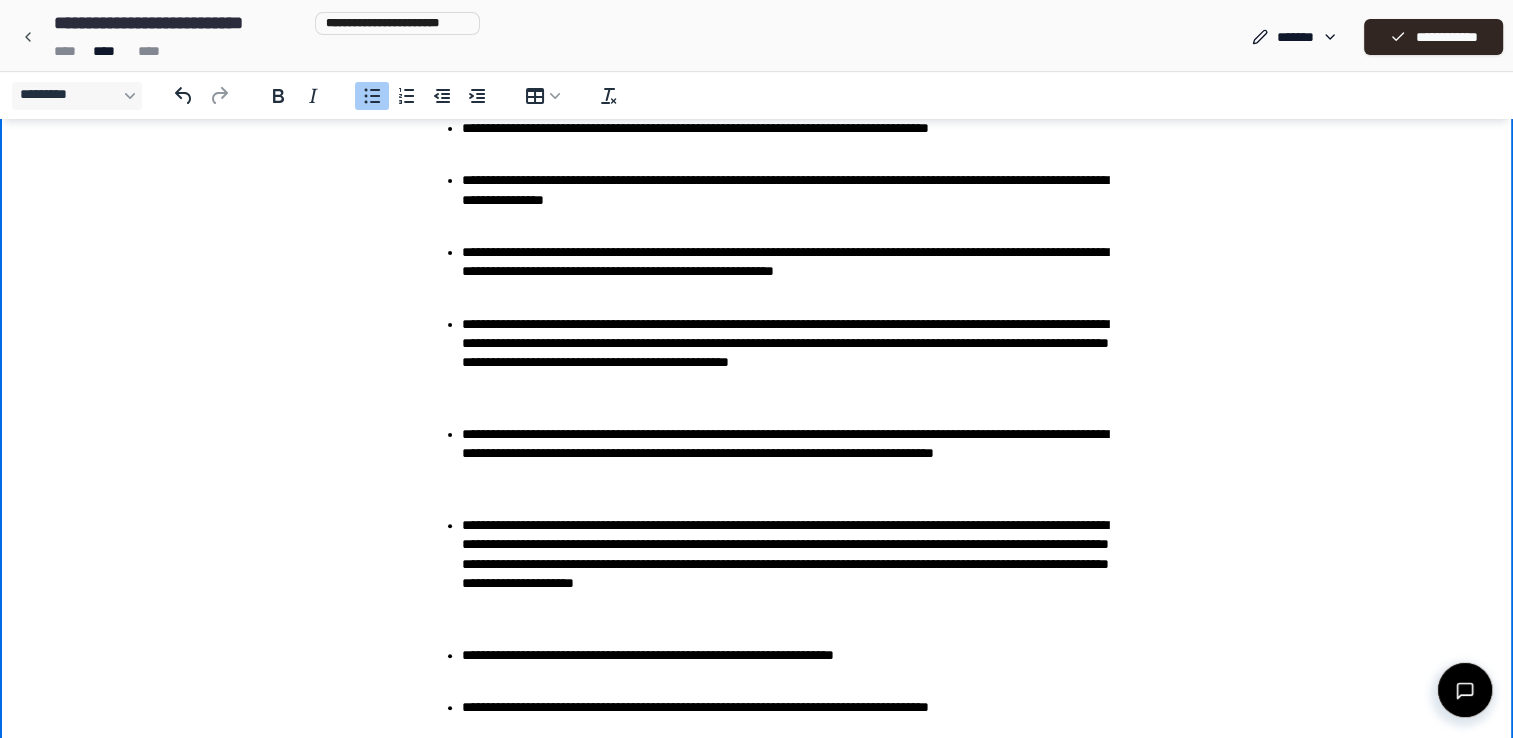 click on "**********" at bounding box center [797, 262] 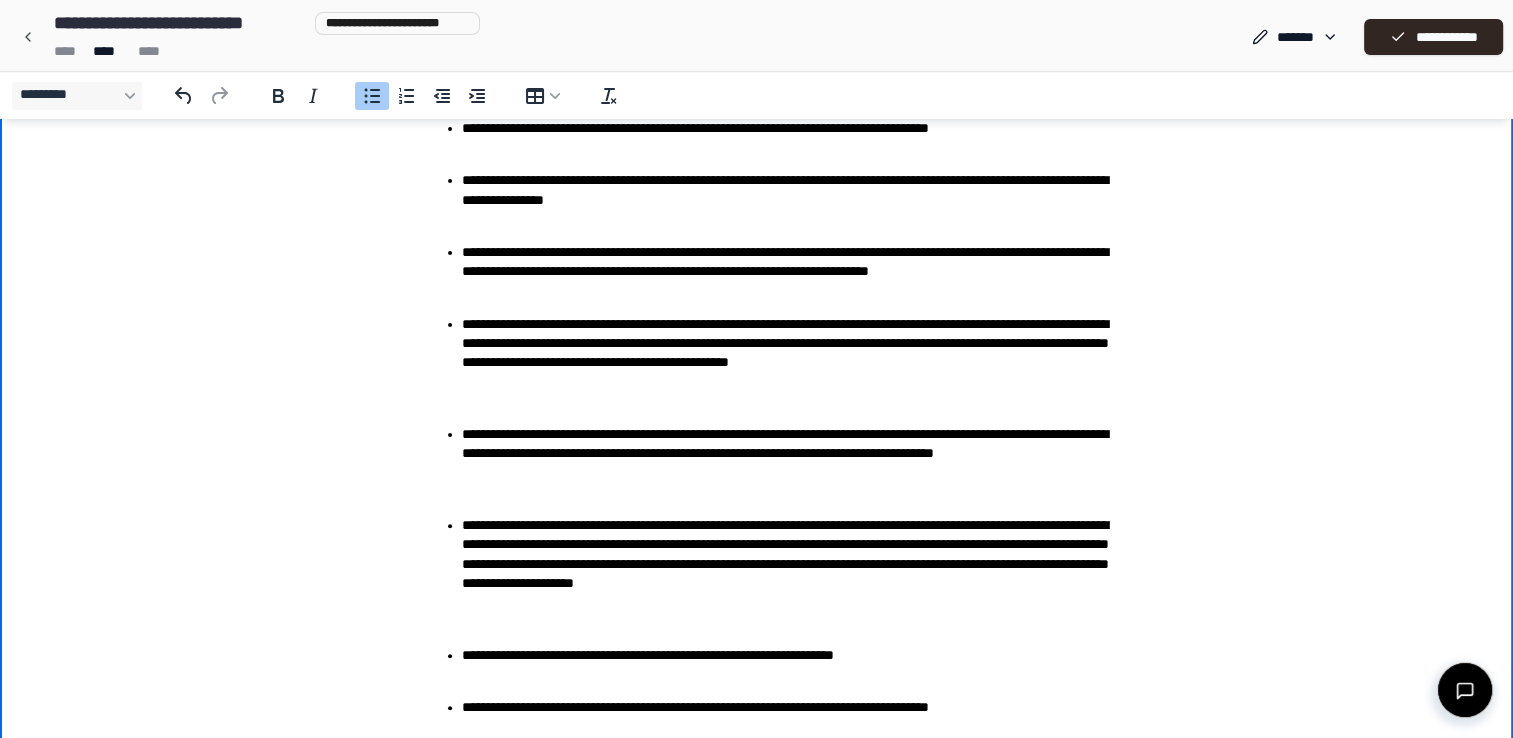 click on "**********" at bounding box center [797, 353] 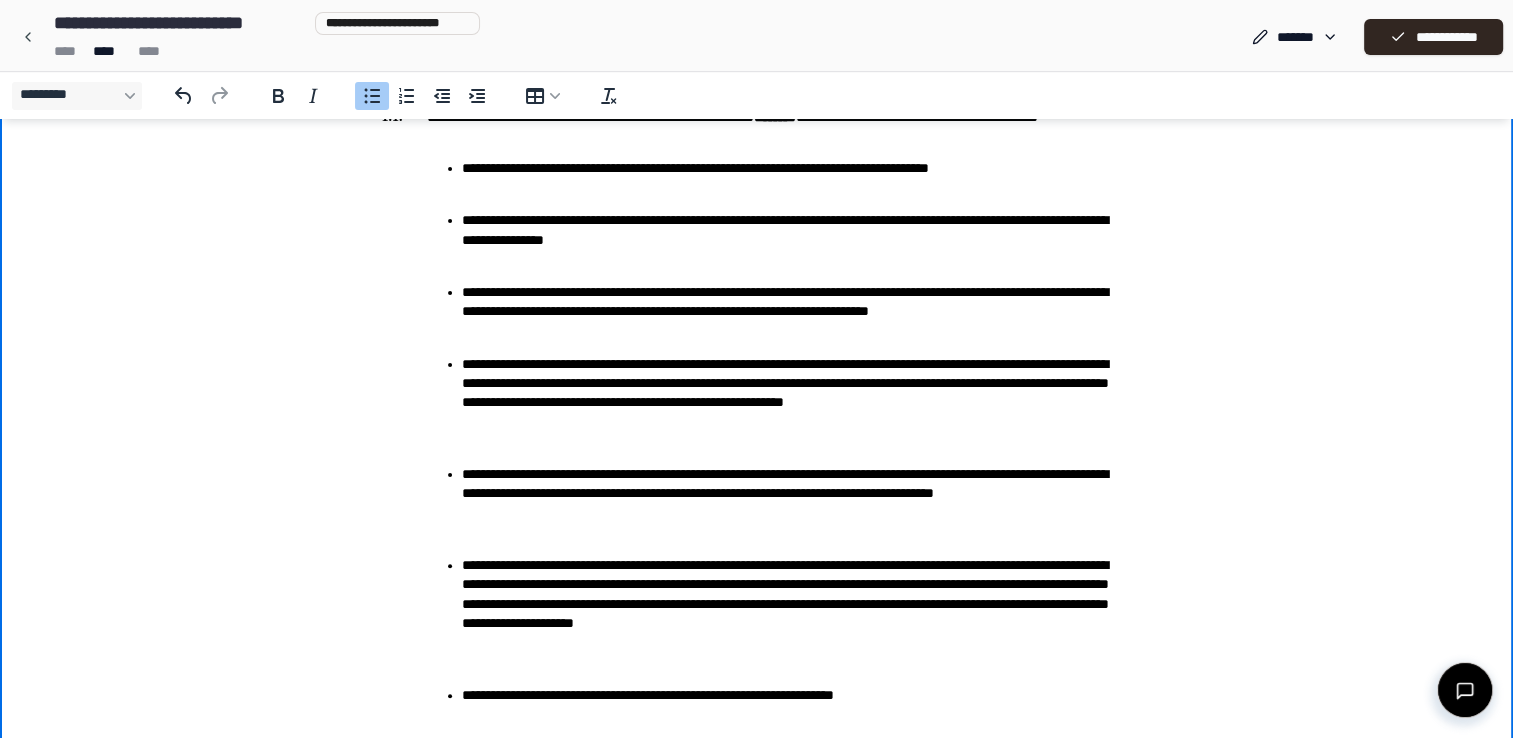 scroll, scrollTop: 500, scrollLeft: 0, axis: vertical 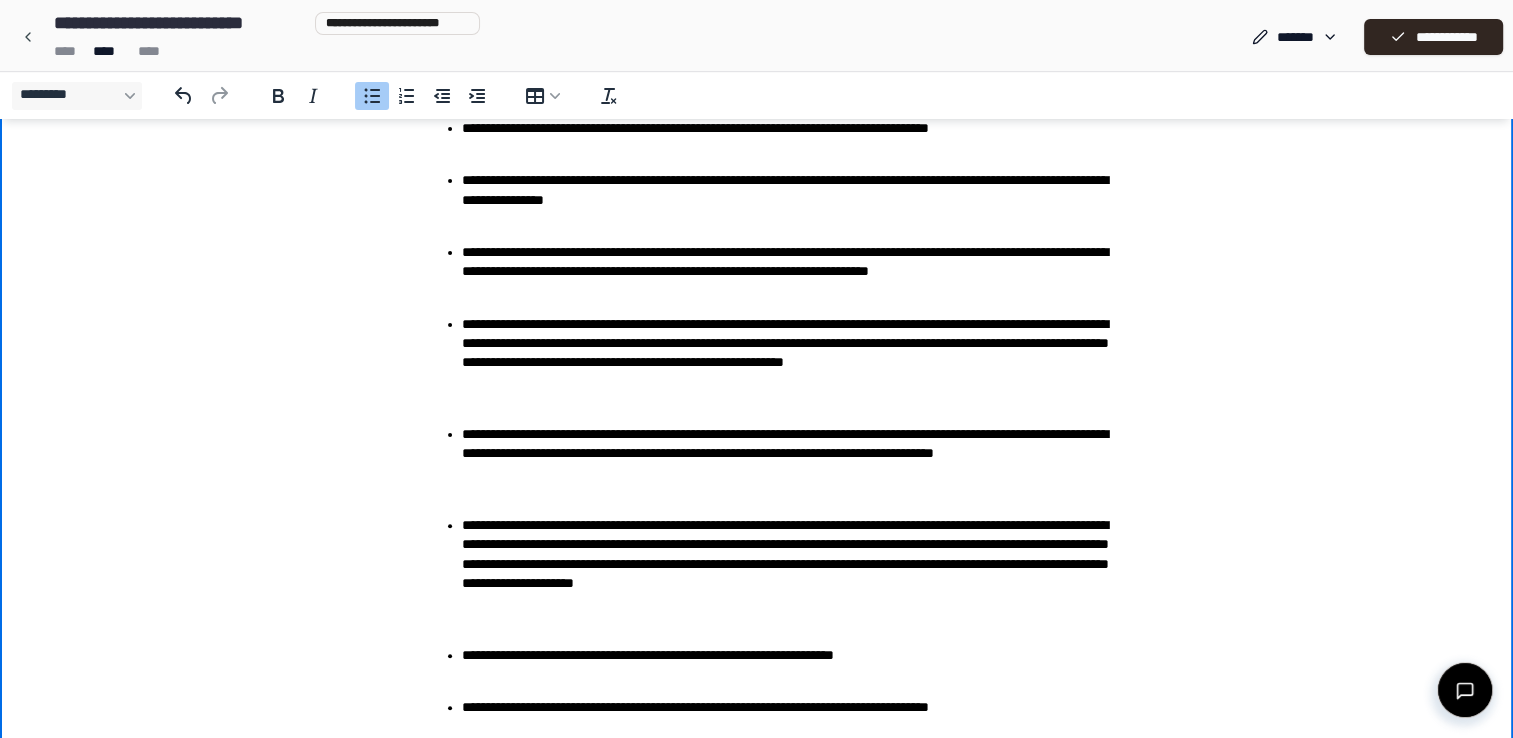 click on "**********" at bounding box center (797, 353) 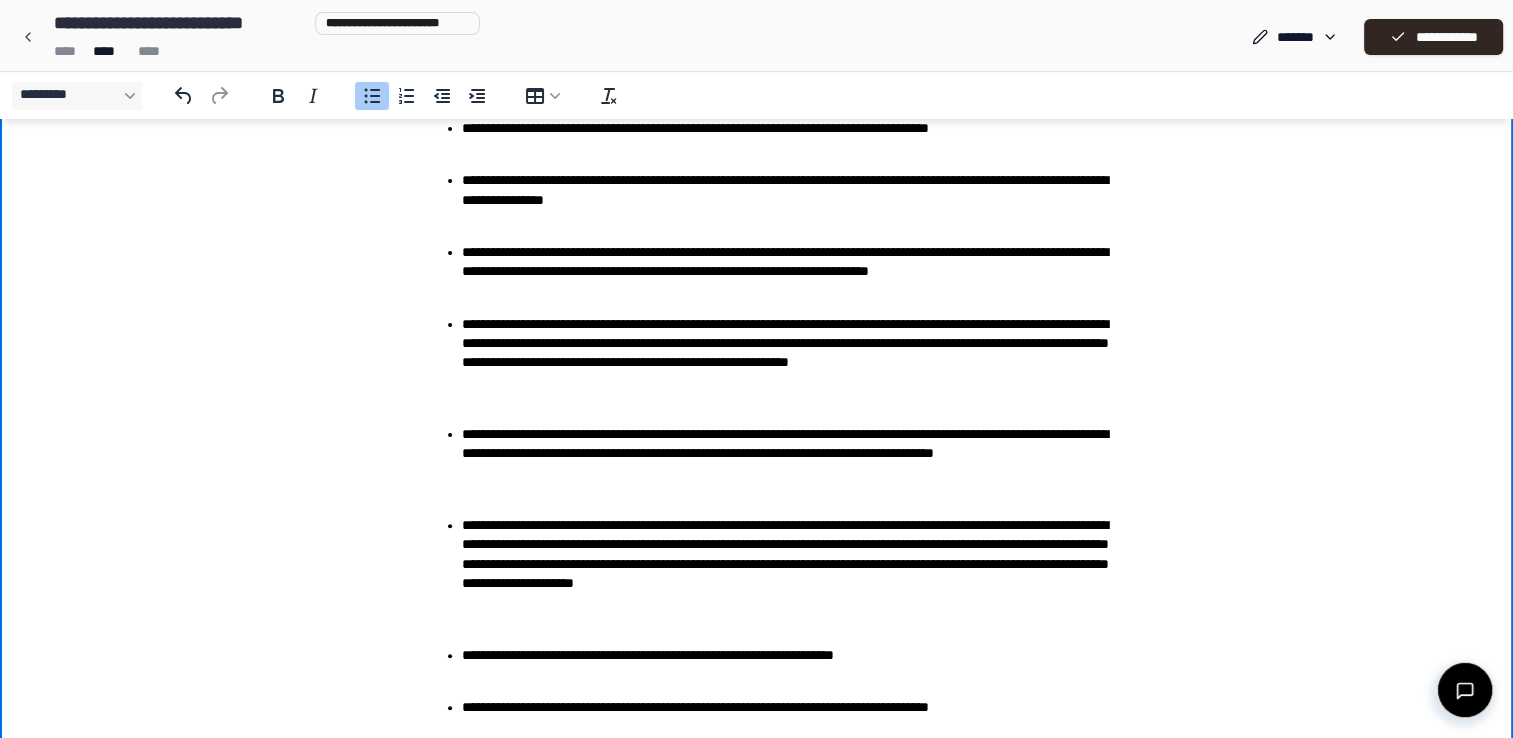 click on "**********" at bounding box center [797, 353] 